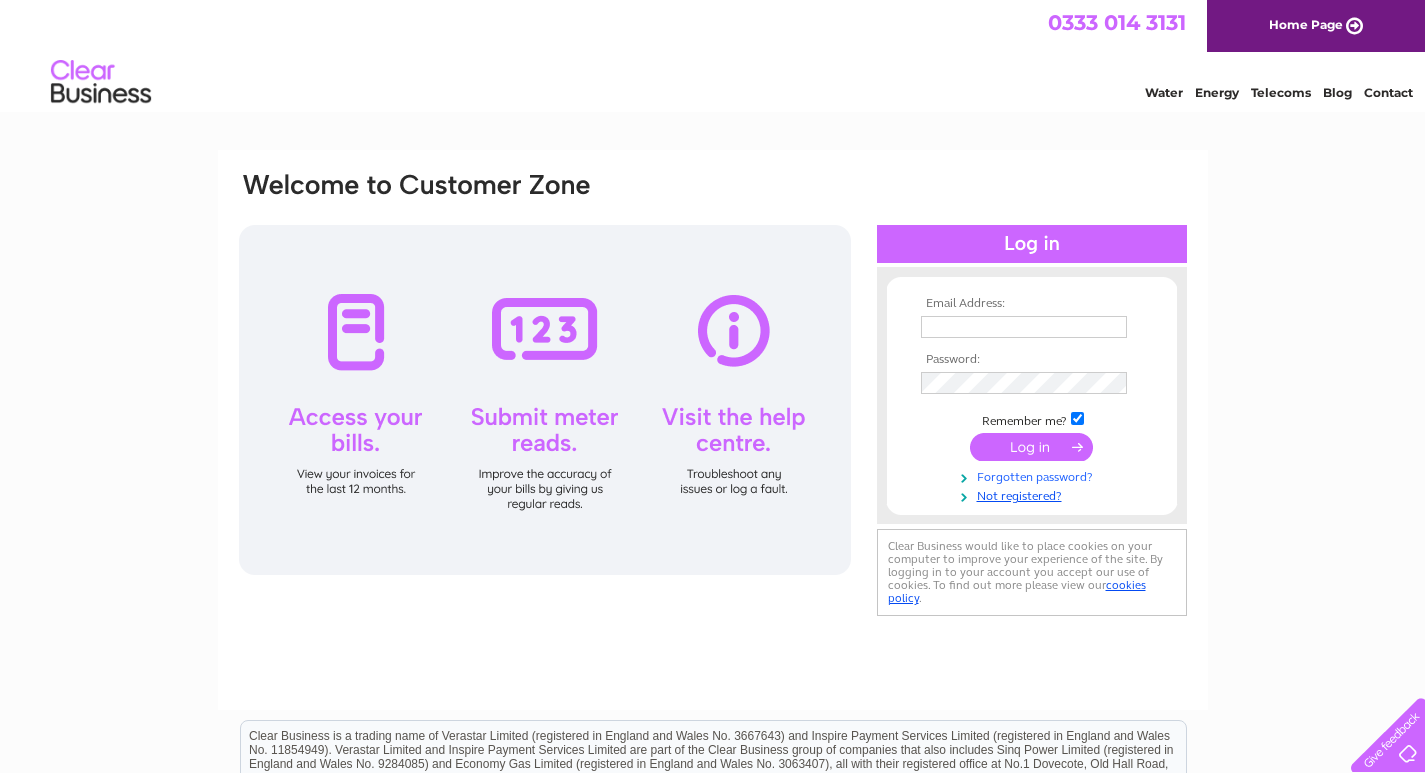 scroll, scrollTop: 0, scrollLeft: 0, axis: both 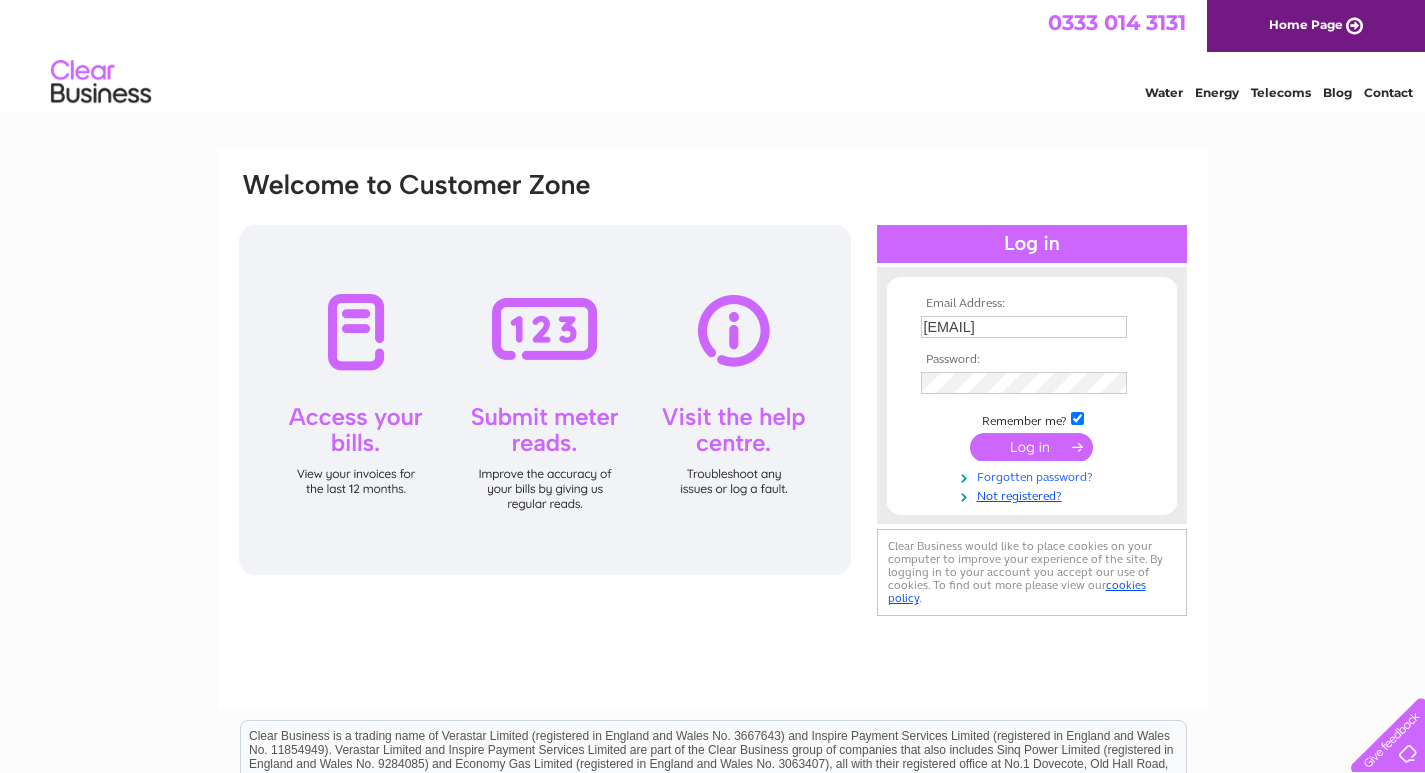 click on "Forgotten password?" at bounding box center [1034, 475] 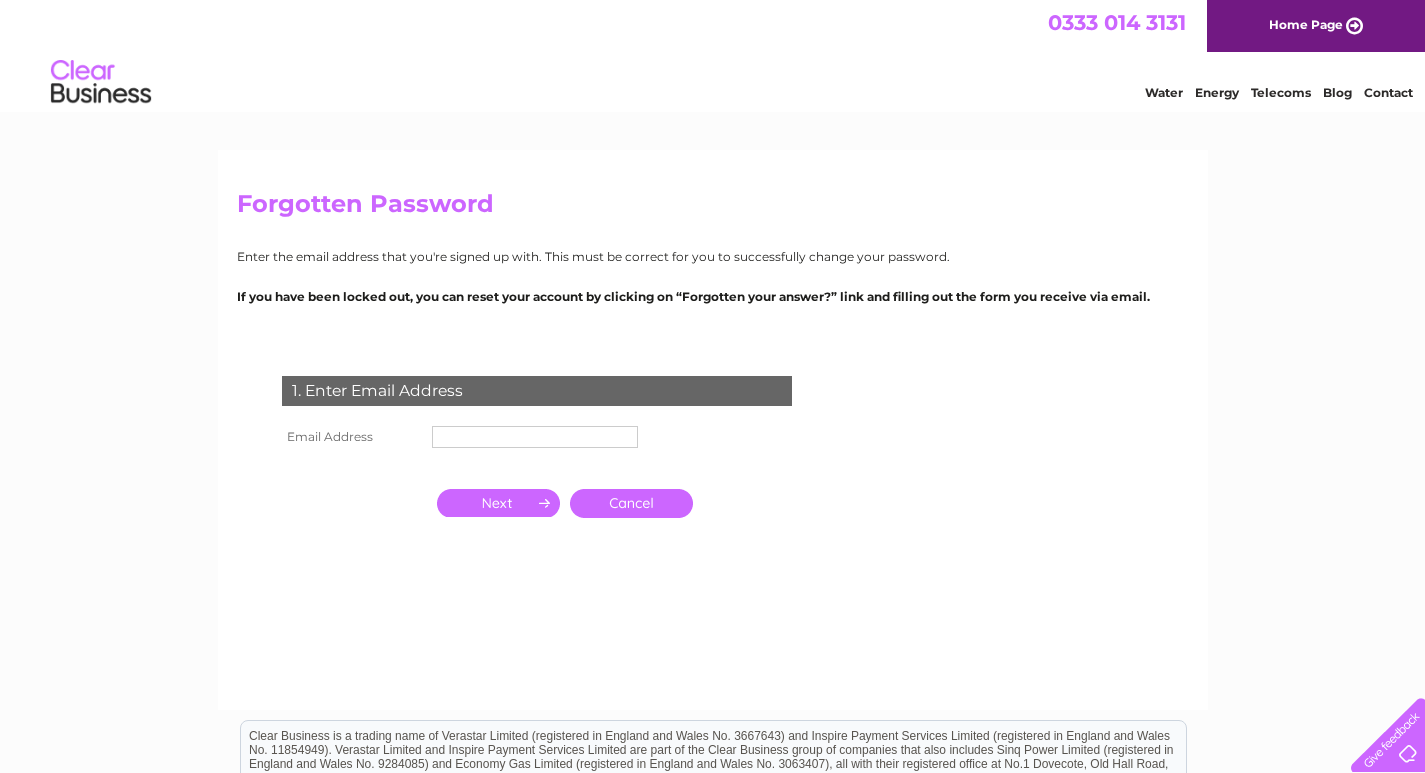 scroll, scrollTop: 0, scrollLeft: 0, axis: both 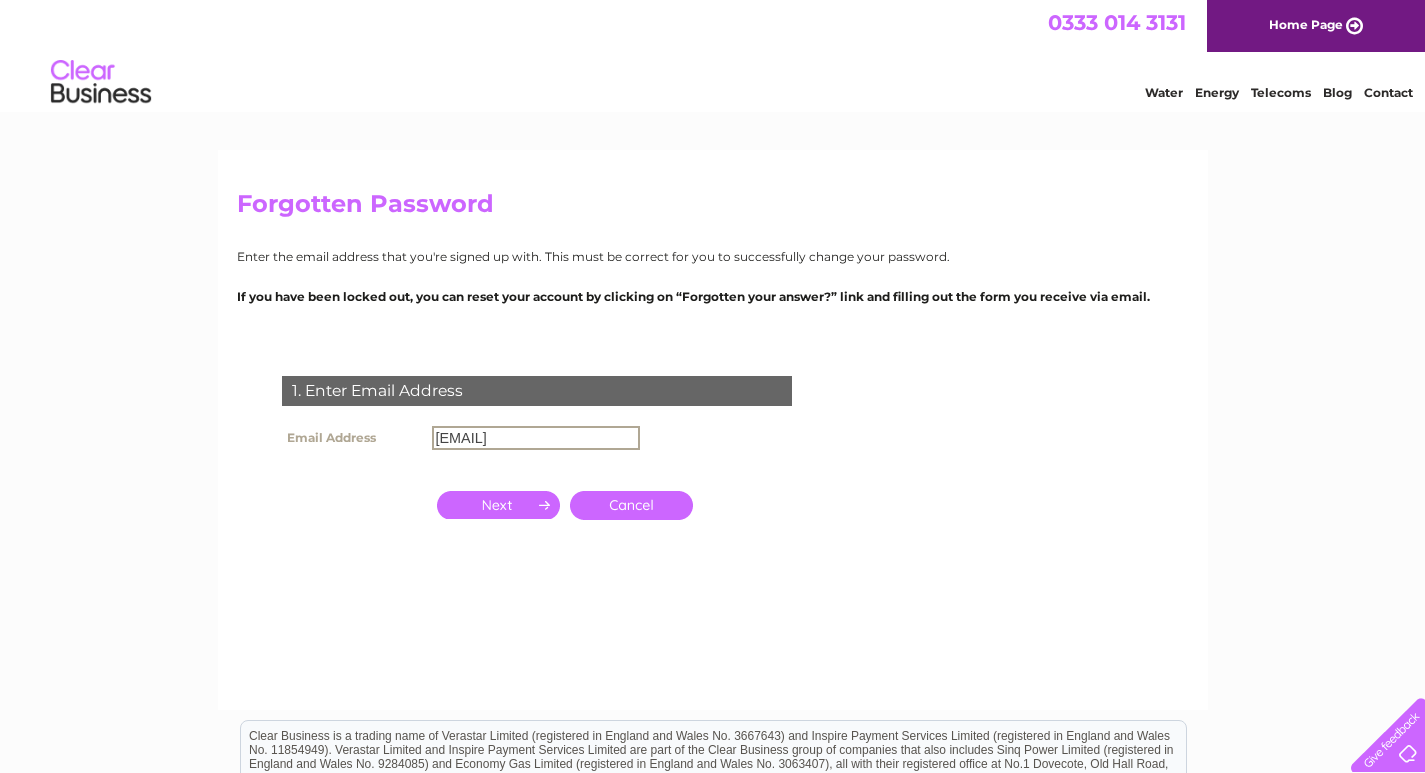type on "snaxcatering13@yahoo.com" 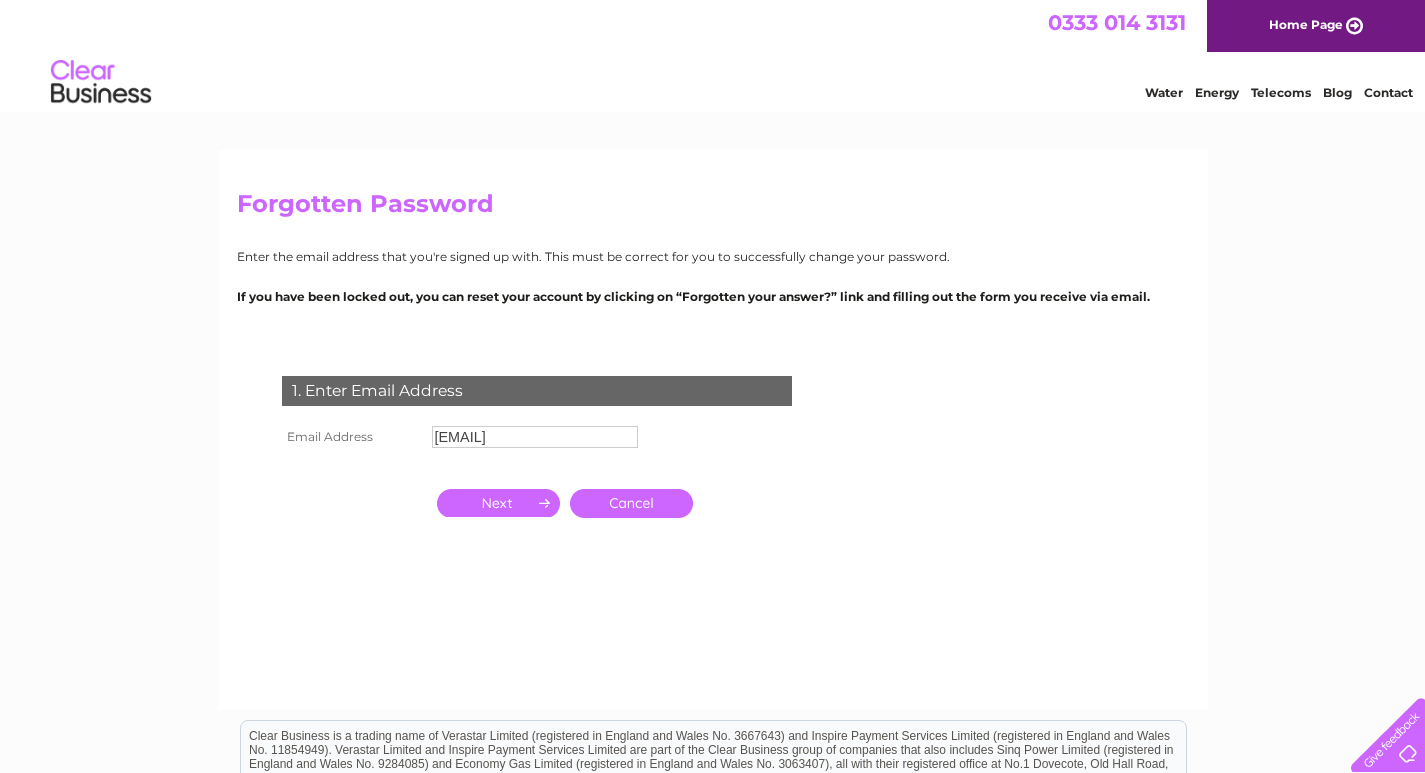 click at bounding box center [498, 503] 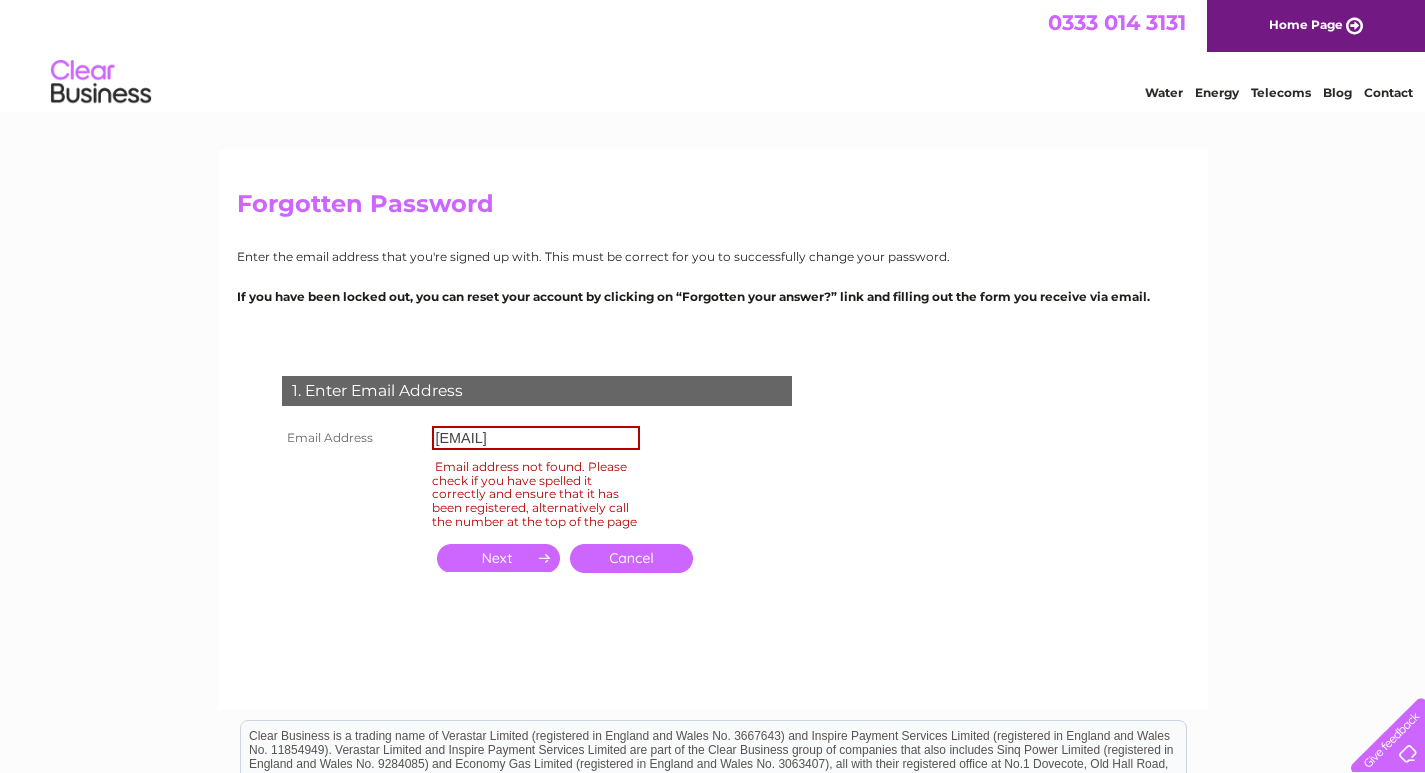drag, startPoint x: 621, startPoint y: 439, endPoint x: 630, endPoint y: 508, distance: 69.58448 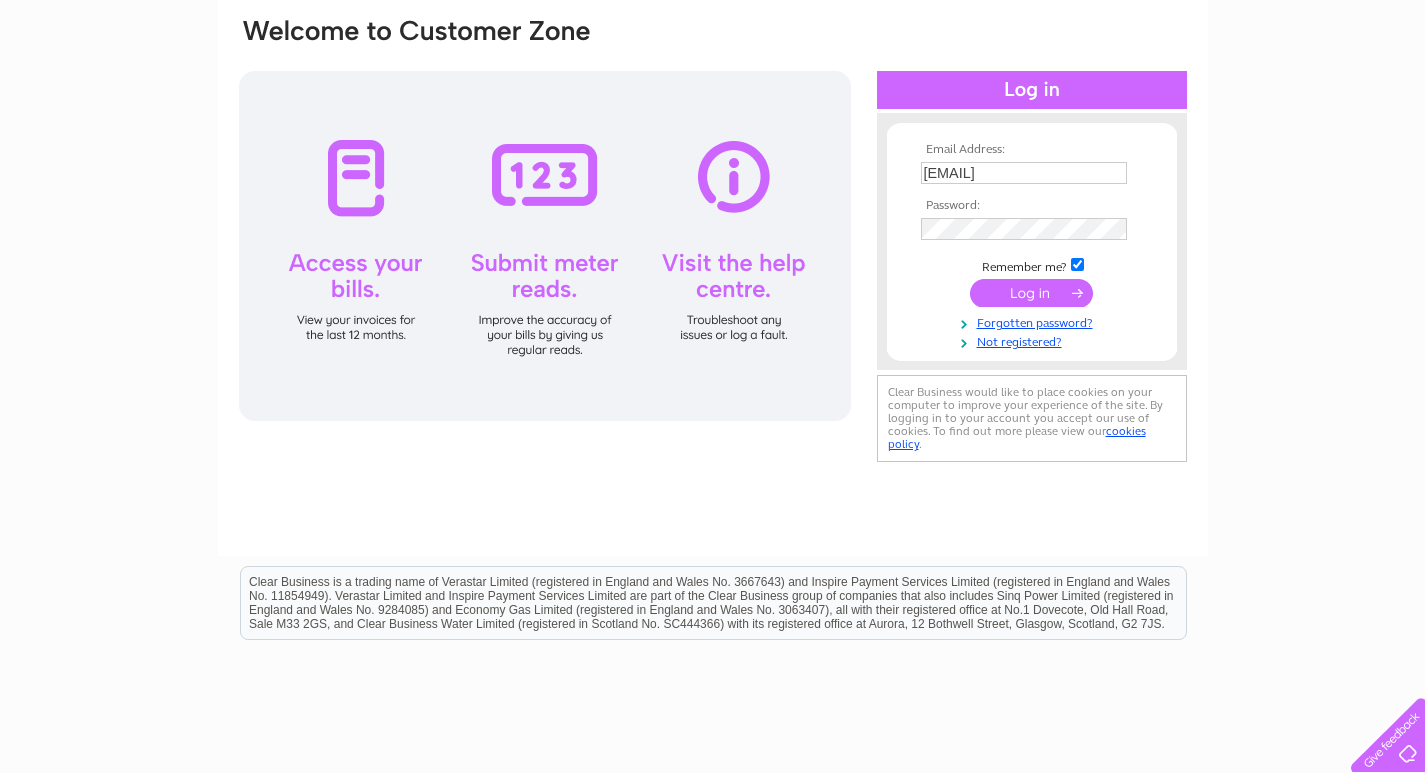 scroll, scrollTop: 294, scrollLeft: 0, axis: vertical 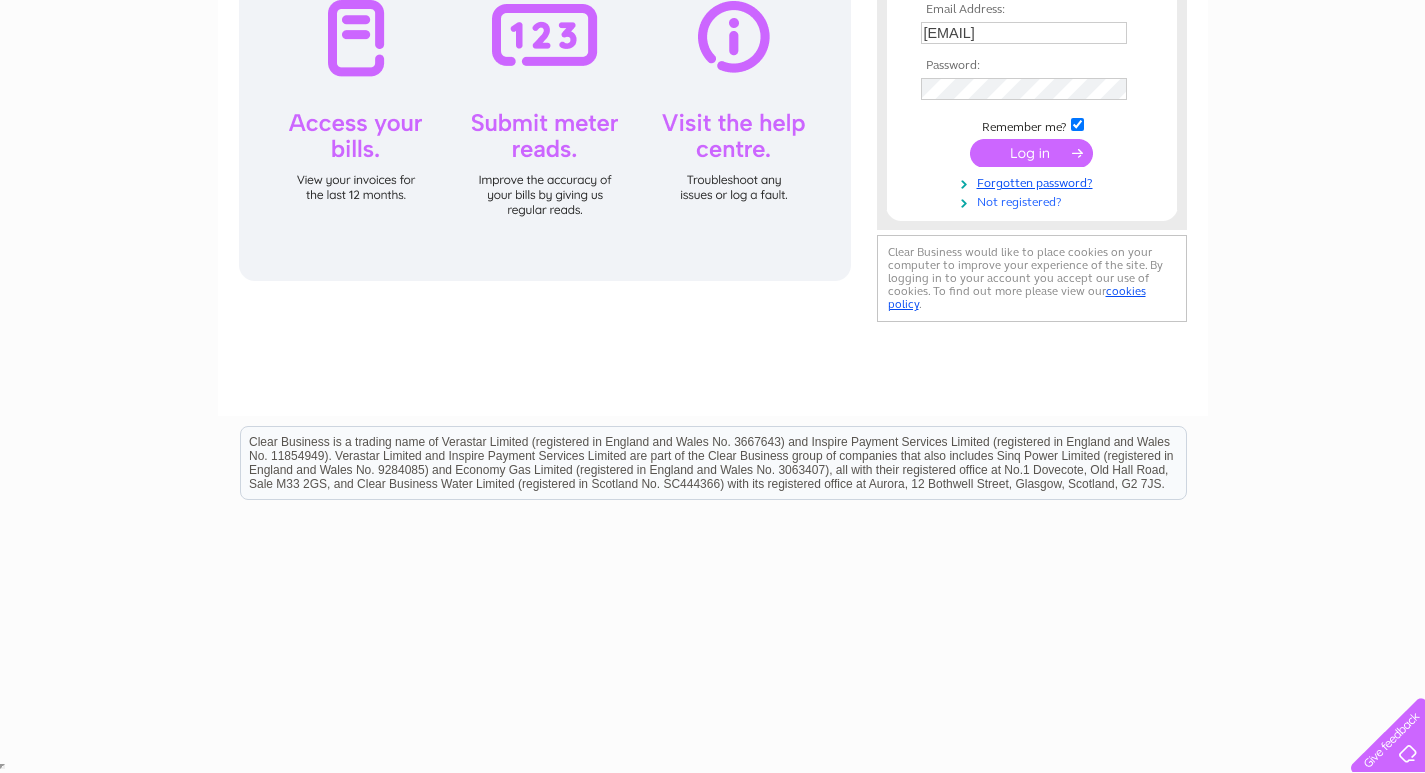 click on "Not registered?" at bounding box center [1034, 200] 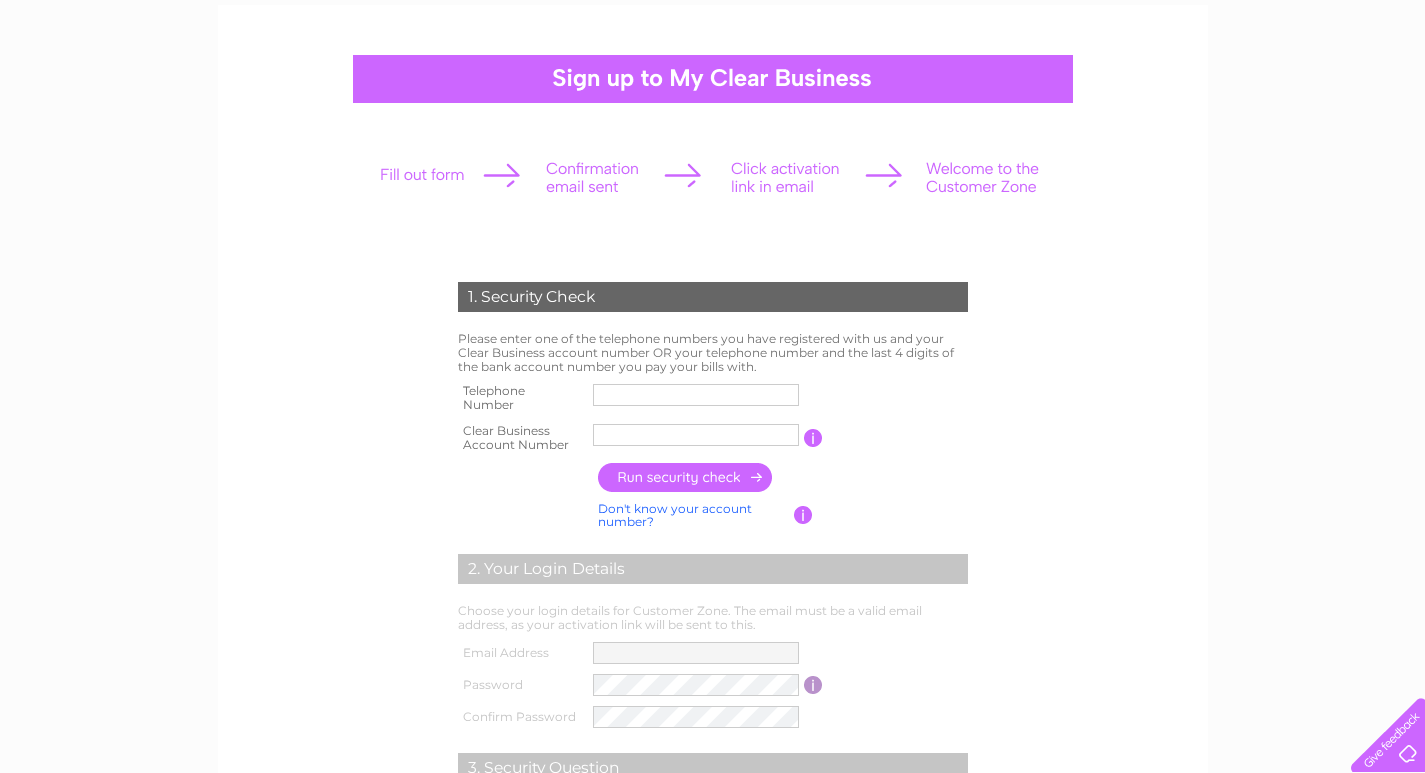 scroll, scrollTop: 300, scrollLeft: 0, axis: vertical 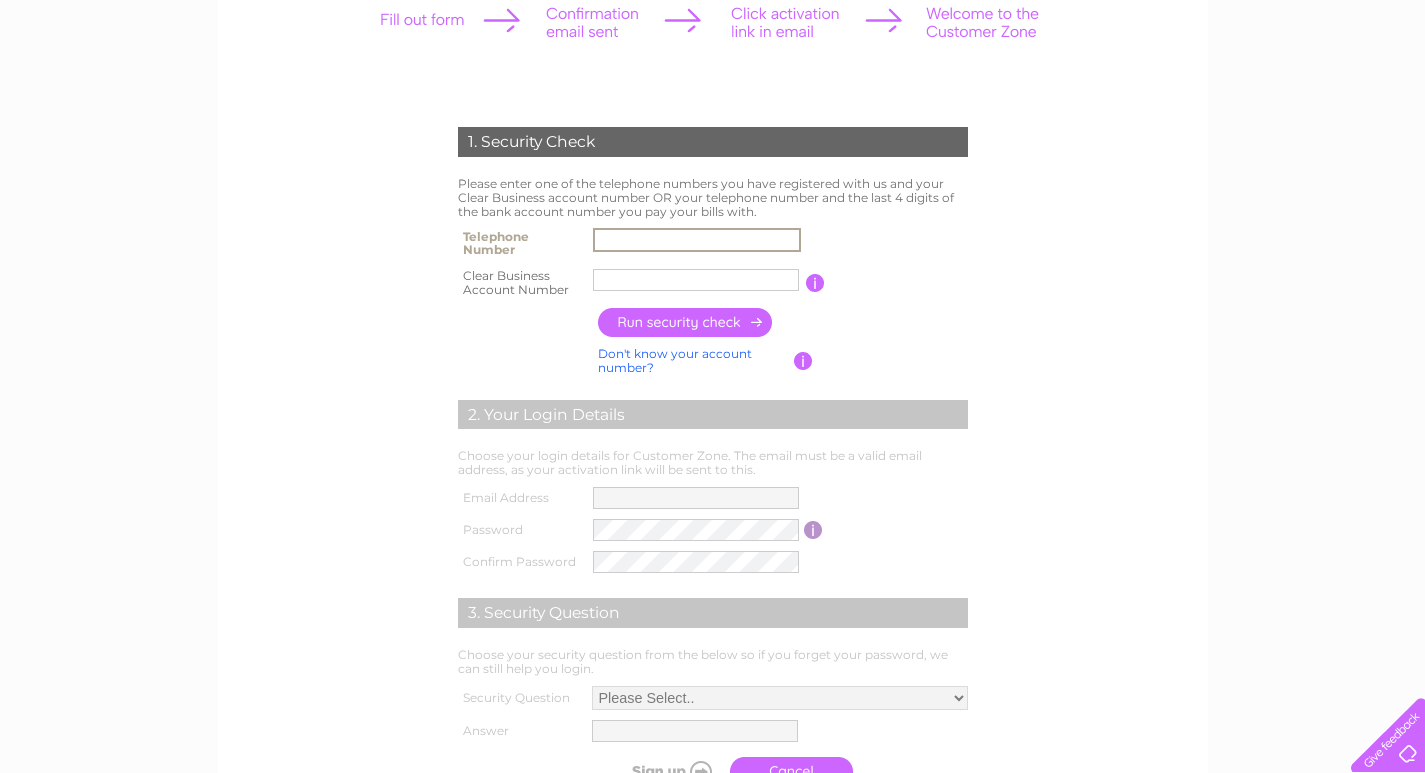 click at bounding box center (697, 240) 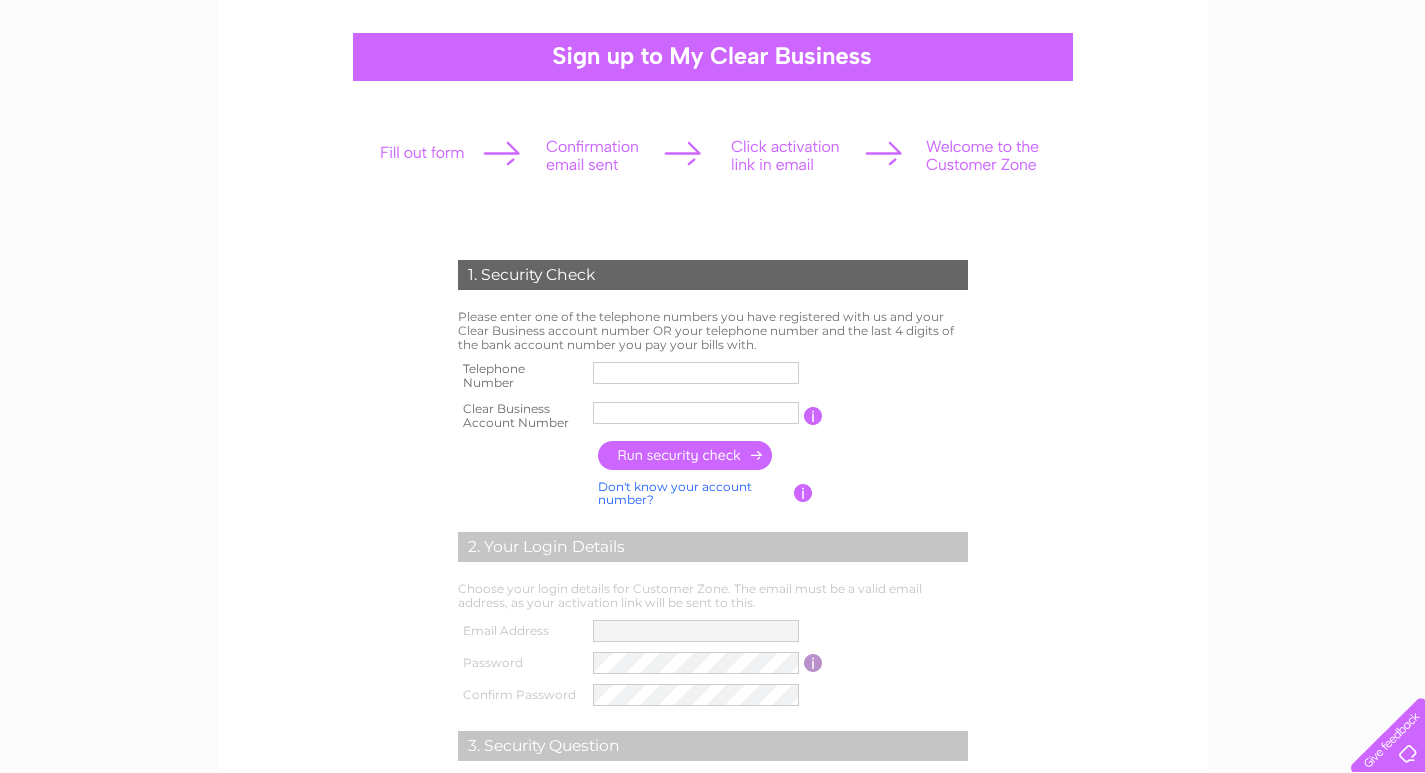 scroll, scrollTop: 200, scrollLeft: 0, axis: vertical 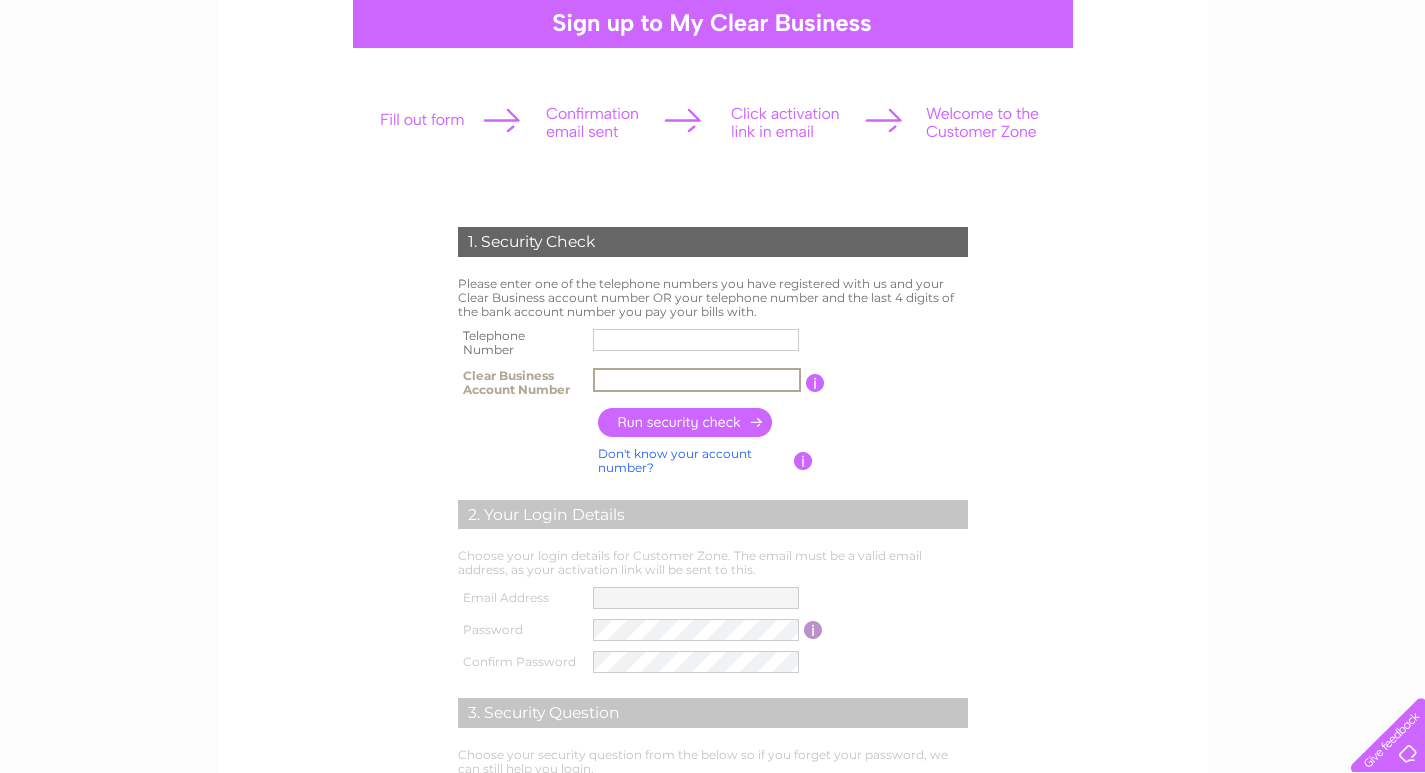 click at bounding box center (697, 380) 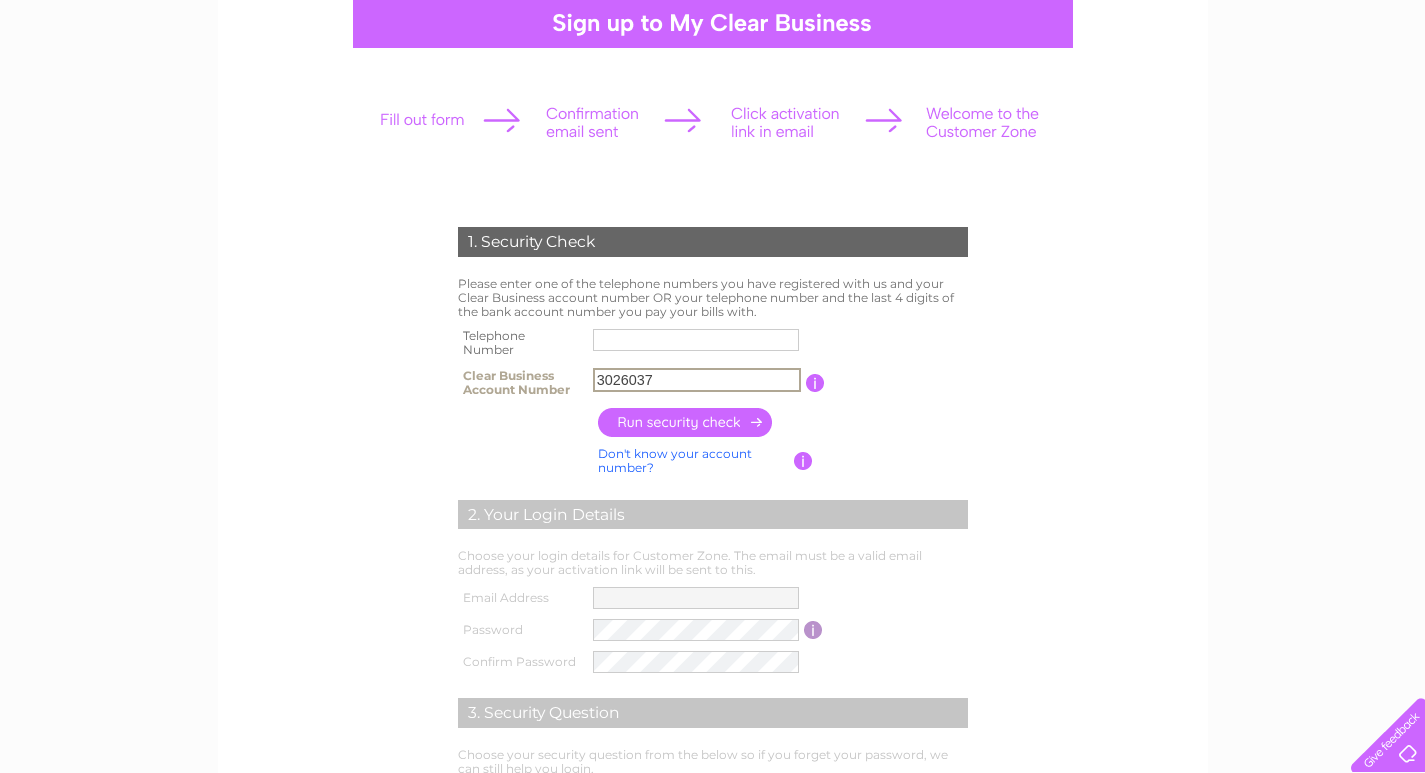 type on "3026037" 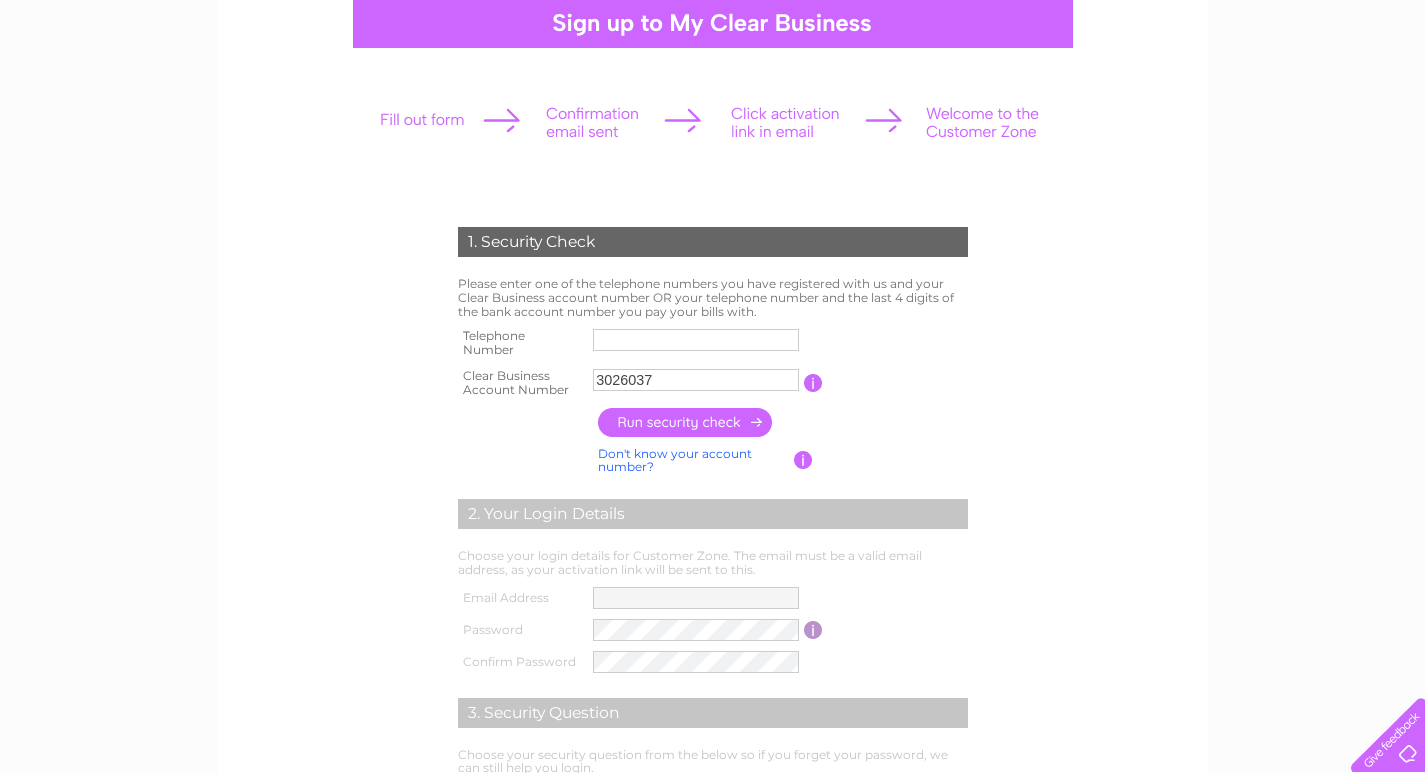scroll, scrollTop: 100, scrollLeft: 0, axis: vertical 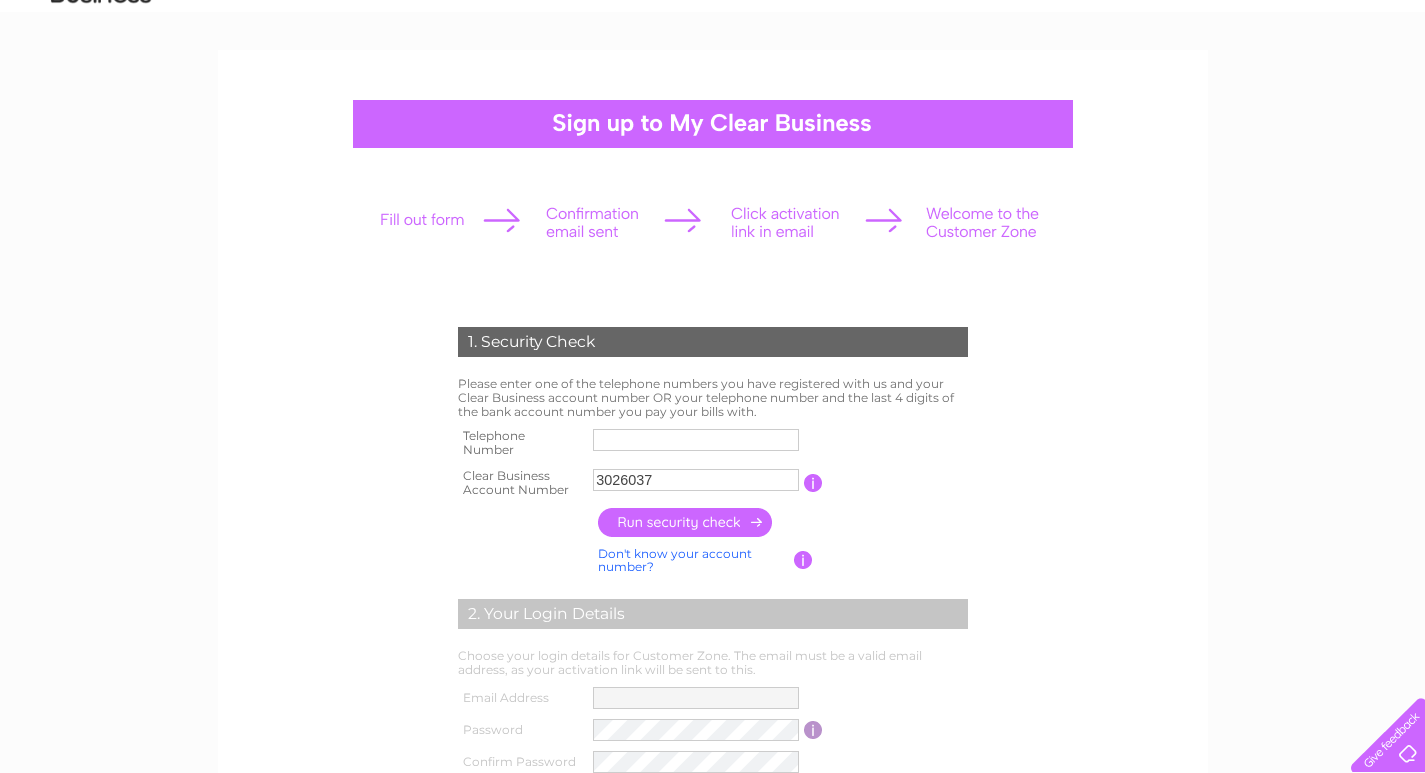 click at bounding box center (686, 522) 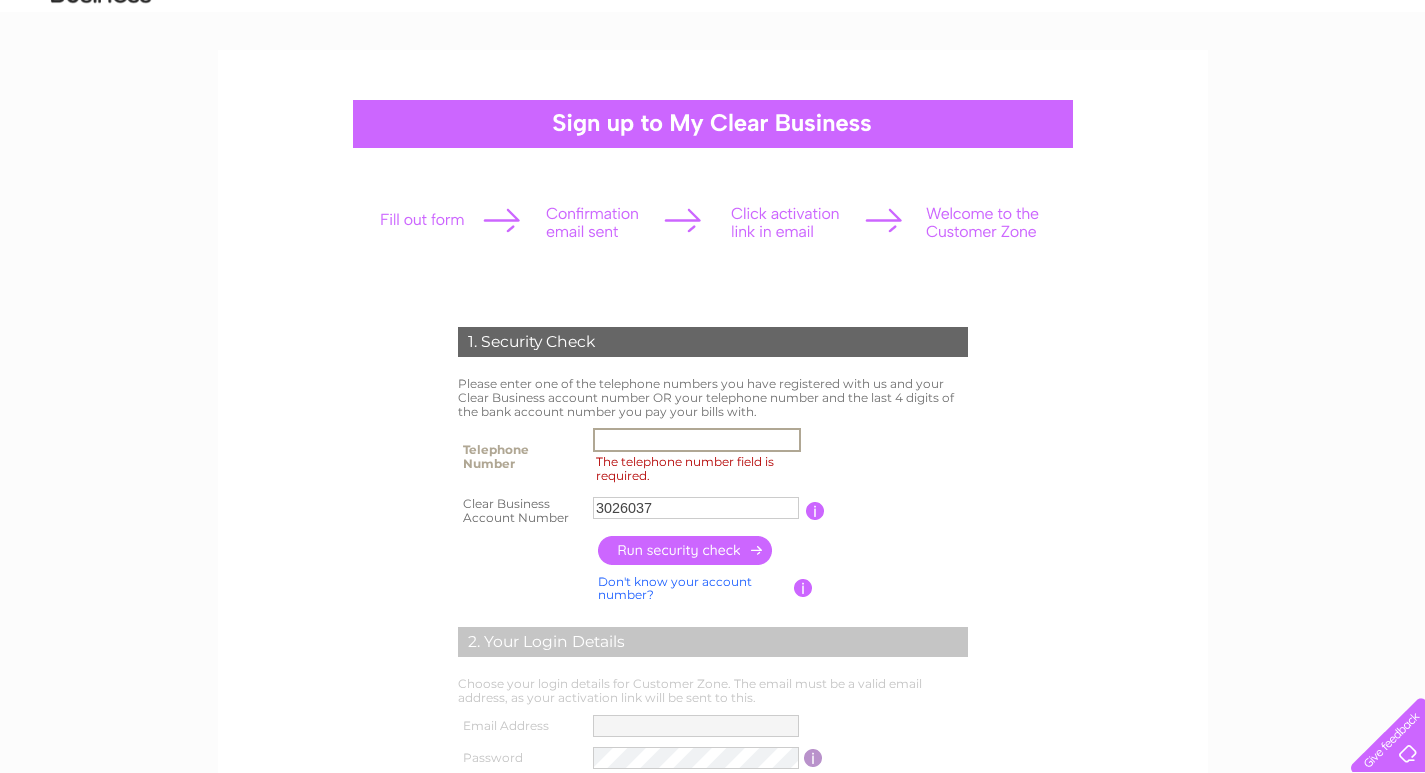 click on "The telephone number field is required." at bounding box center (697, 440) 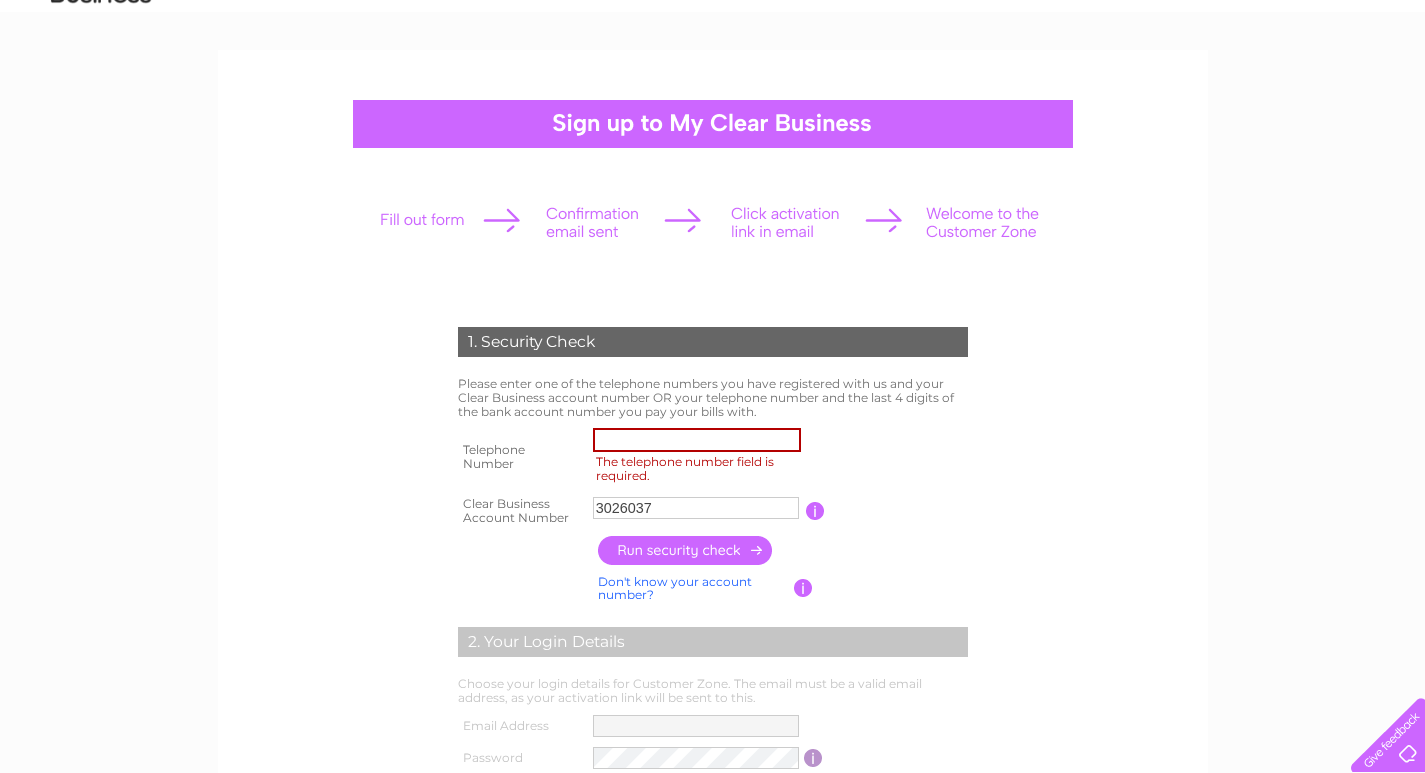 paste on "0131 557 86" 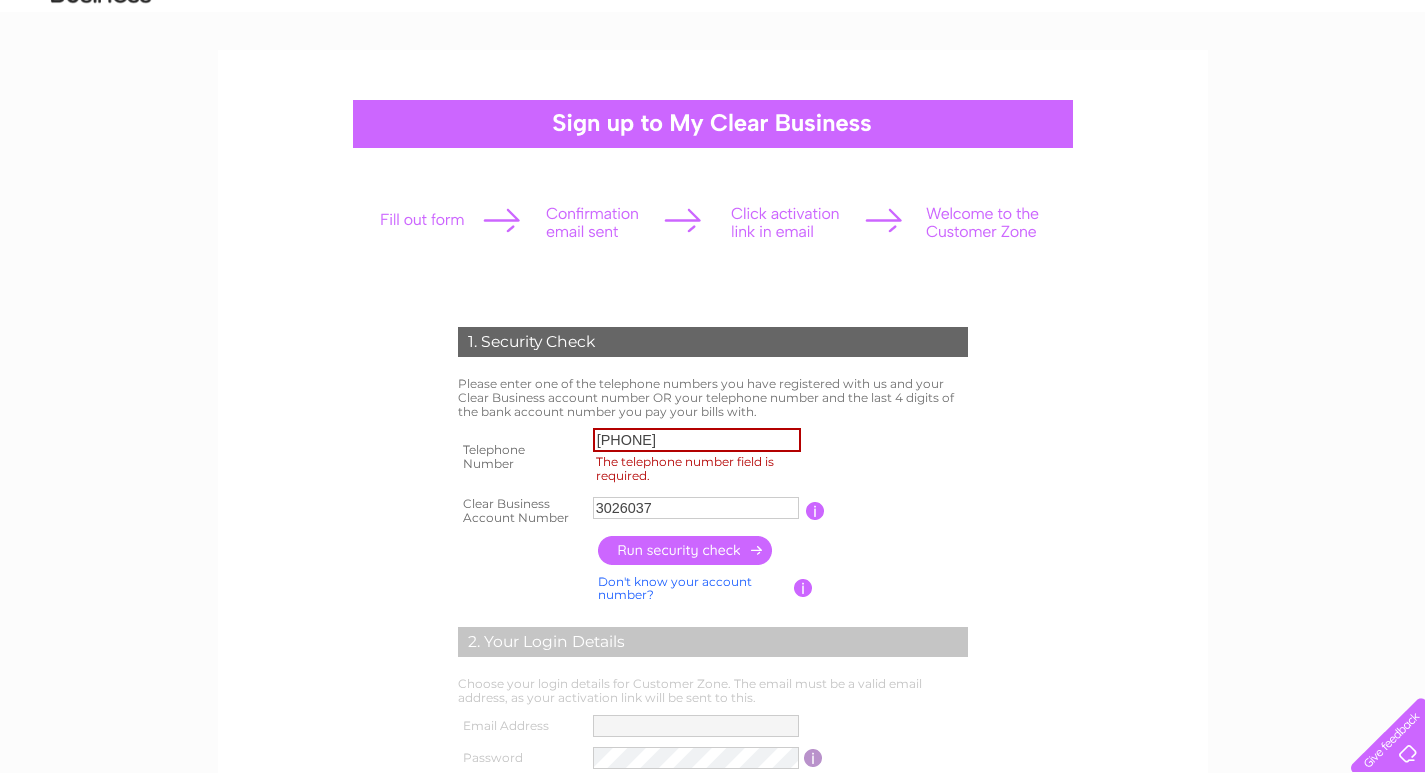 click on "0131 557 86" at bounding box center [697, 440] 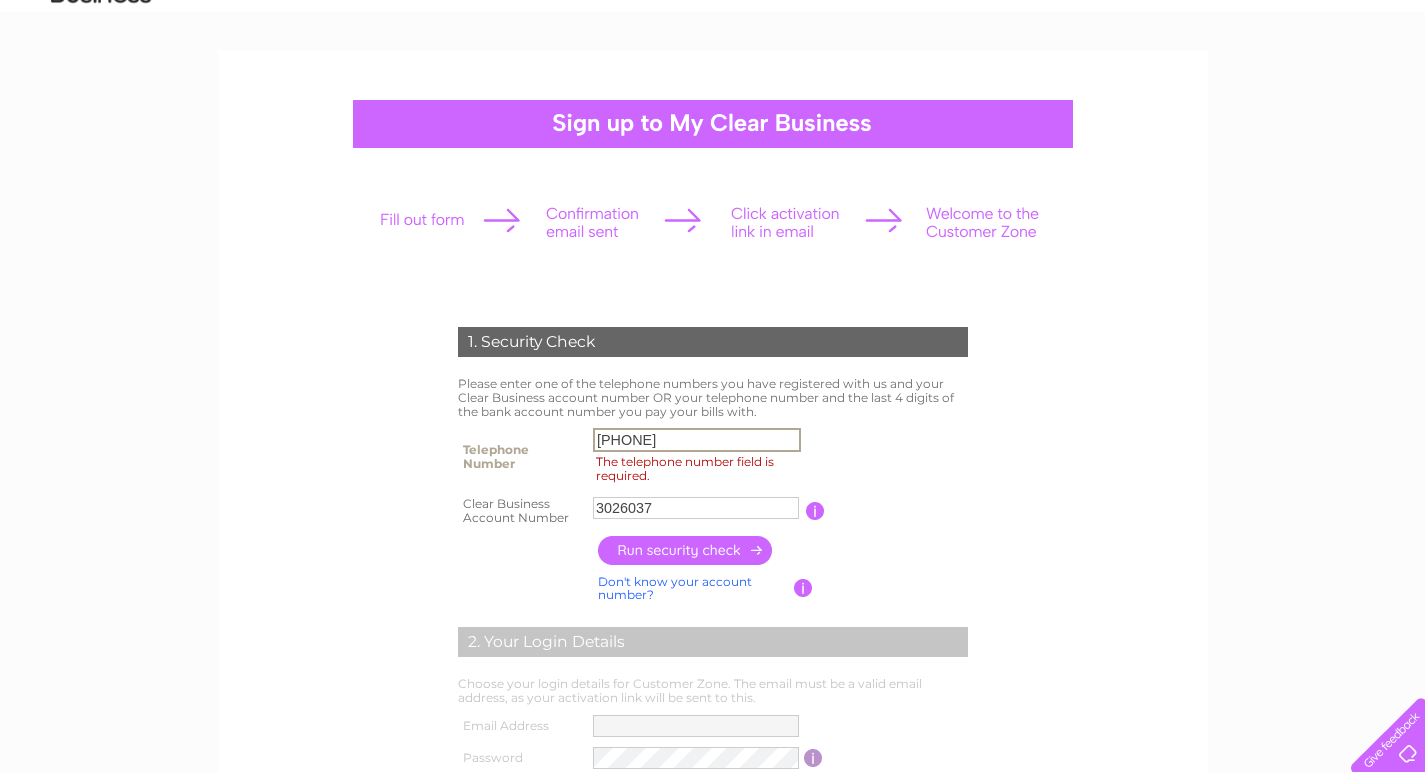 click on "0131 557 86" at bounding box center [697, 440] 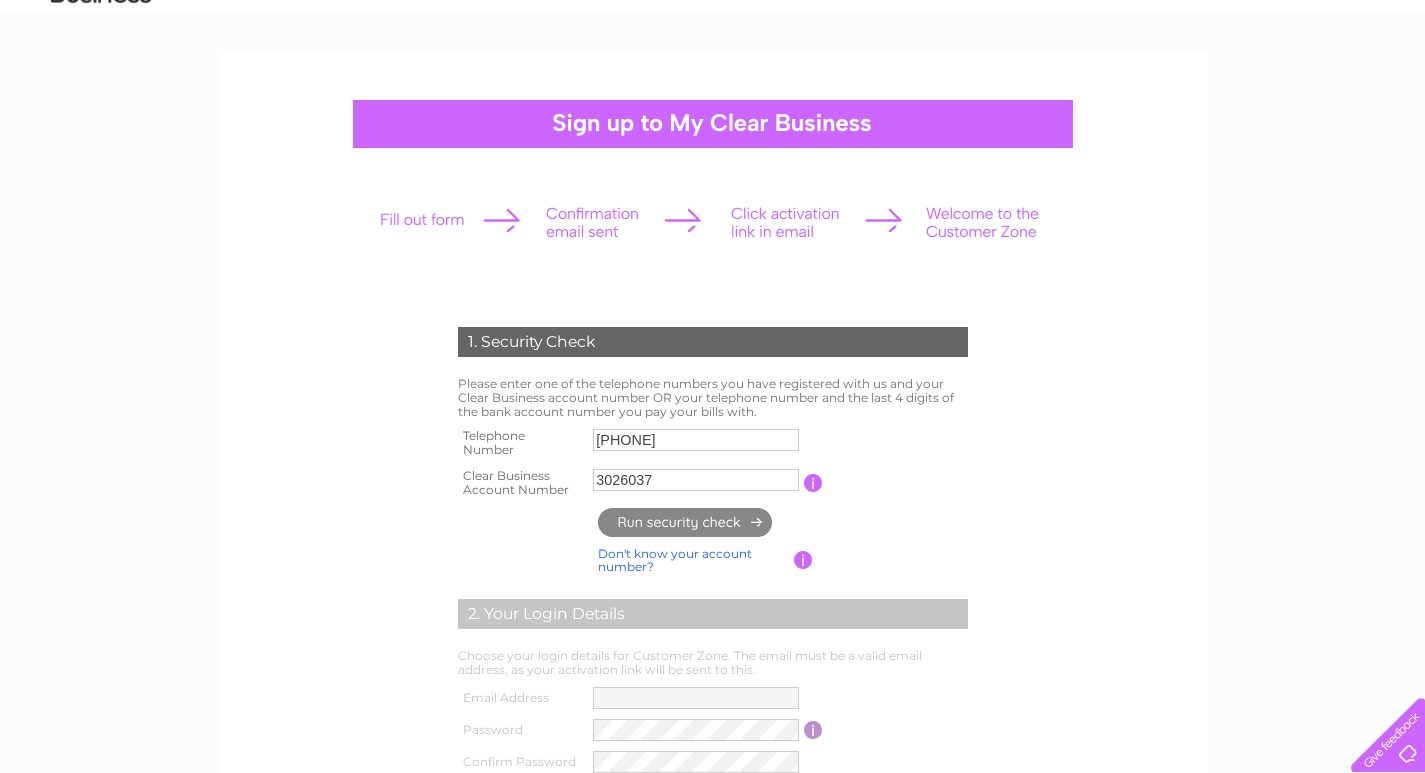 type on "**********" 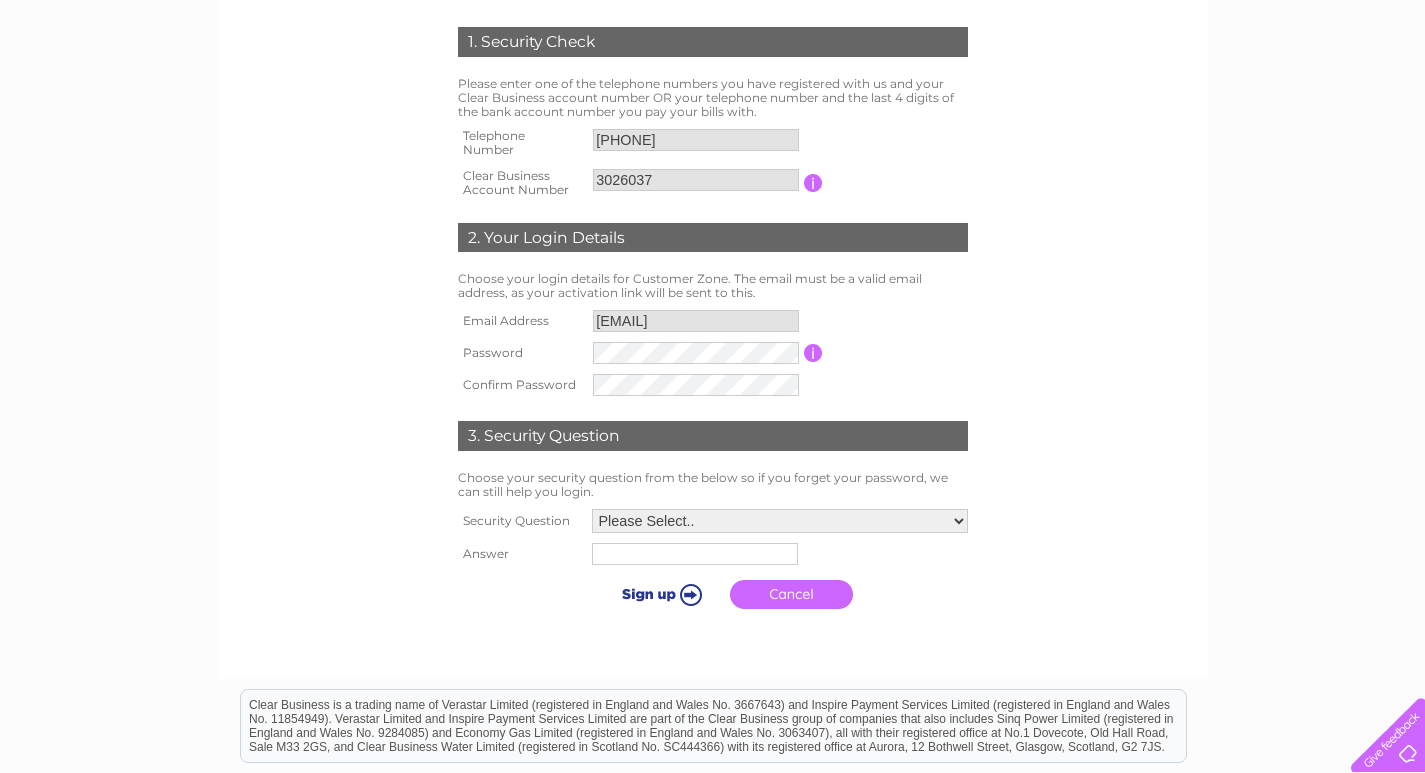 scroll, scrollTop: 500, scrollLeft: 0, axis: vertical 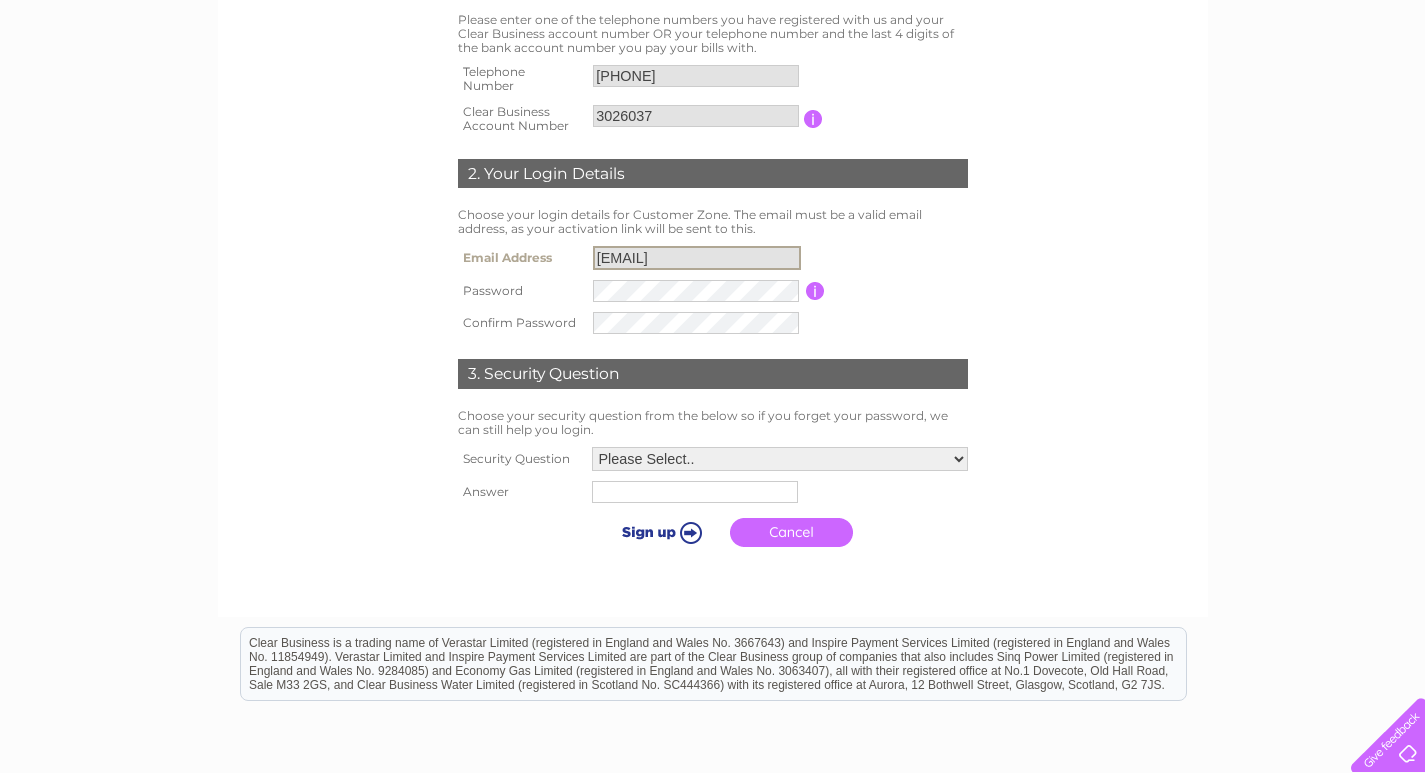 drag, startPoint x: 719, startPoint y: 252, endPoint x: 569, endPoint y: 255, distance: 150.03 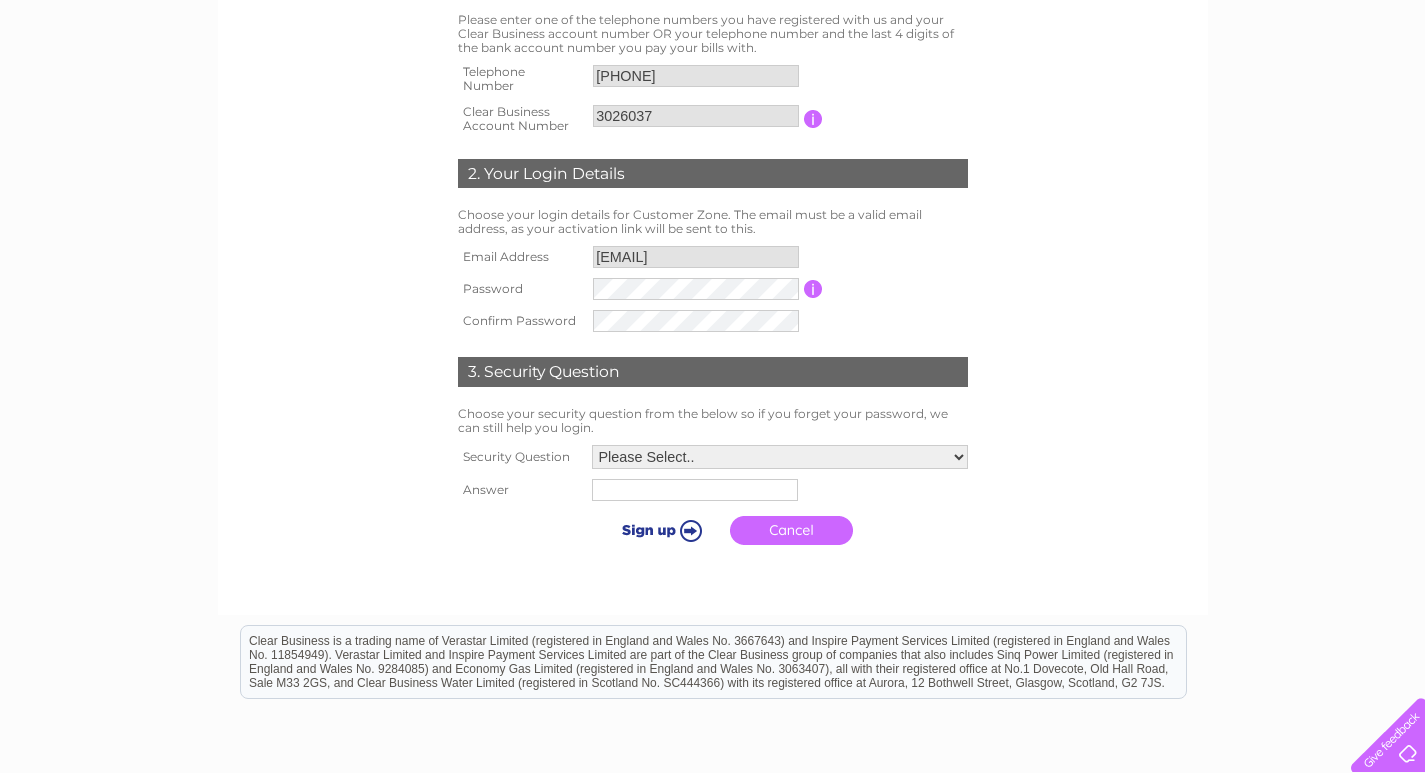 click on "1. Security Check
Please enter one of the telephone numbers you have registered with us and your Clear Business account number OR your telephone number and the last 4 digits of the bank account number you pay your bills with.
Telephone Number
01315578688
Clear Business Account Number
3026037" at bounding box center [713, 259] 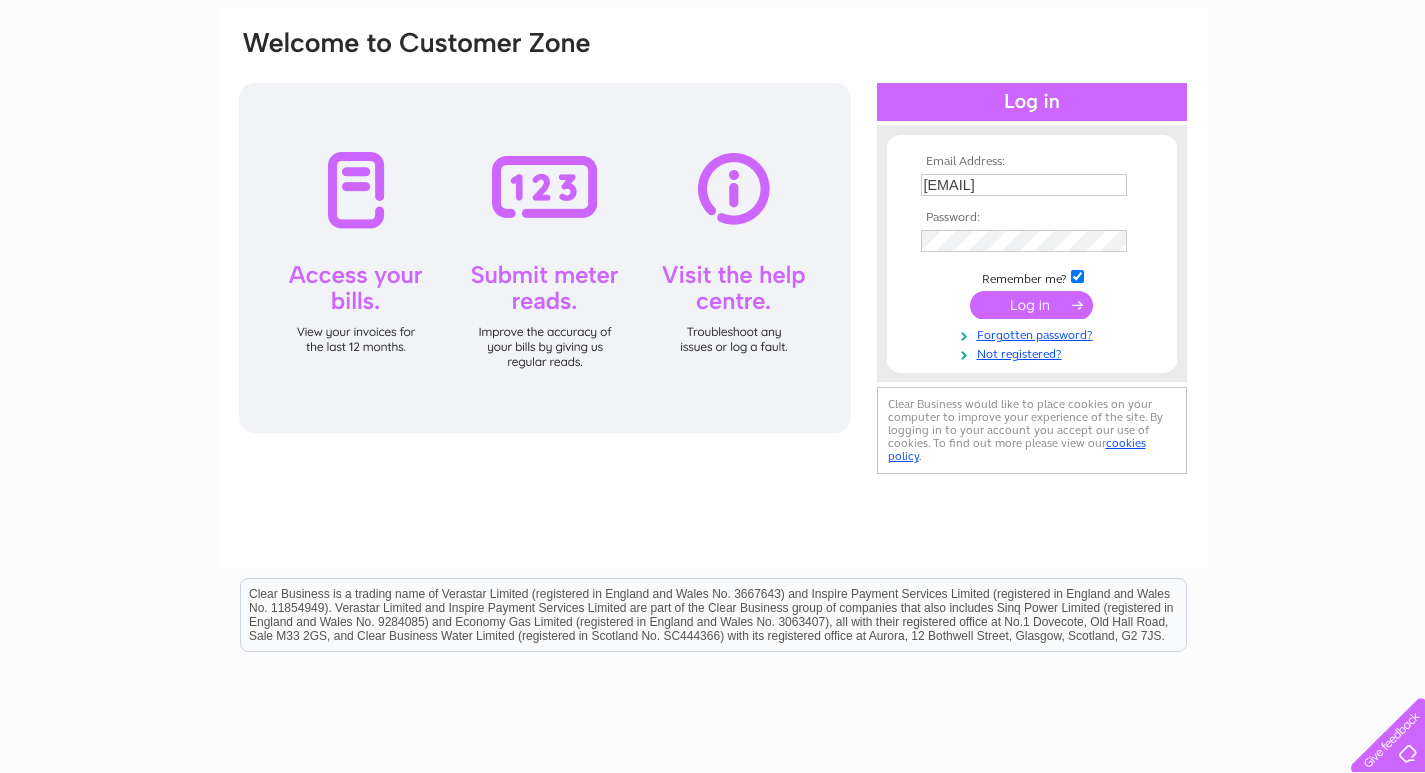 scroll, scrollTop: 0, scrollLeft: 0, axis: both 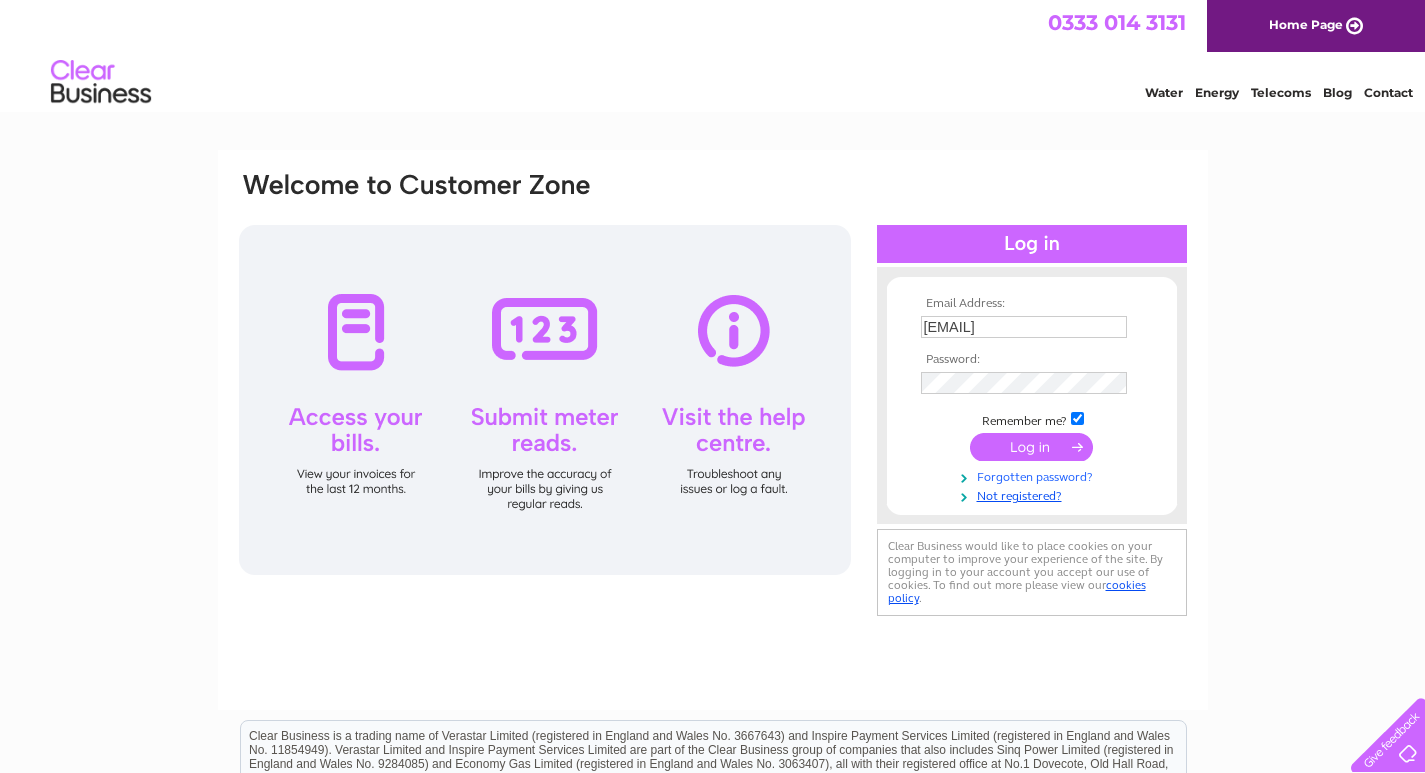 click on "Forgotten password?" at bounding box center (1034, 475) 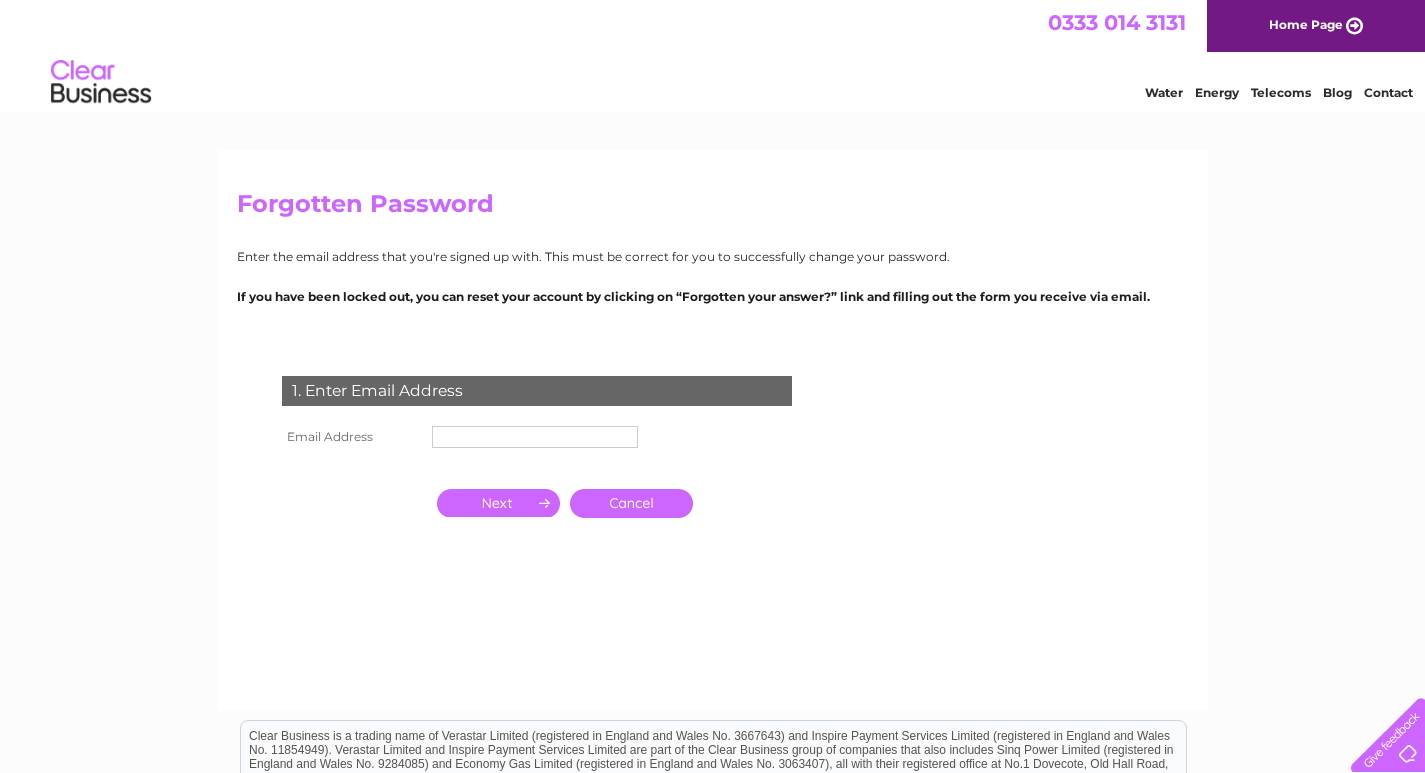 scroll, scrollTop: 0, scrollLeft: 0, axis: both 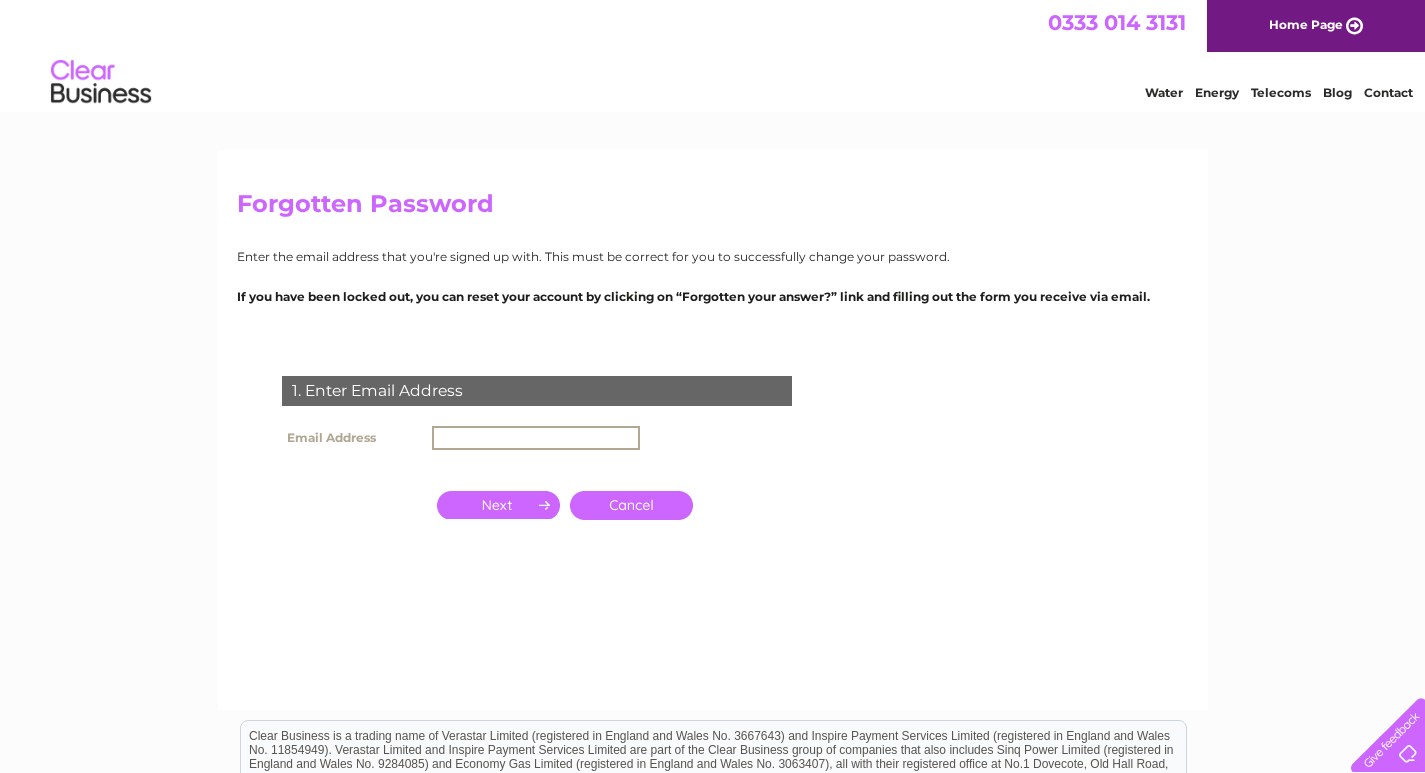 click at bounding box center [536, 438] 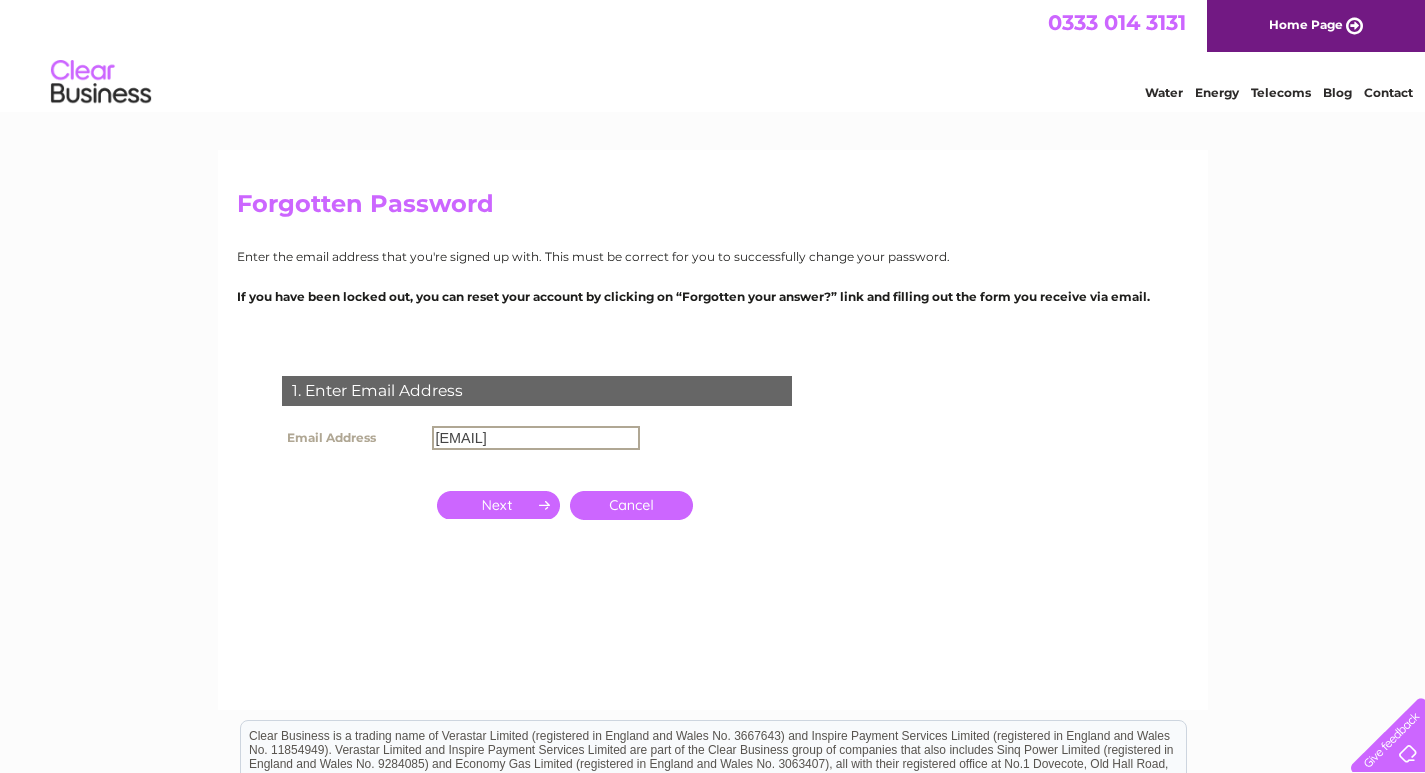 type on "kenny@snaxcafe.com" 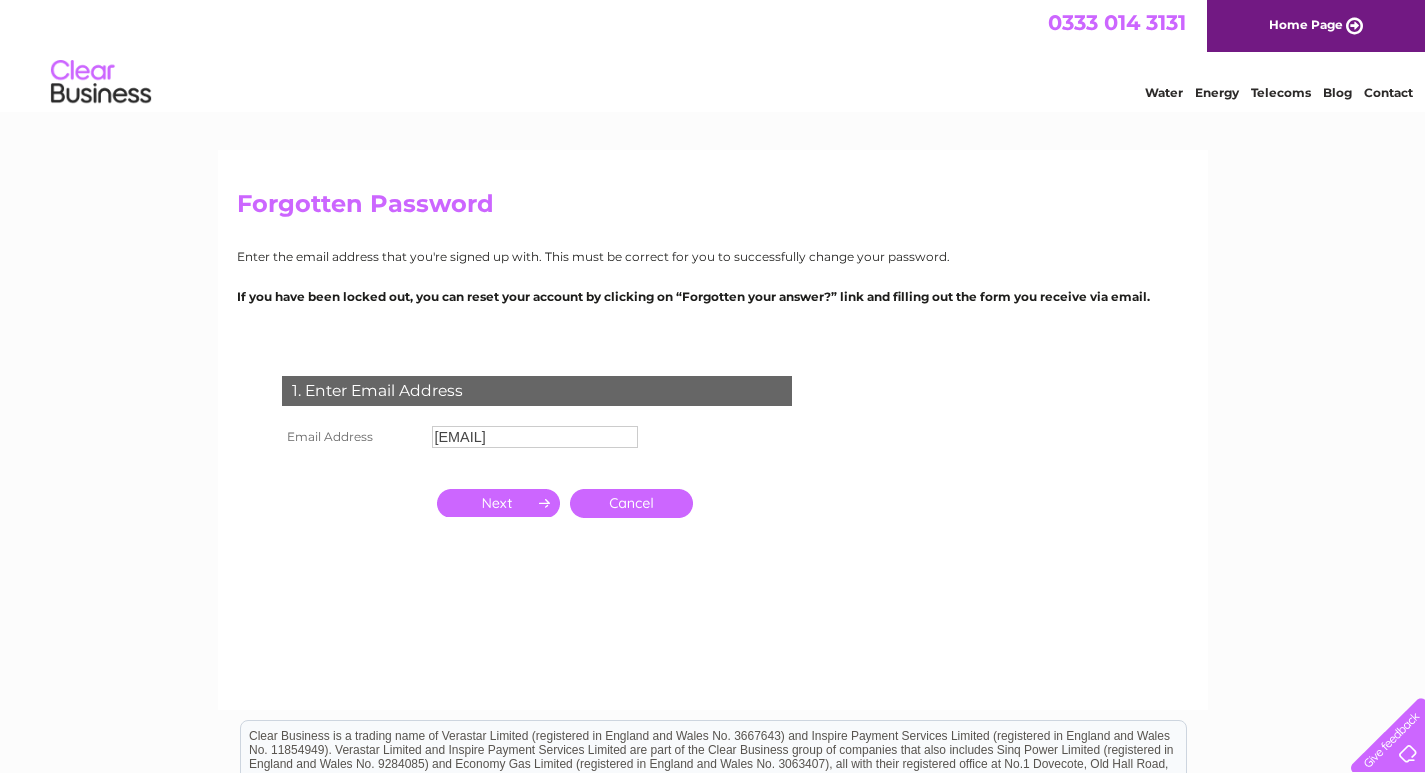 click at bounding box center (498, 503) 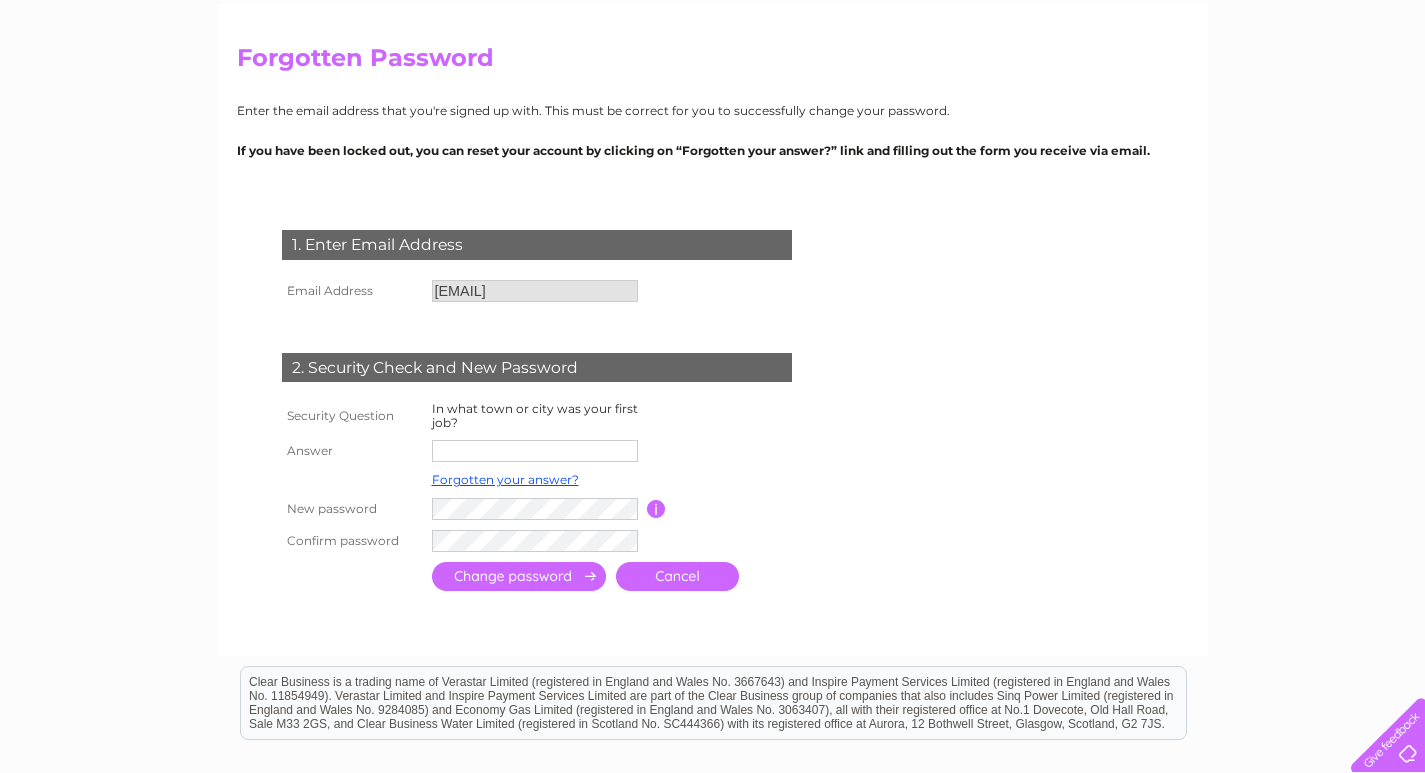 scroll, scrollTop: 300, scrollLeft: 0, axis: vertical 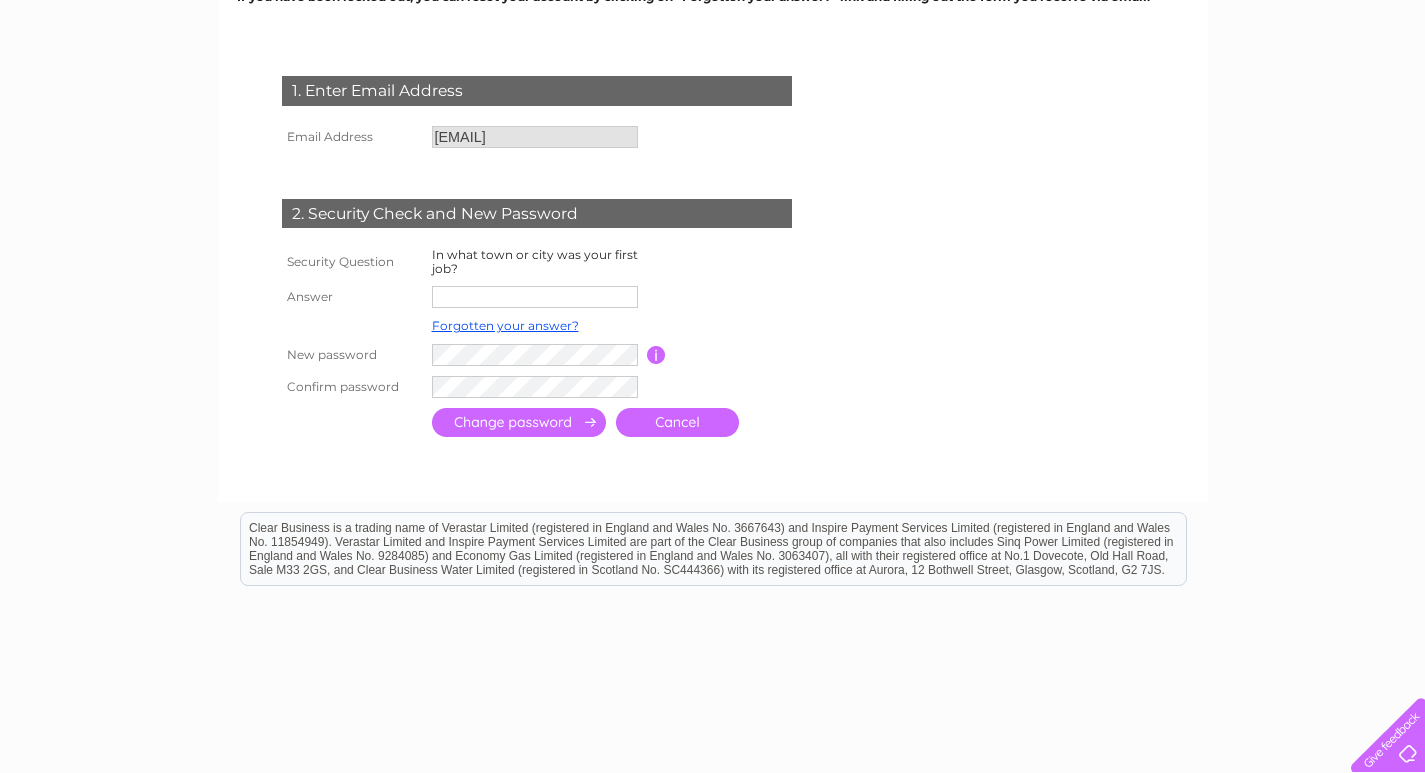 click at bounding box center (535, 297) 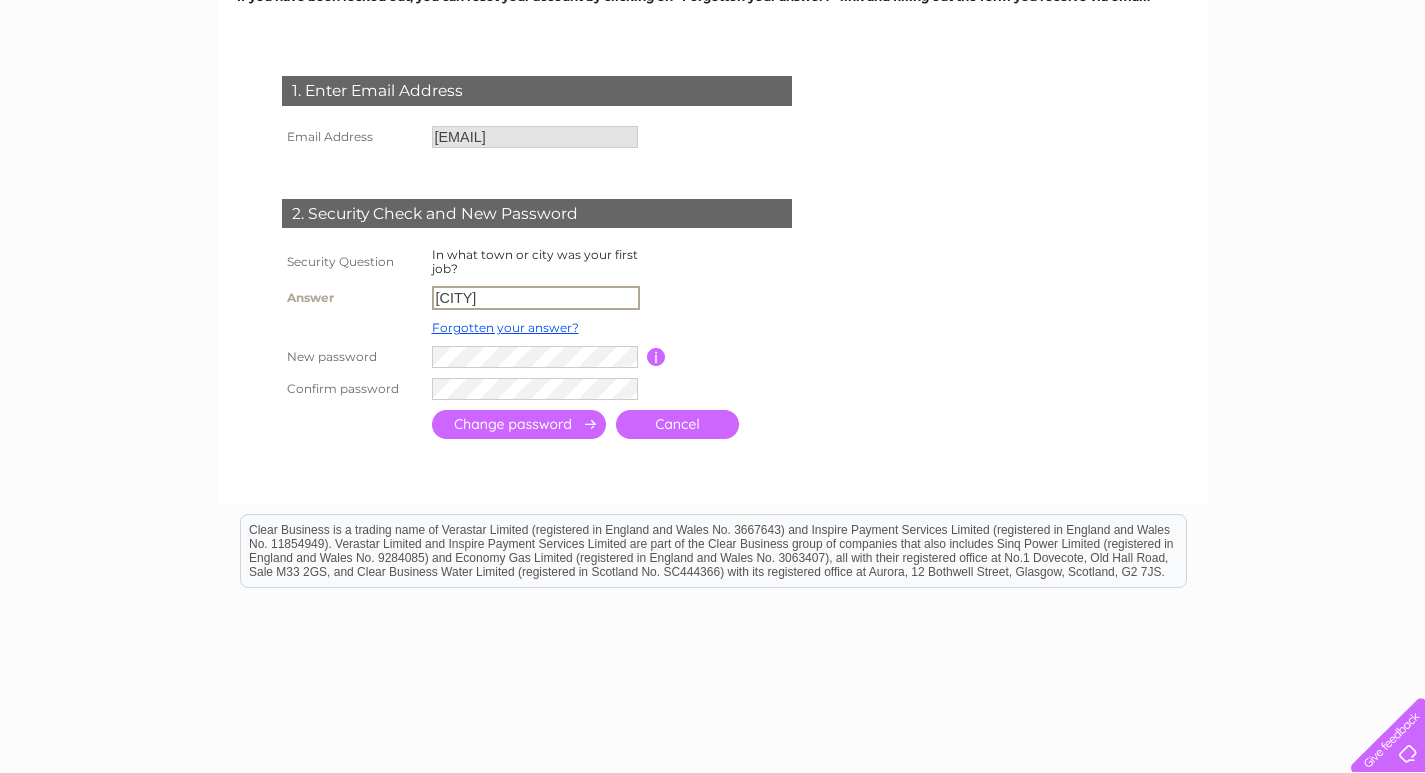 type on "[CITY]" 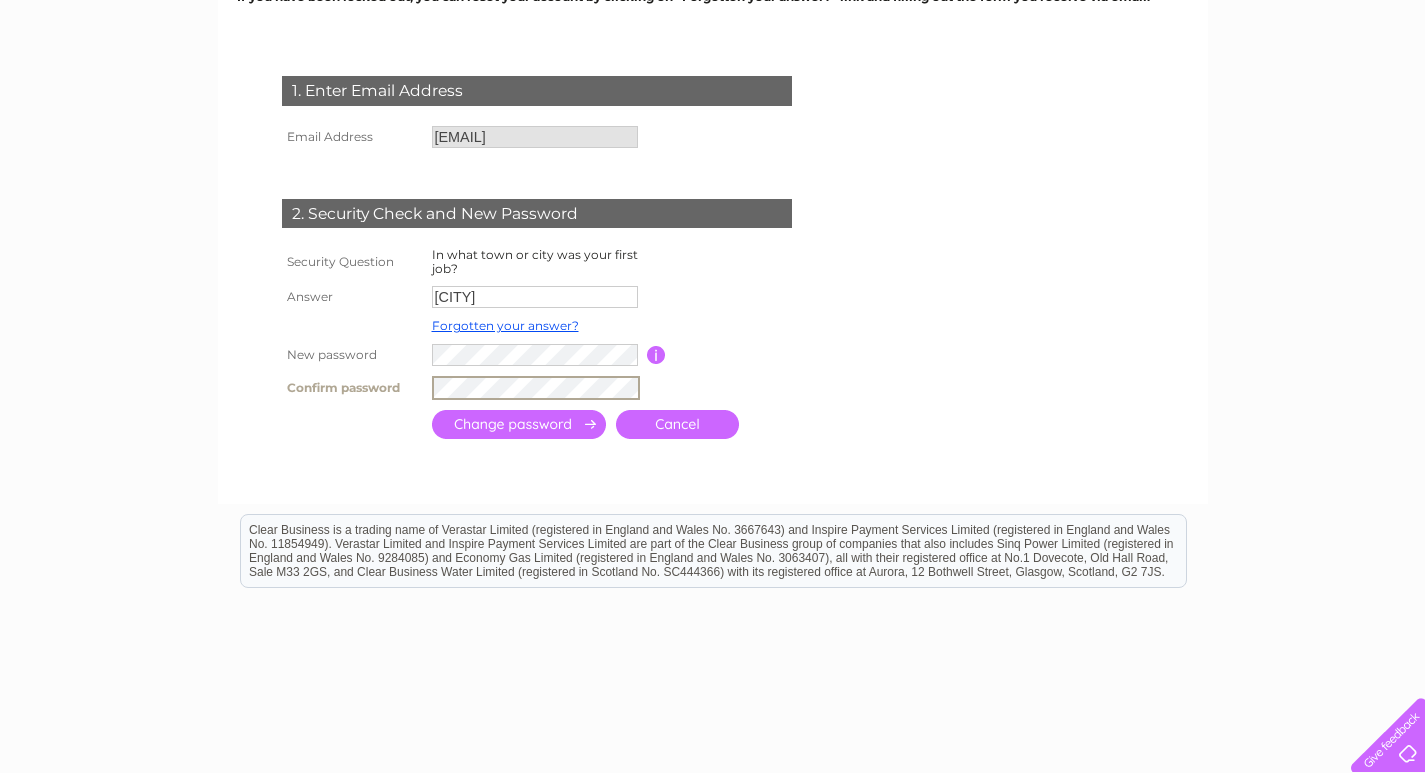click at bounding box center (519, 424) 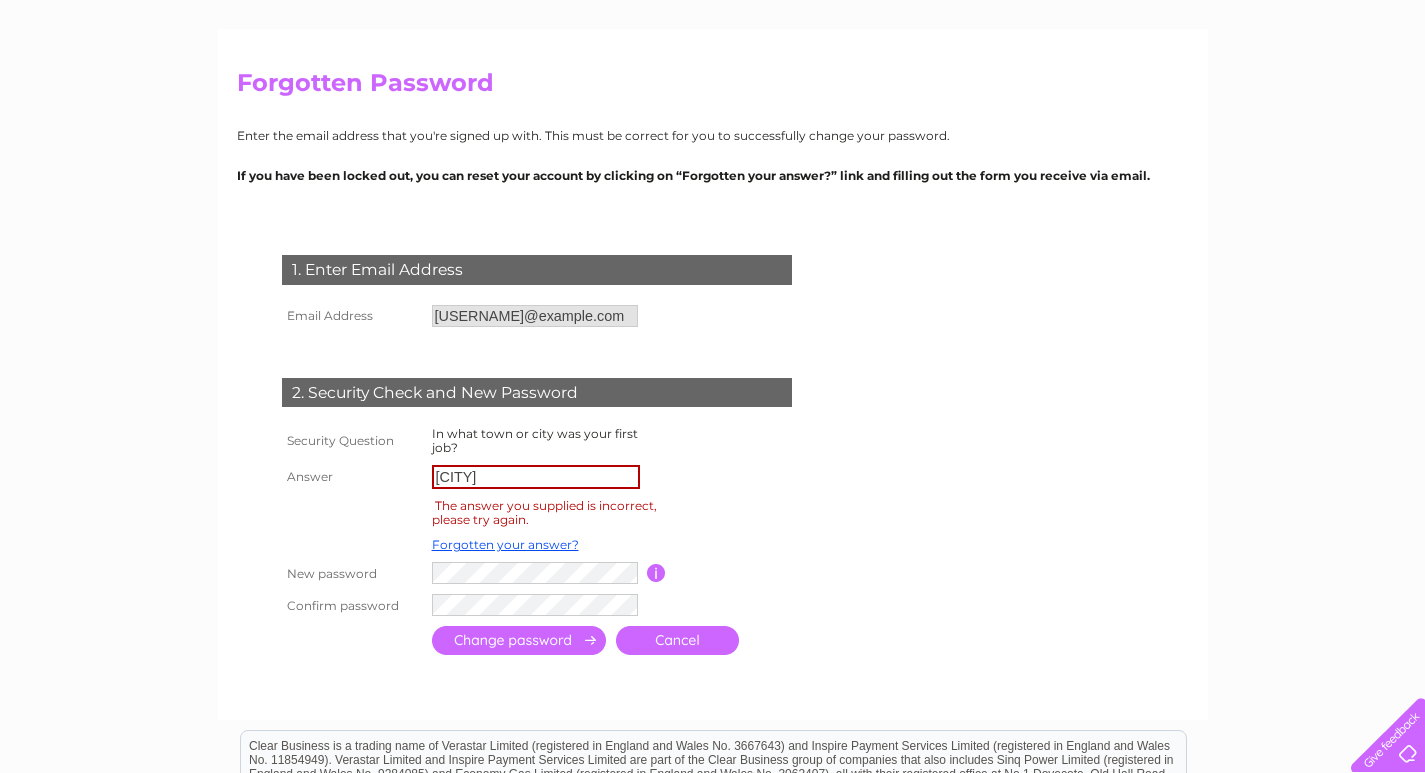 scroll, scrollTop: 300, scrollLeft: 0, axis: vertical 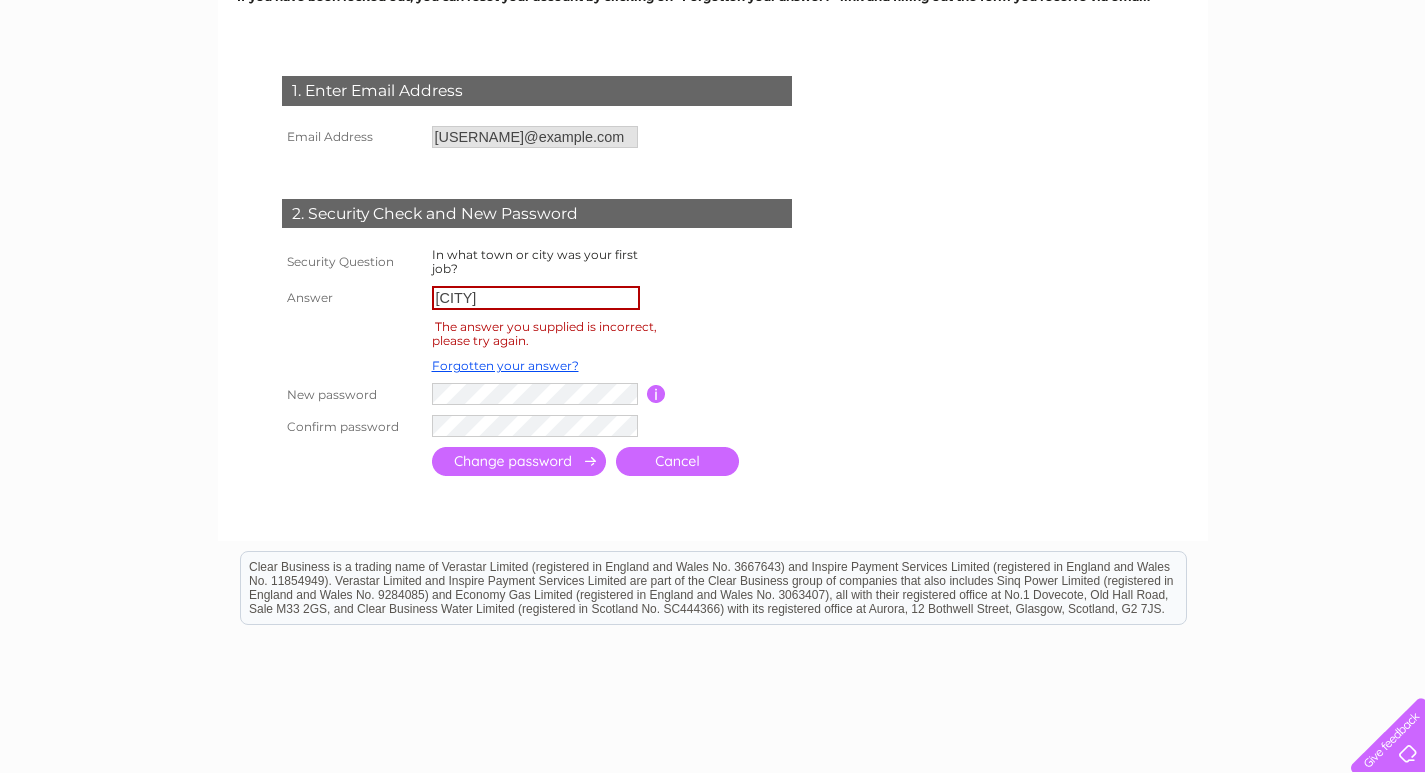 drag, startPoint x: 528, startPoint y: 285, endPoint x: 398, endPoint y: 288, distance: 130.0346 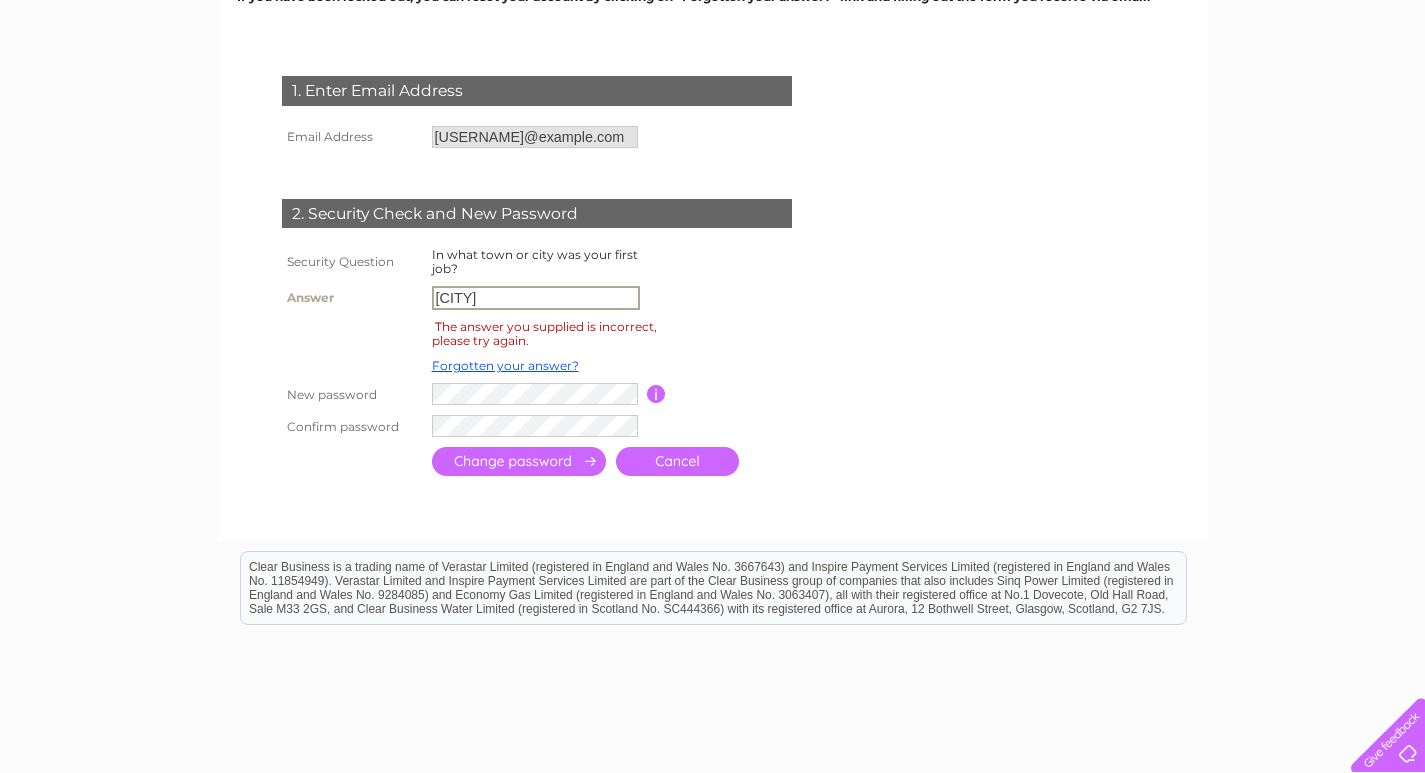 drag, startPoint x: 491, startPoint y: 291, endPoint x: 396, endPoint y: 308, distance: 96.50906 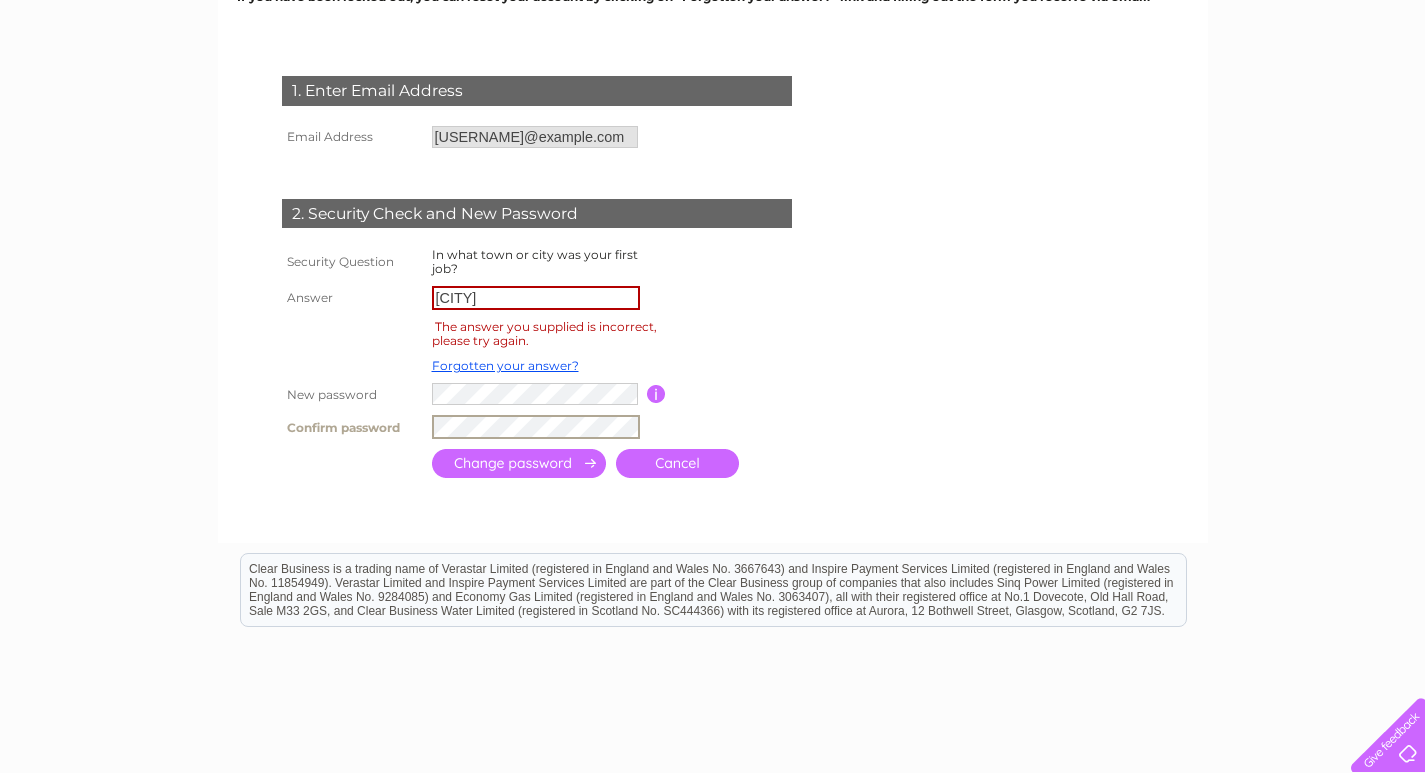 click at bounding box center [519, 463] 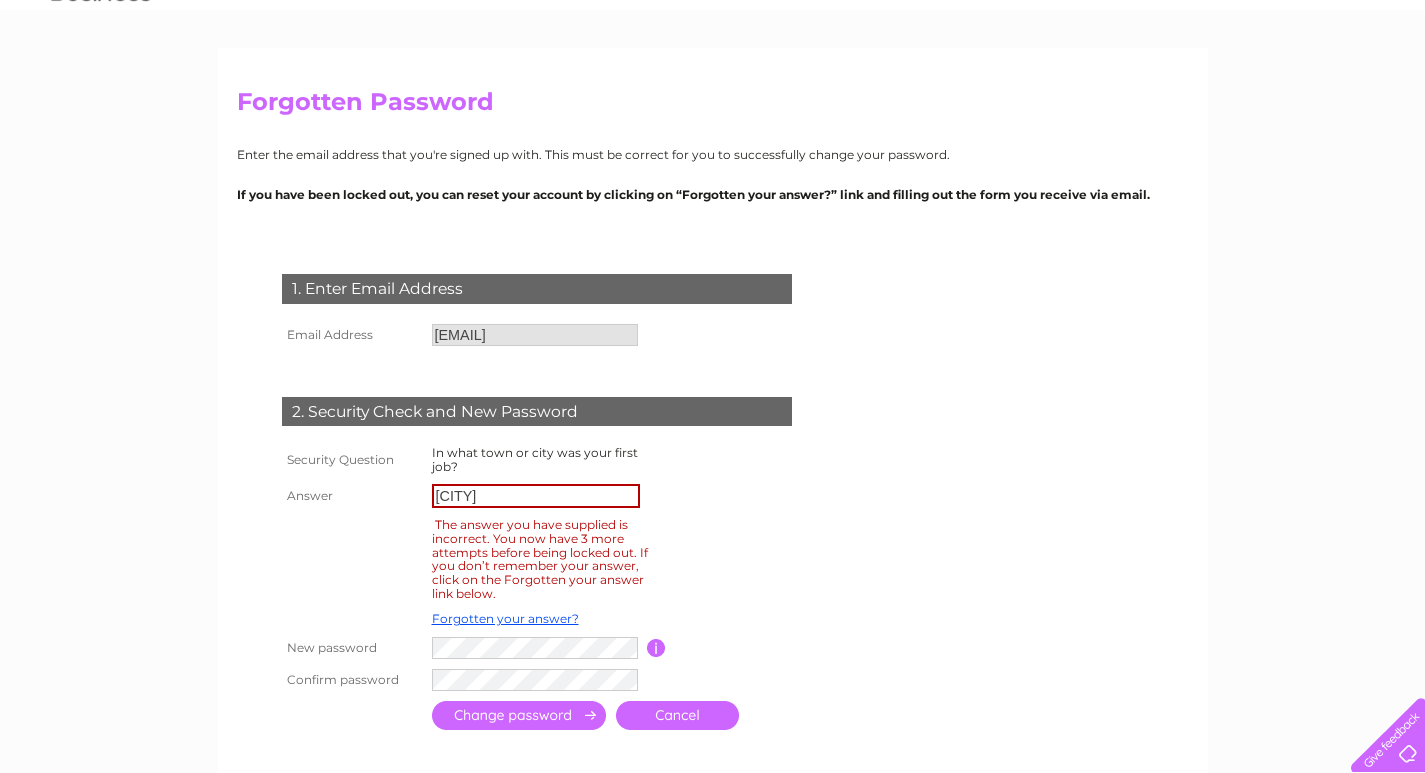 scroll, scrollTop: 200, scrollLeft: 0, axis: vertical 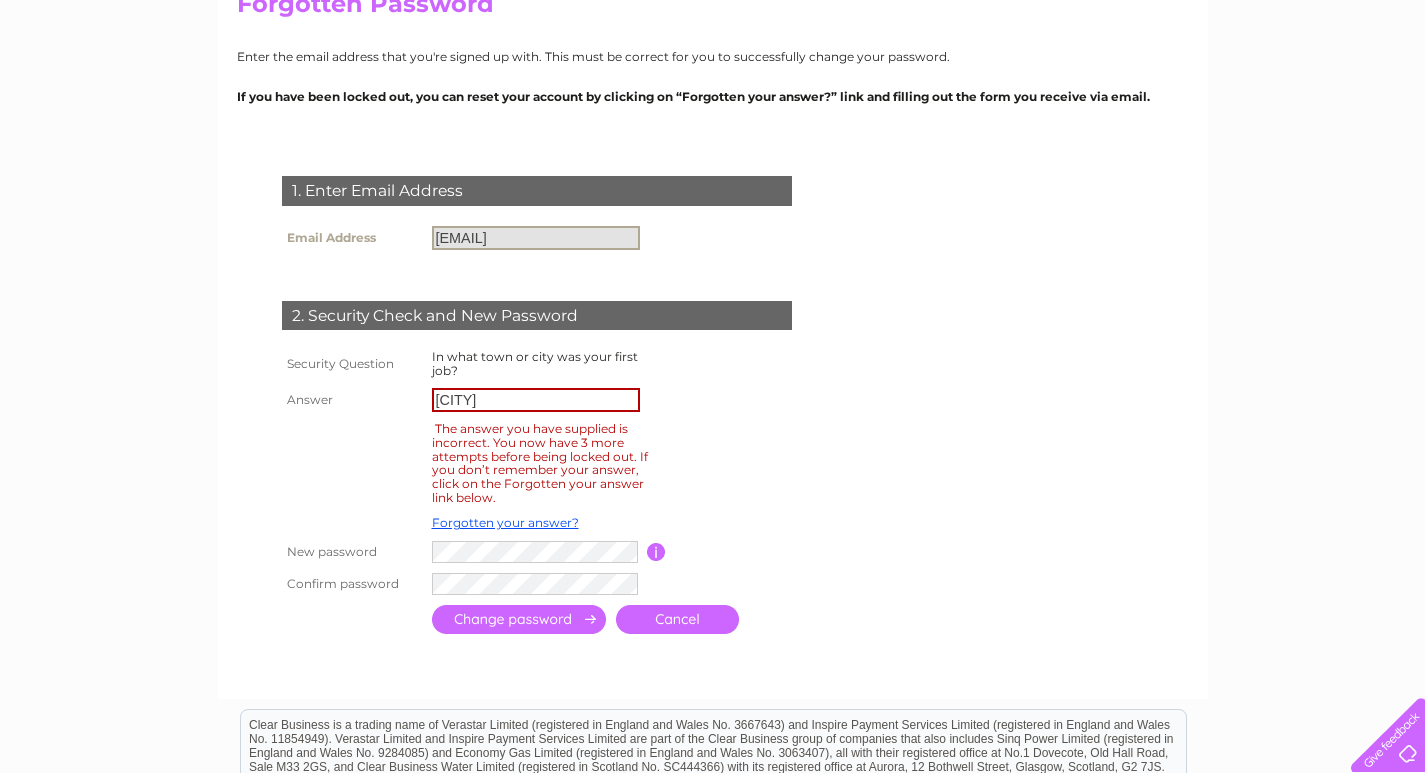 drag, startPoint x: 589, startPoint y: 240, endPoint x: 393, endPoint y: 241, distance: 196.00255 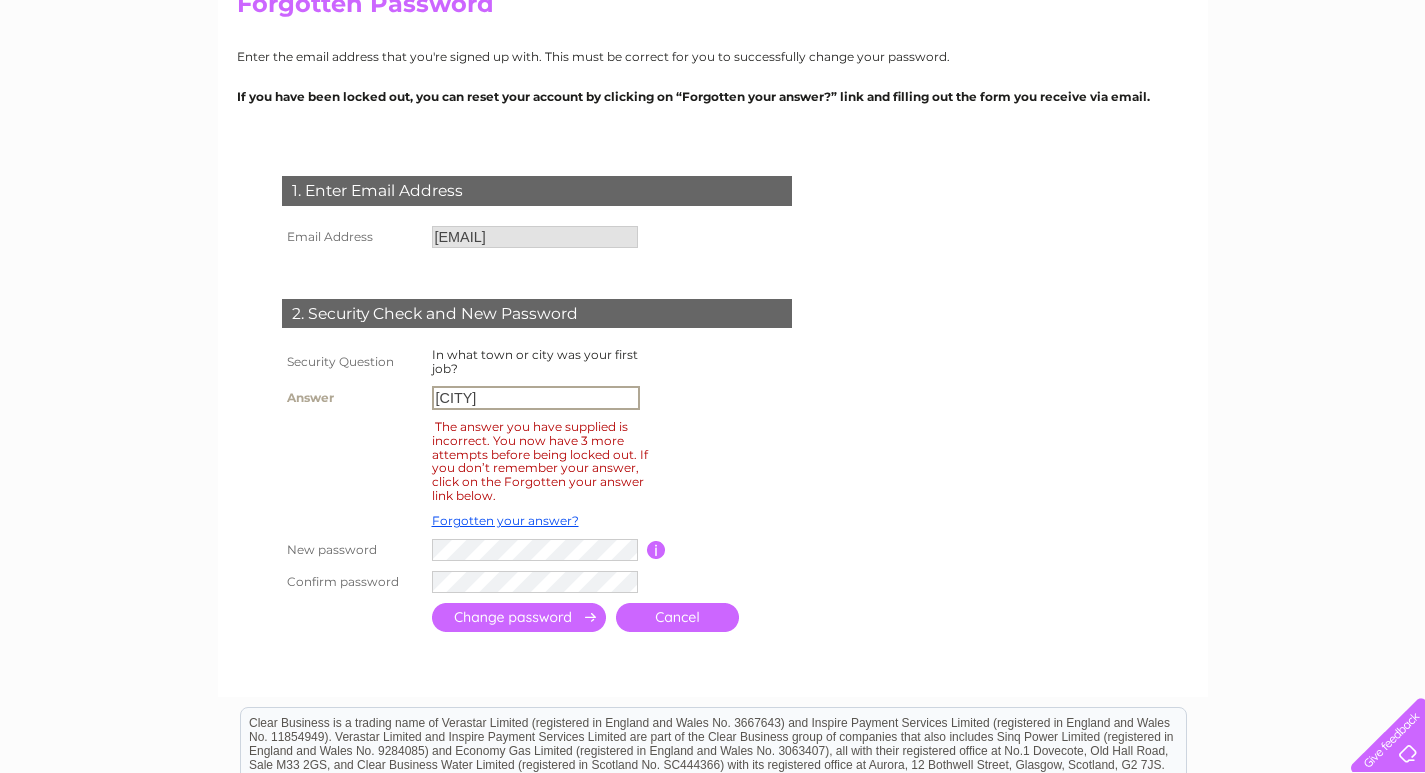 drag, startPoint x: 504, startPoint y: 399, endPoint x: 415, endPoint y: 399, distance: 89 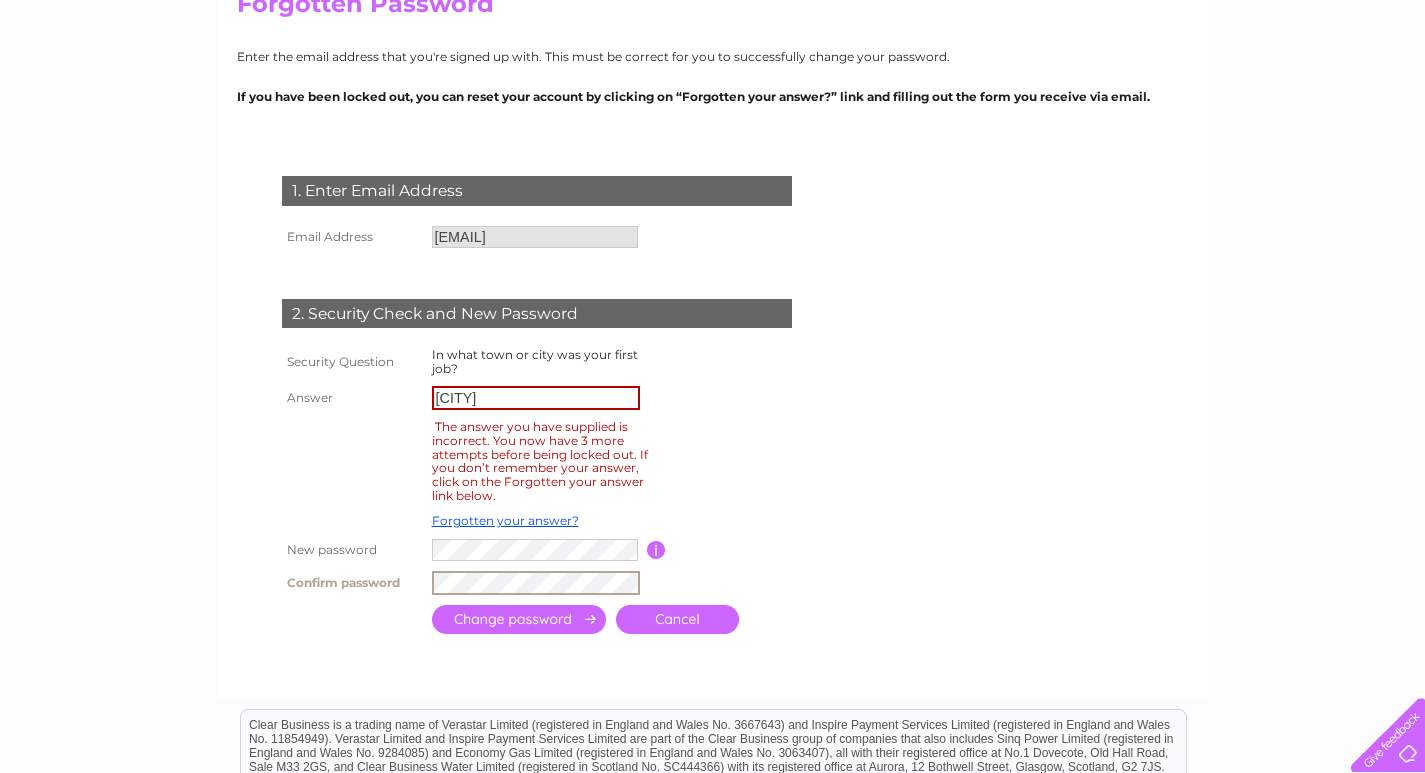 click at bounding box center [519, 619] 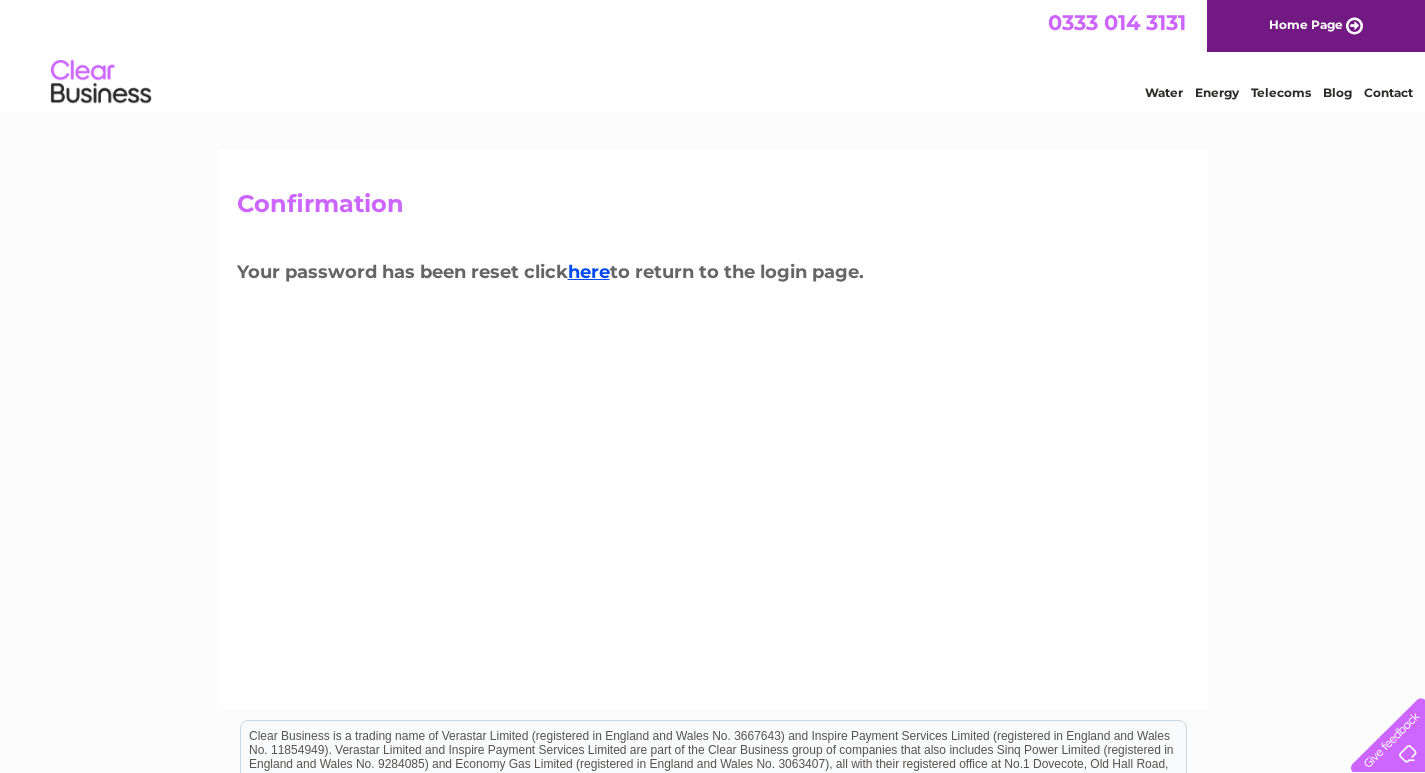 scroll, scrollTop: 0, scrollLeft: 0, axis: both 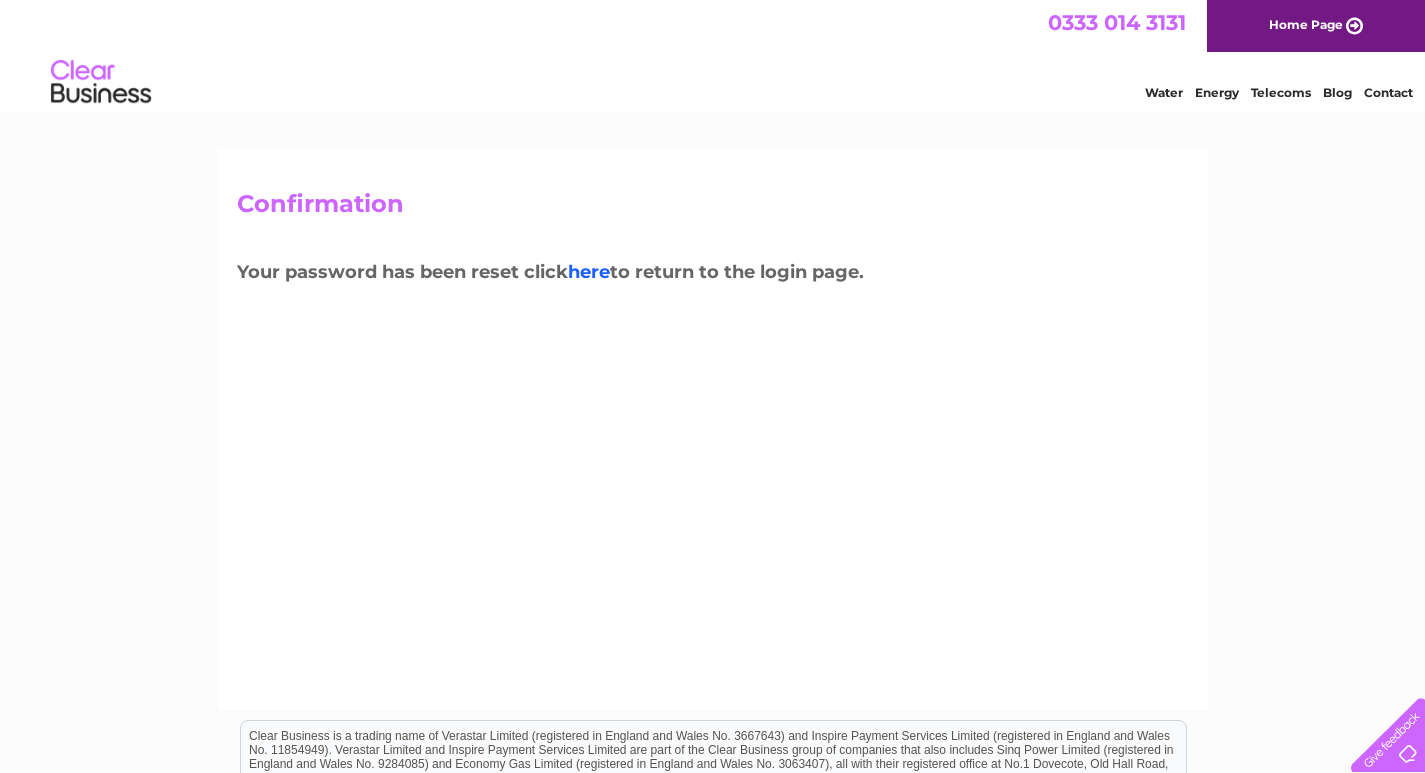 click on "here" at bounding box center (589, 272) 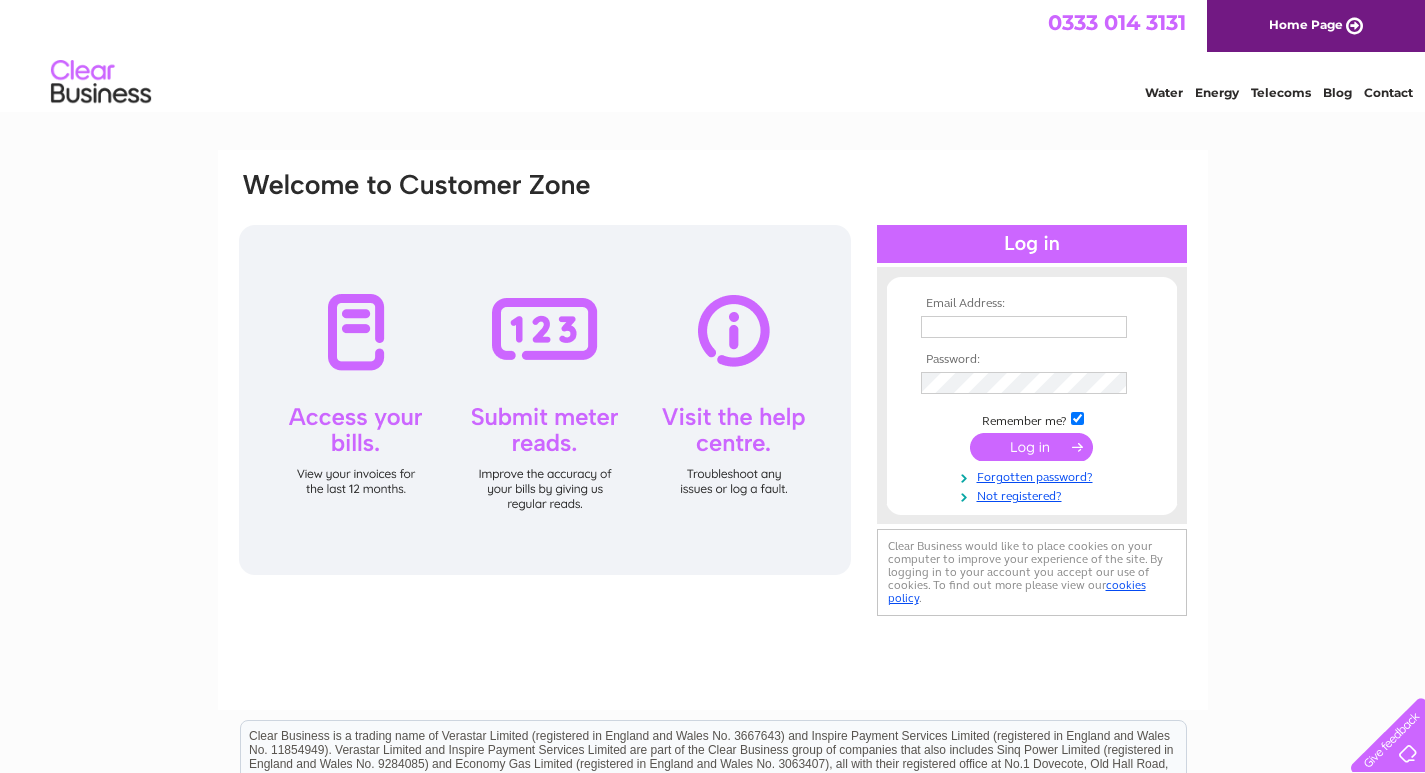 scroll, scrollTop: 0, scrollLeft: 0, axis: both 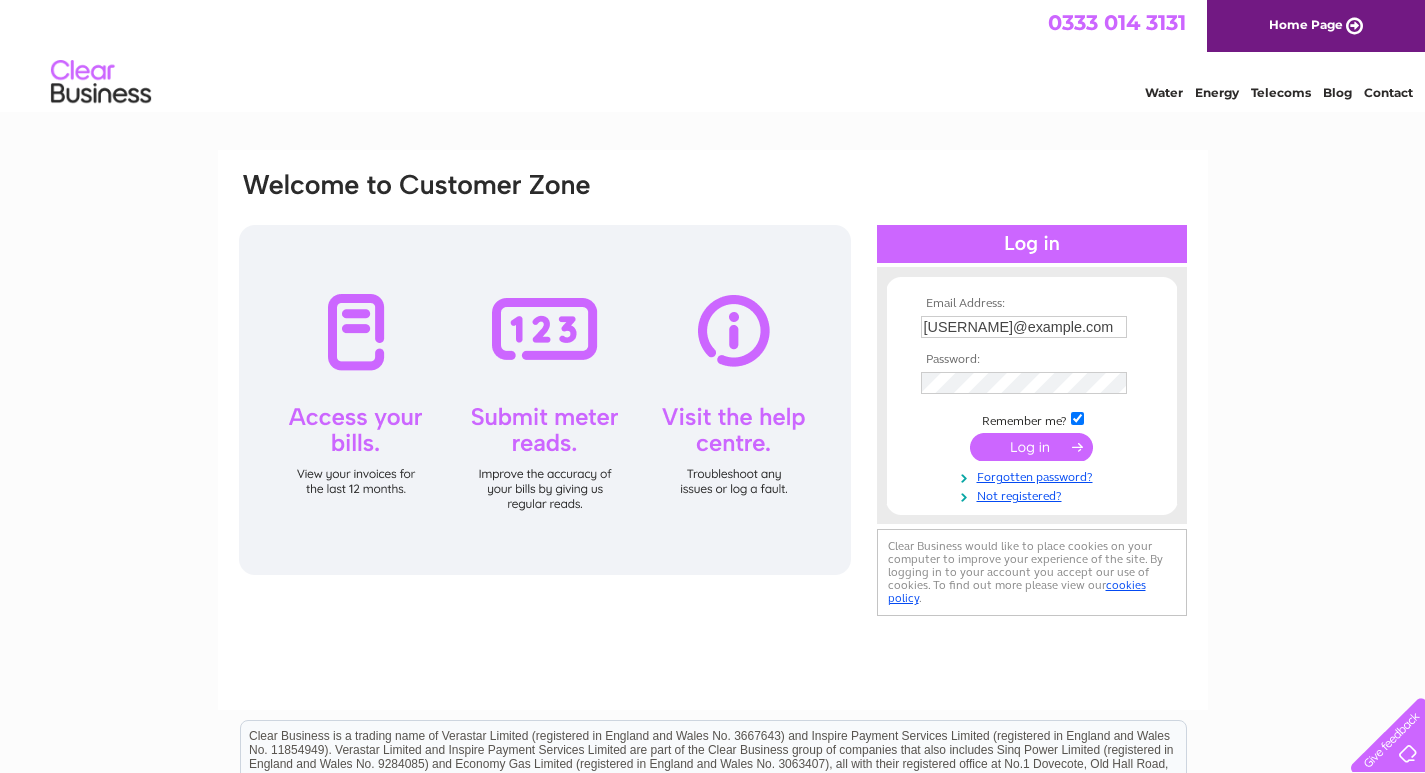 click at bounding box center [1031, 447] 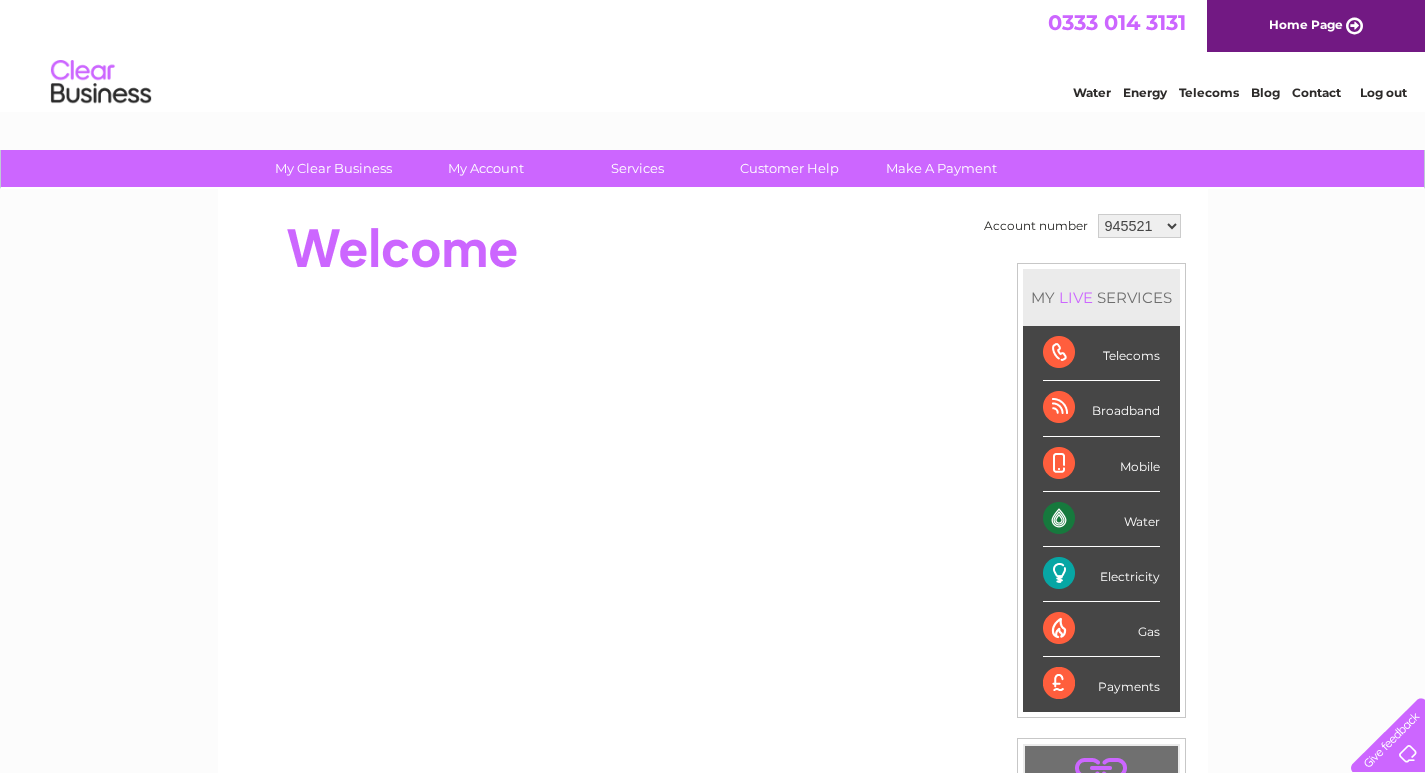 scroll, scrollTop: 0, scrollLeft: 0, axis: both 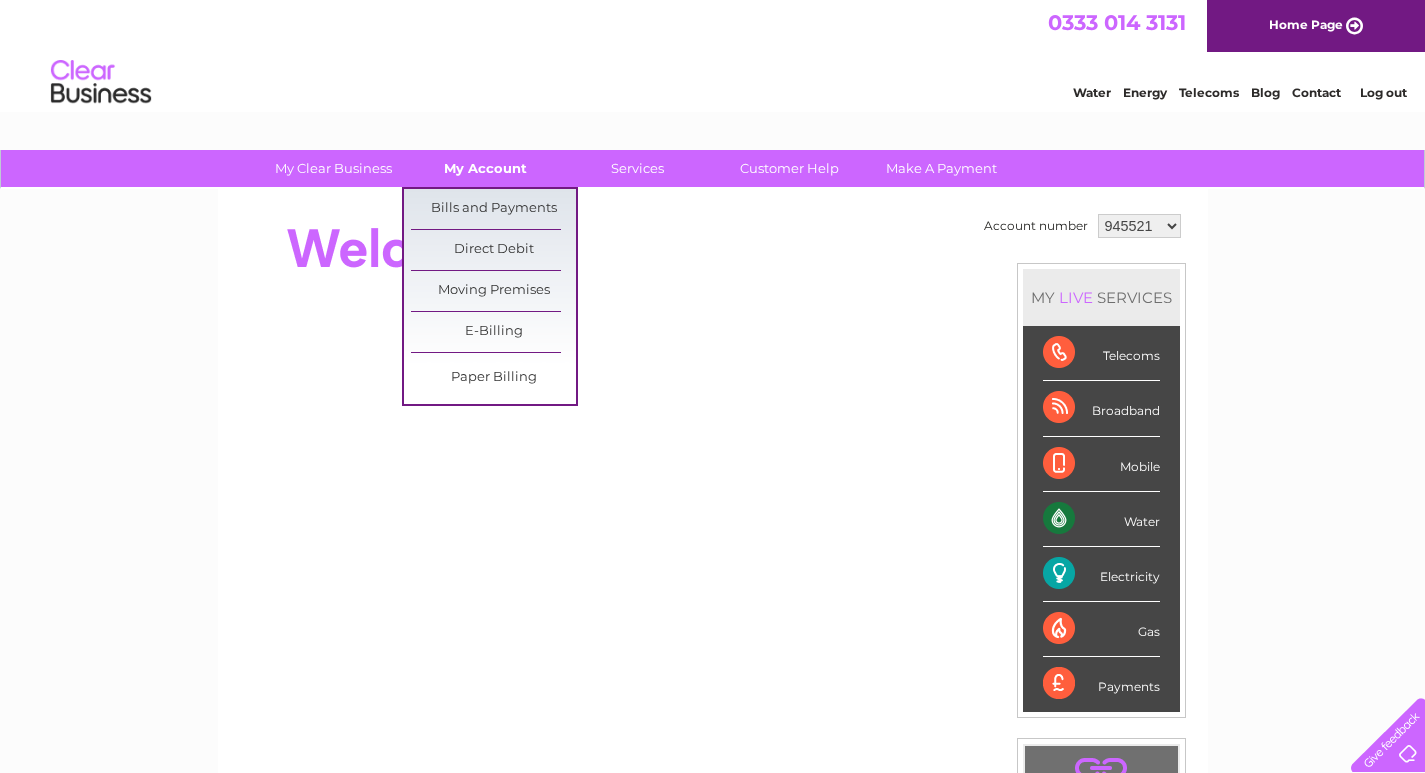 click on "My Account" at bounding box center [485, 168] 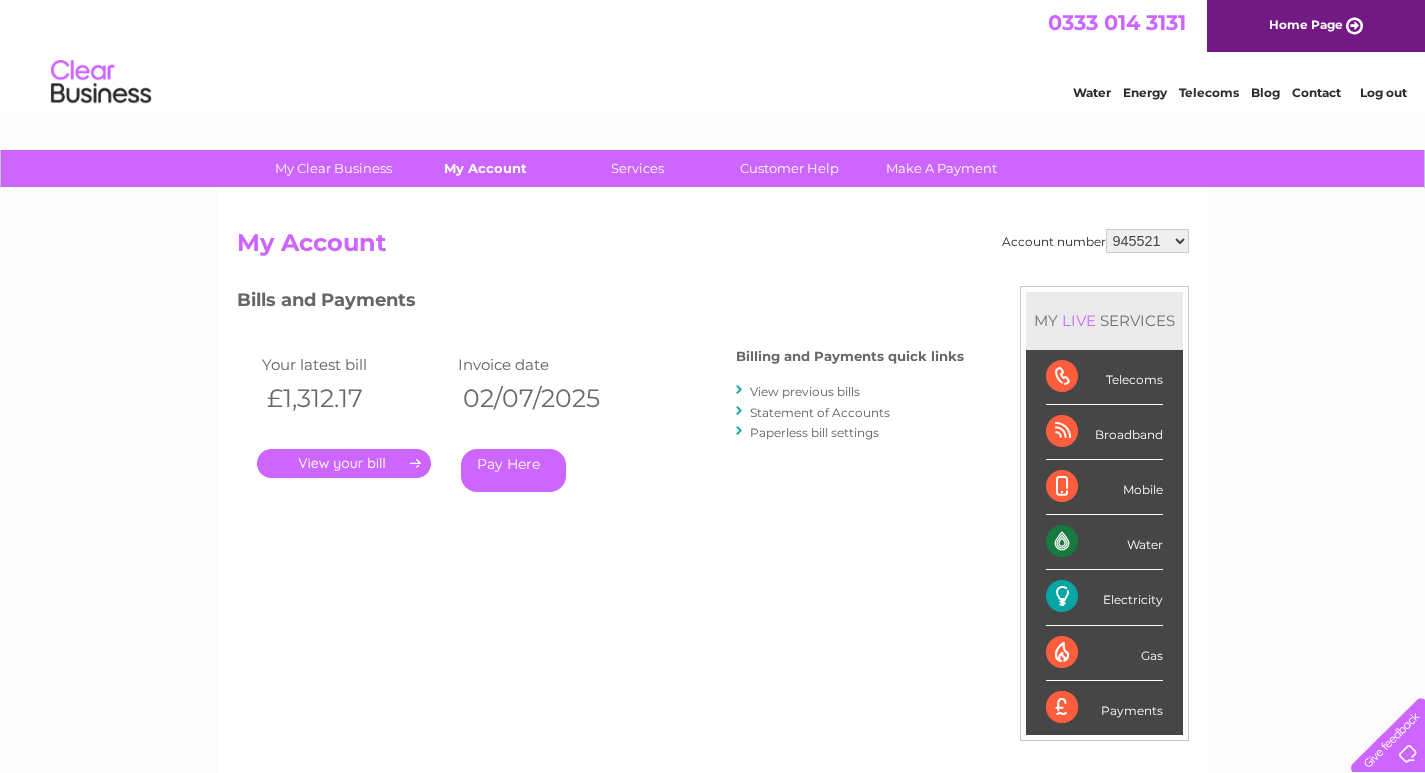scroll, scrollTop: 0, scrollLeft: 0, axis: both 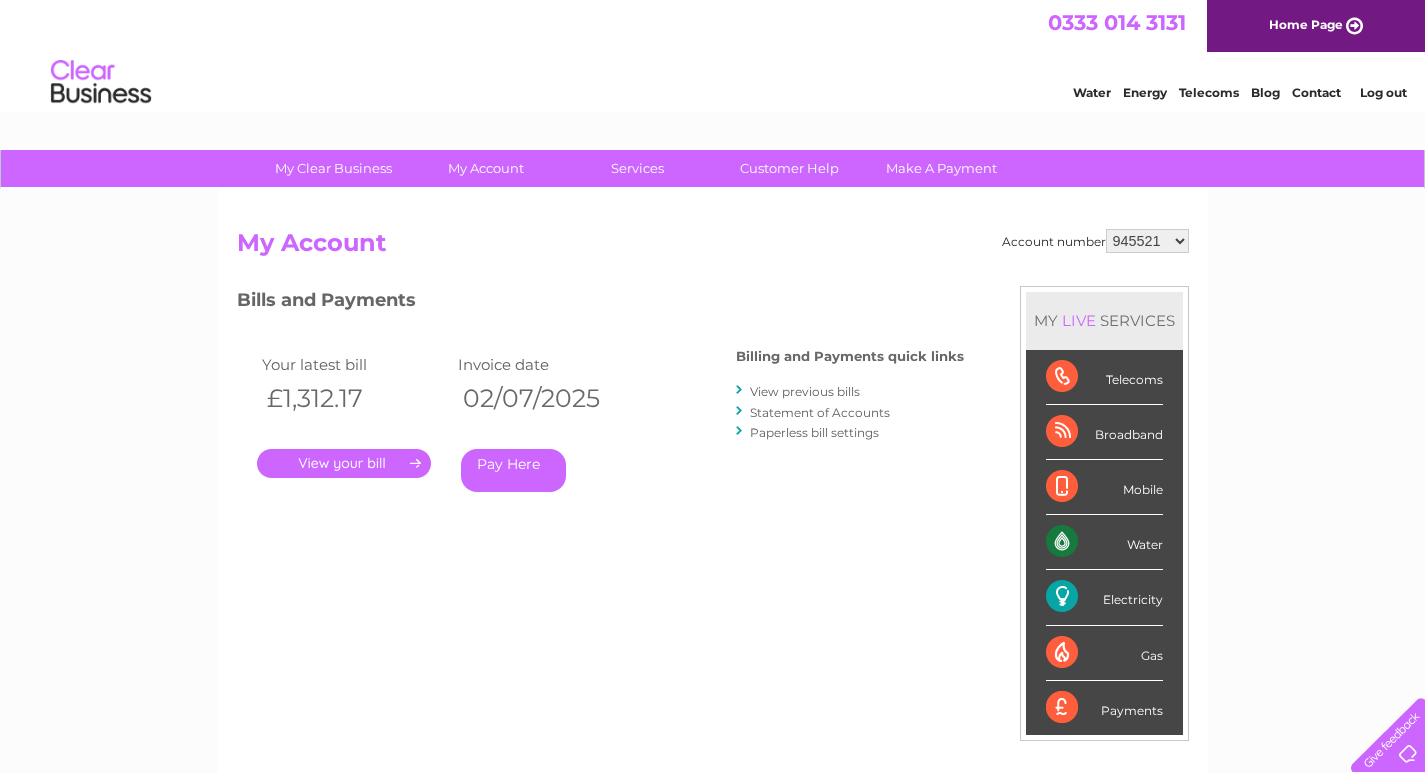 click on "." at bounding box center [344, 463] 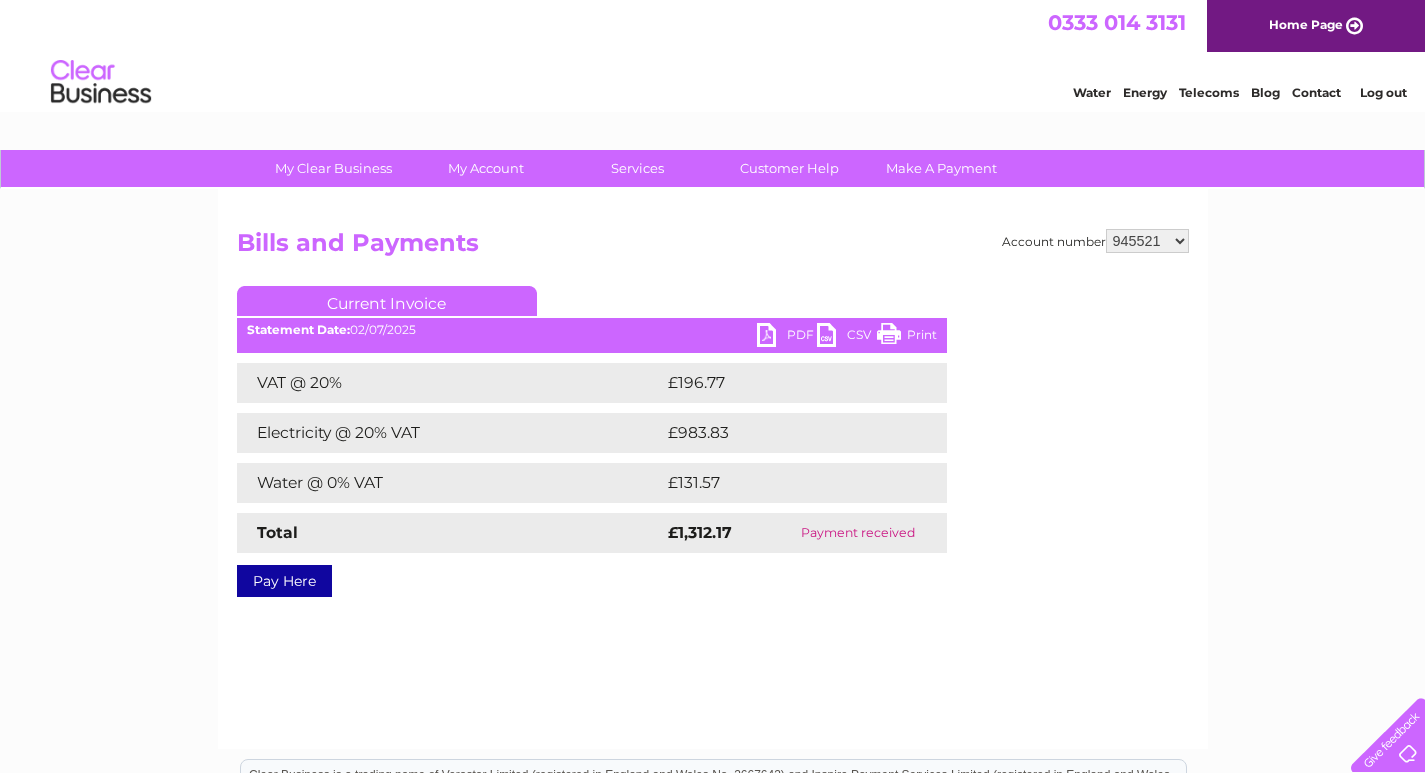 scroll, scrollTop: 0, scrollLeft: 0, axis: both 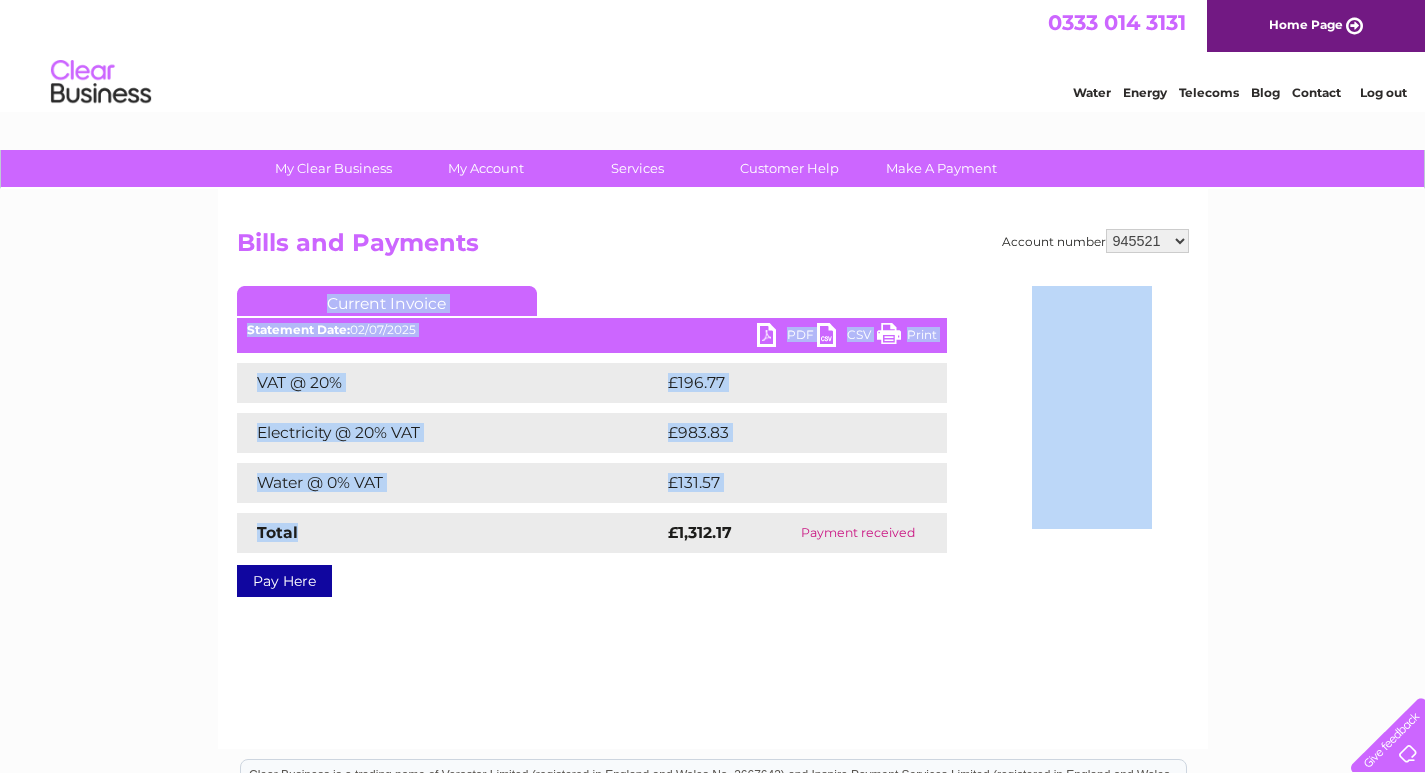 drag, startPoint x: 663, startPoint y: 528, endPoint x: 949, endPoint y: 535, distance: 286.08566 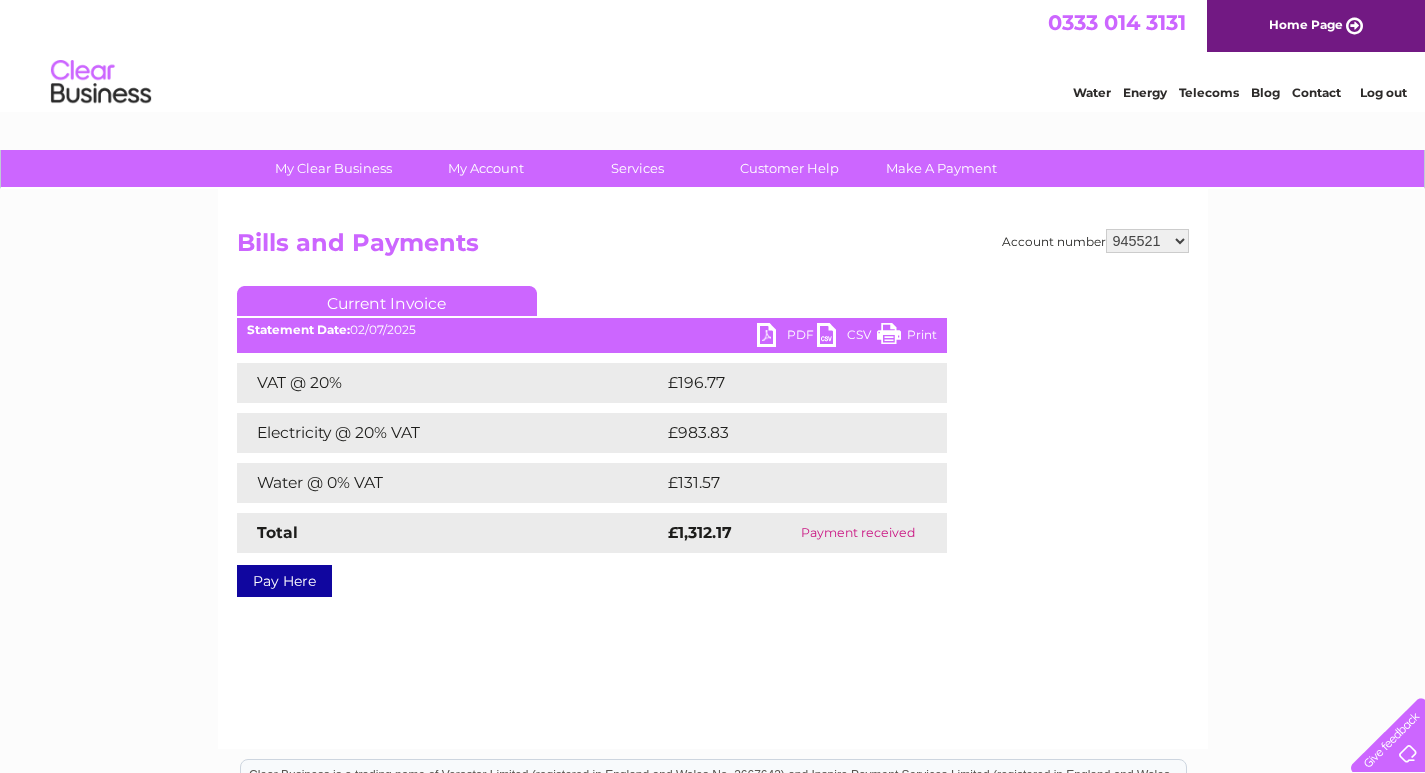 click on "Payment received" at bounding box center (858, 533) 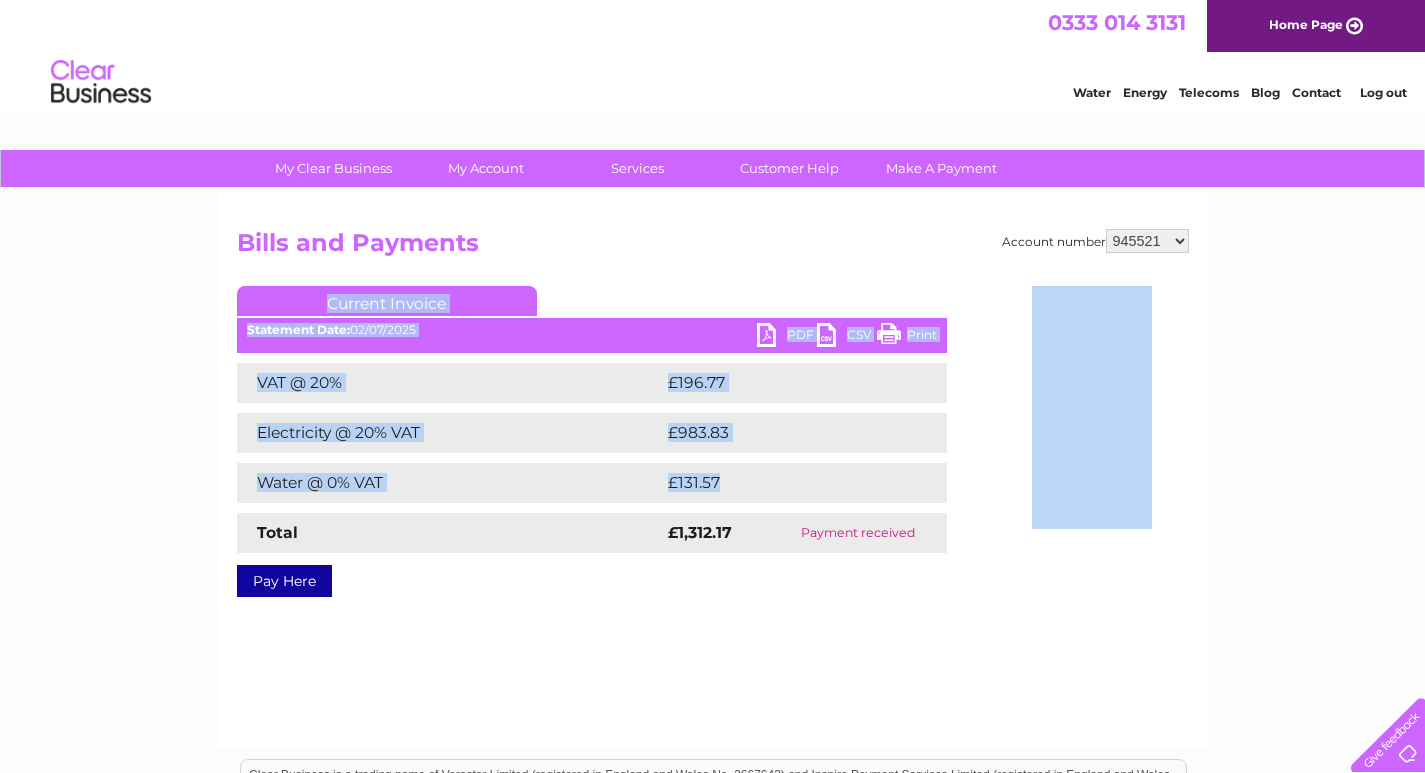 drag, startPoint x: 240, startPoint y: 527, endPoint x: 947, endPoint y: 542, distance: 707.1591 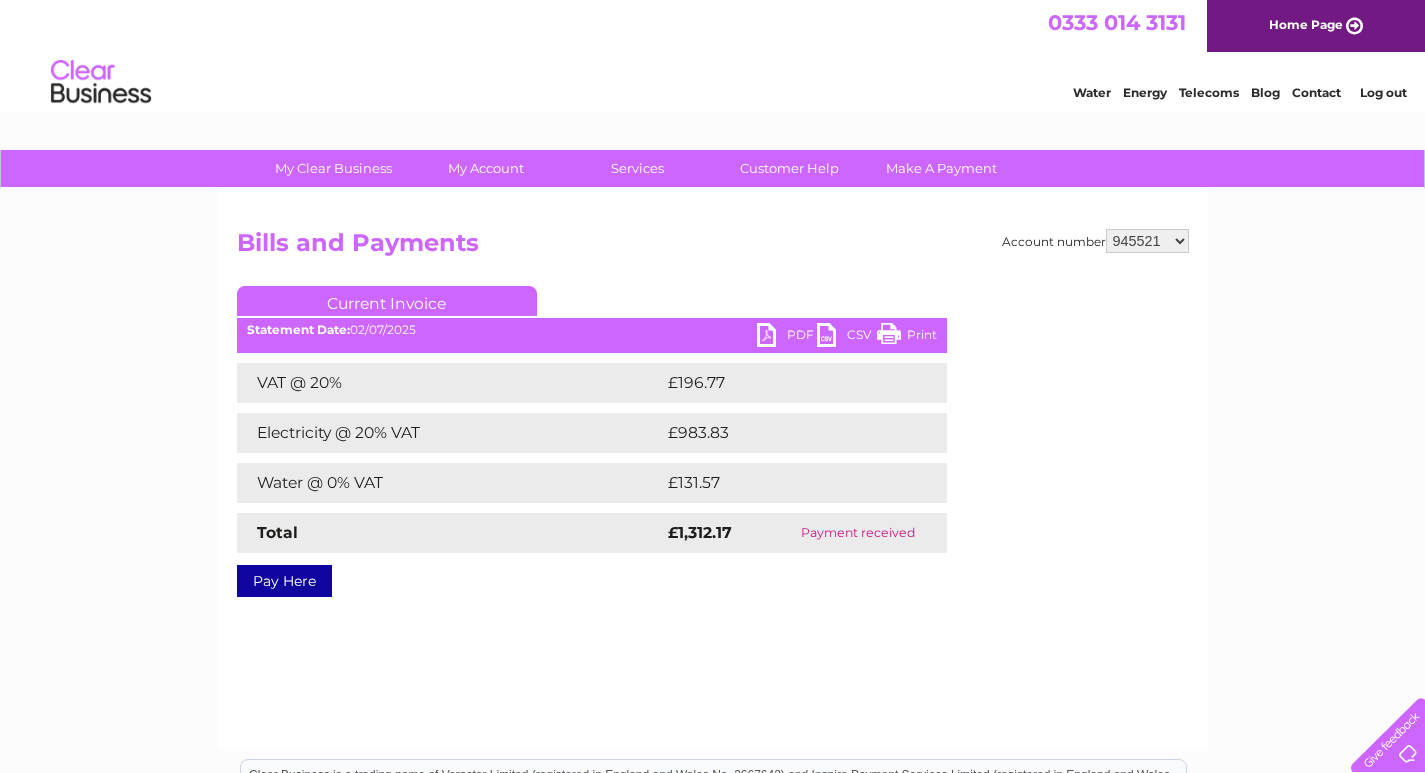 click on "945521
3026037" at bounding box center [1147, 241] 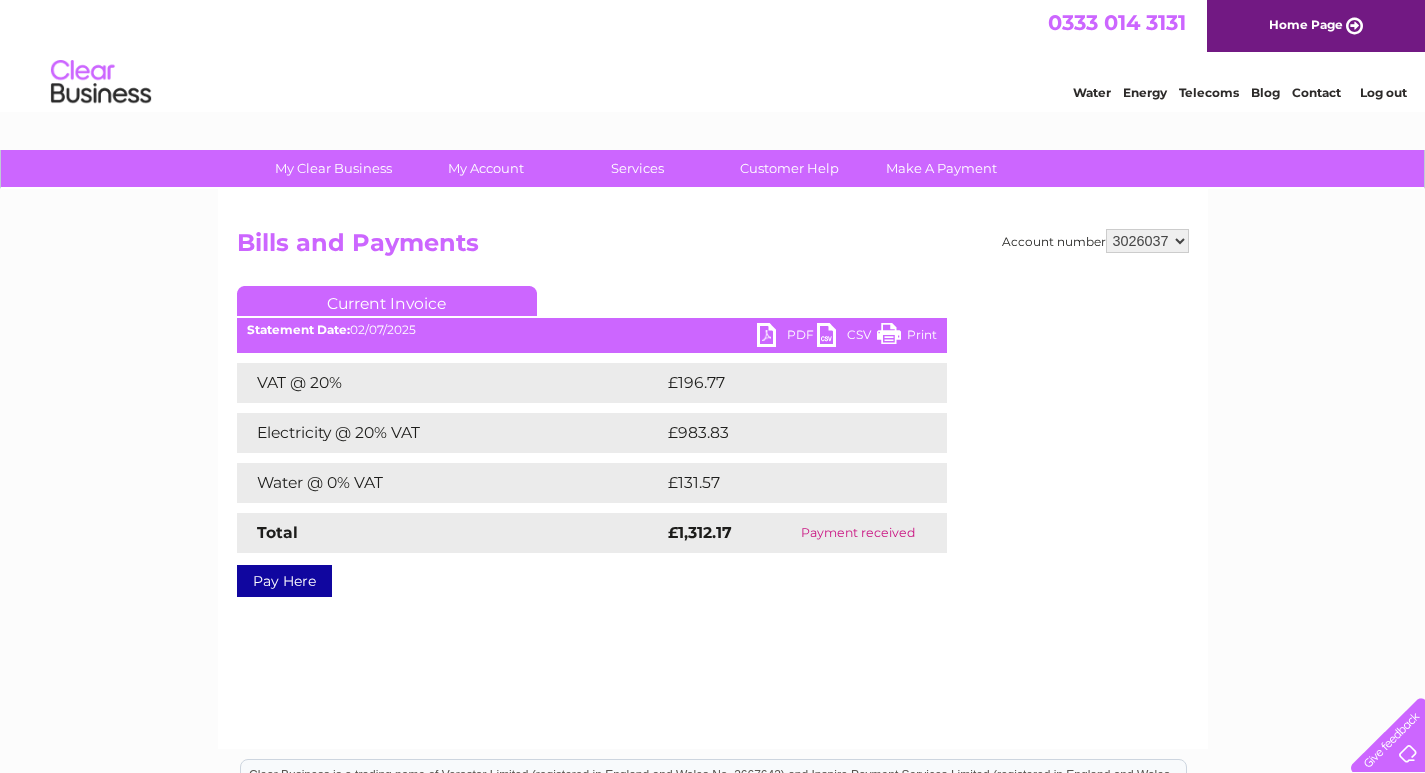 click on "945521
3026037" at bounding box center (1147, 241) 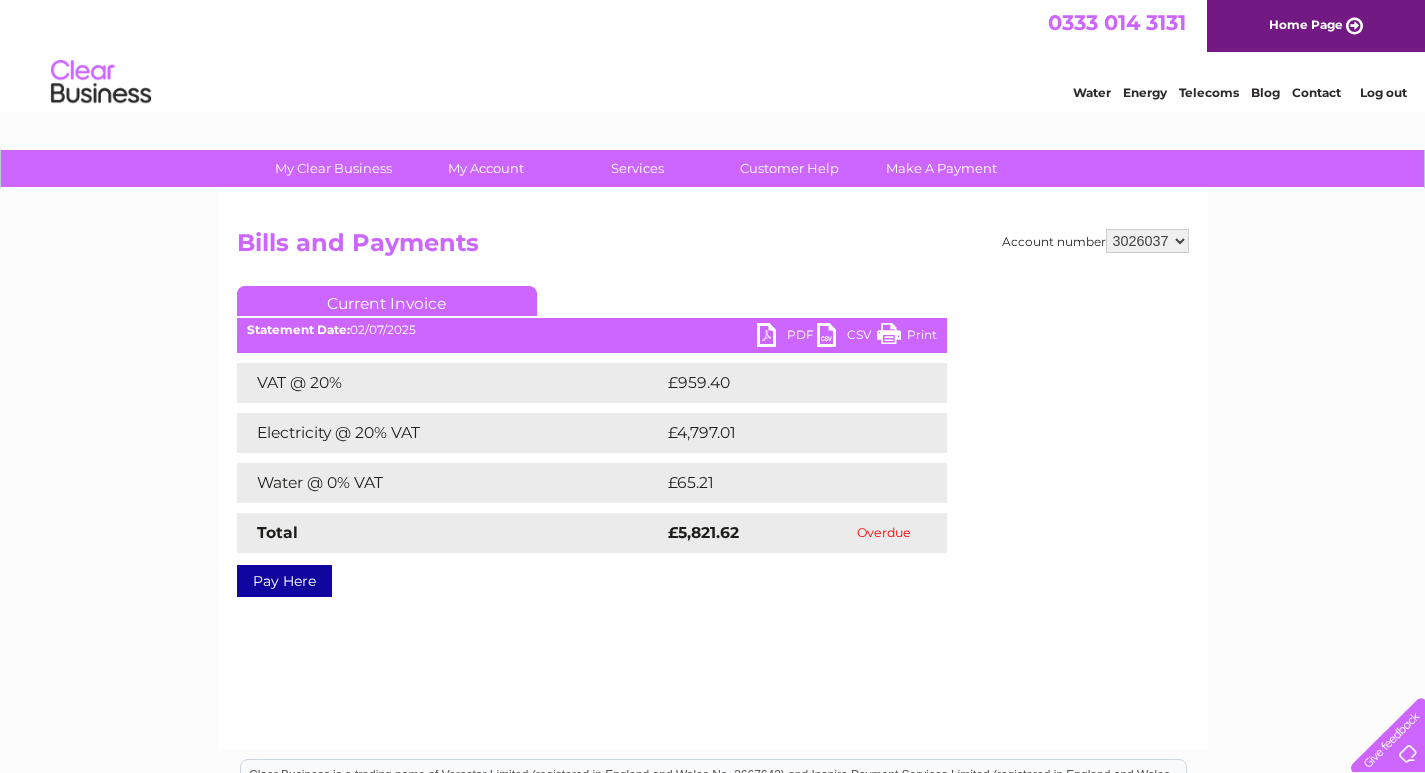 scroll, scrollTop: 0, scrollLeft: 0, axis: both 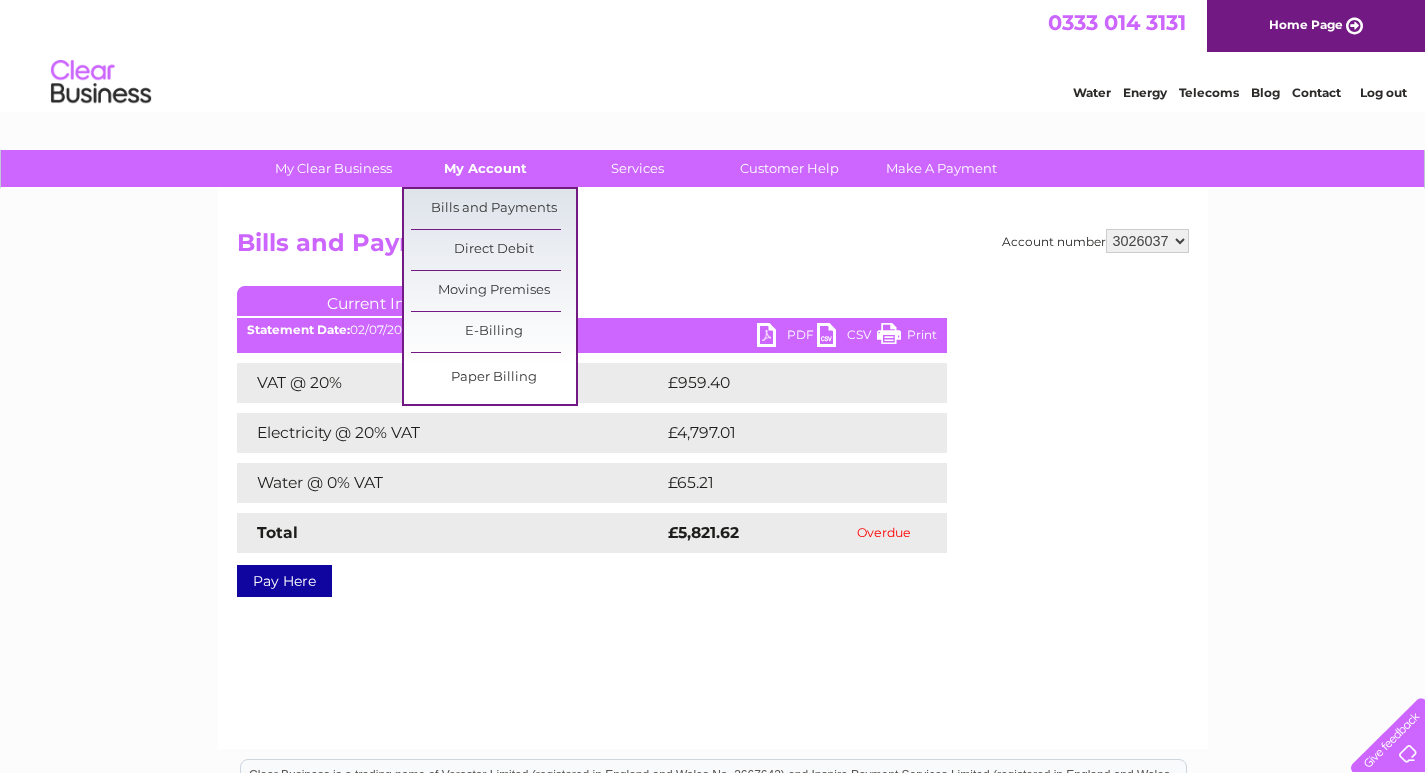 click on "My Account" at bounding box center [485, 168] 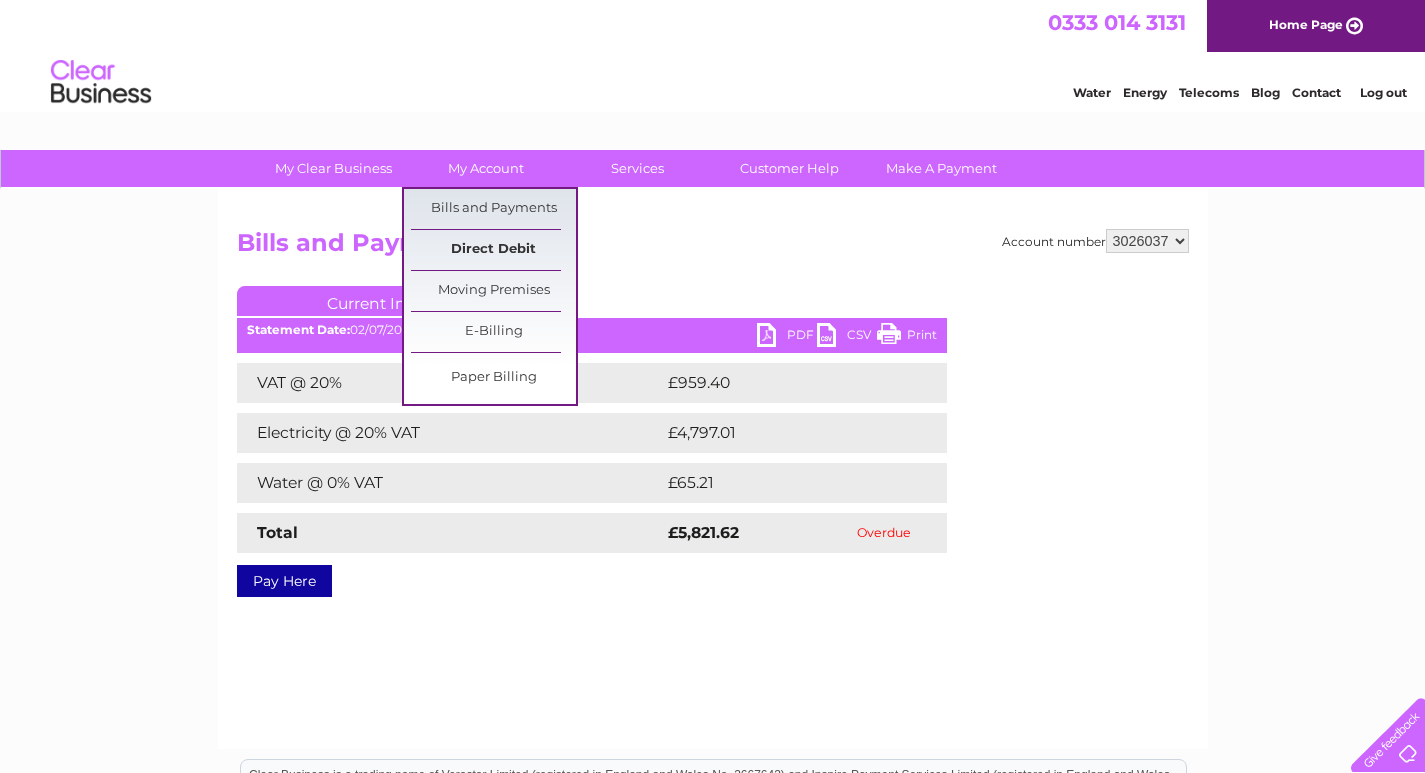 click on "Direct Debit" at bounding box center (493, 250) 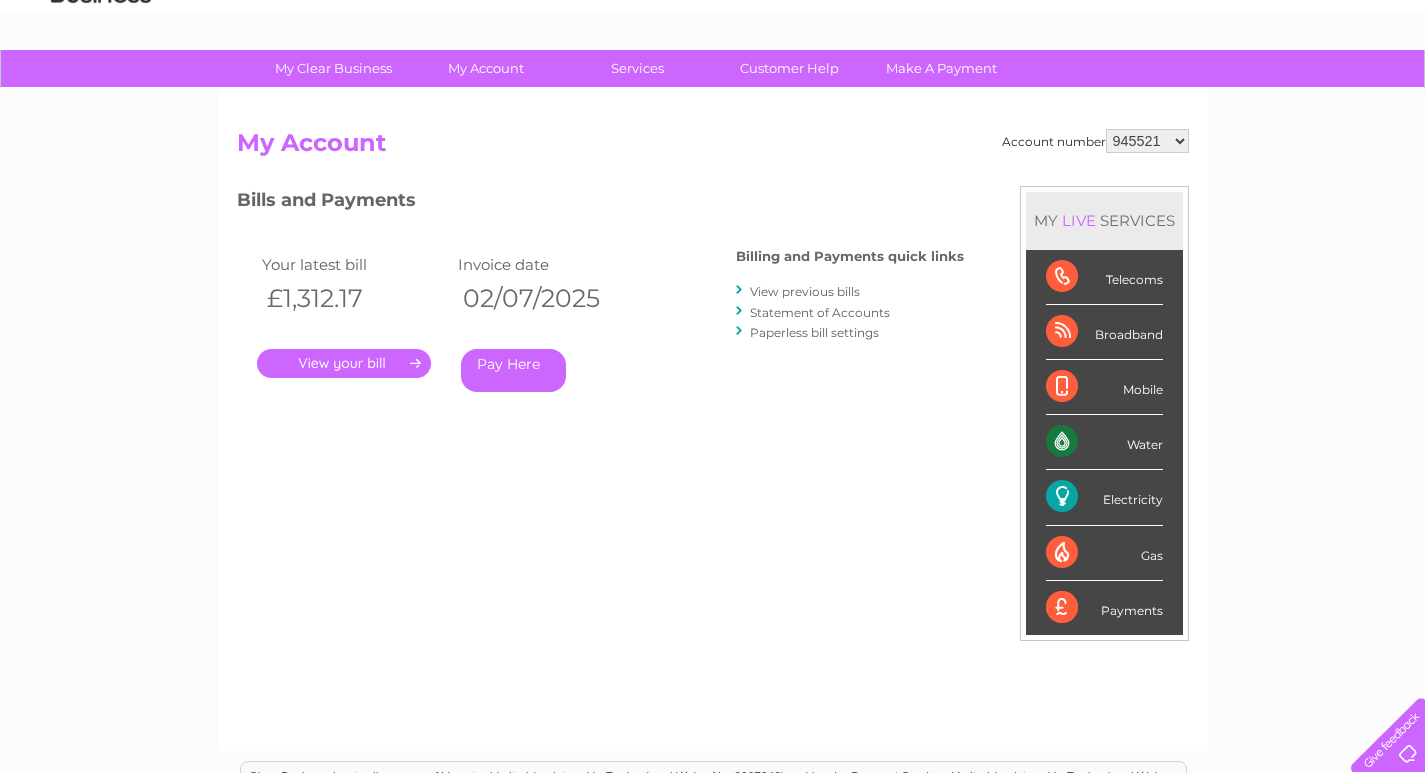 scroll, scrollTop: 0, scrollLeft: 0, axis: both 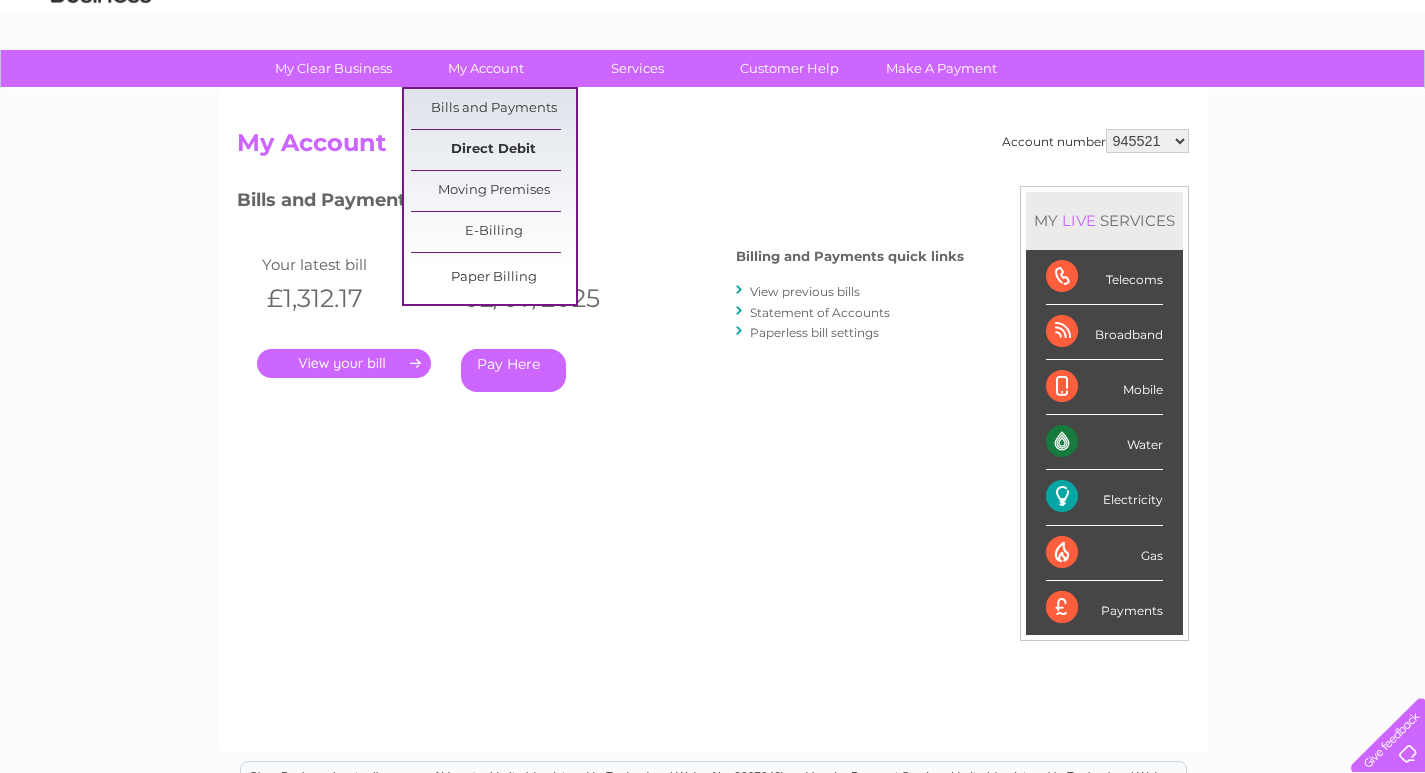 click on "Direct Debit" at bounding box center [493, 150] 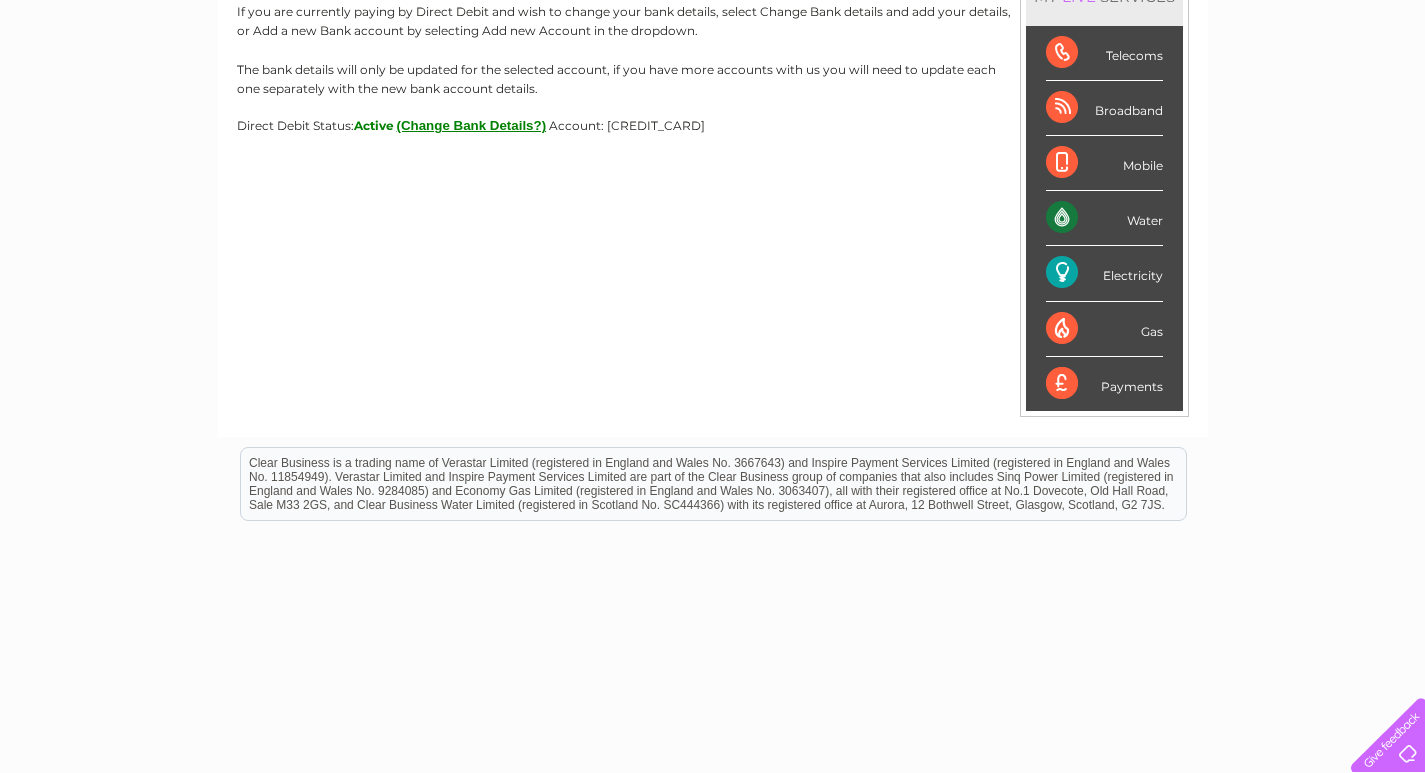 scroll, scrollTop: 345, scrollLeft: 0, axis: vertical 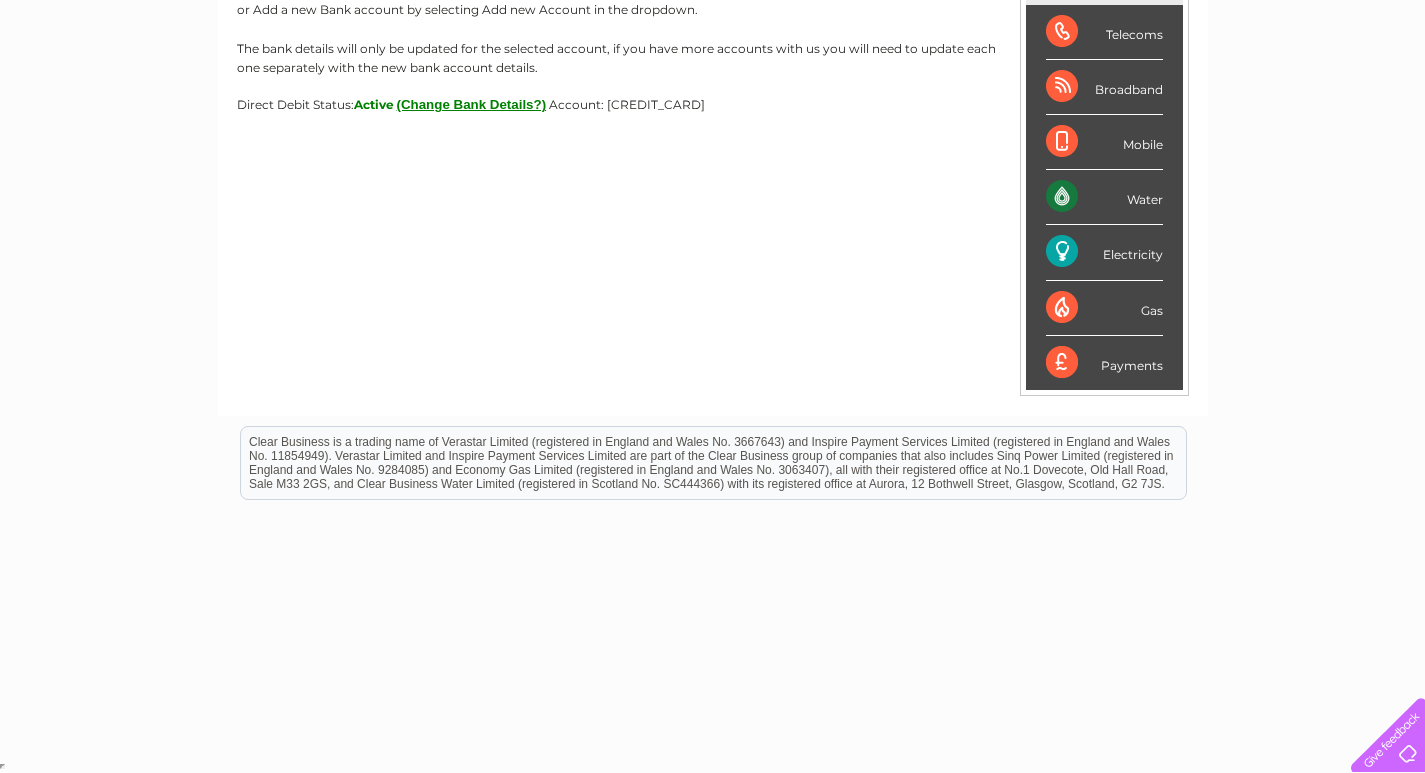 click on "(Change Bank Details?)" at bounding box center (472, 104) 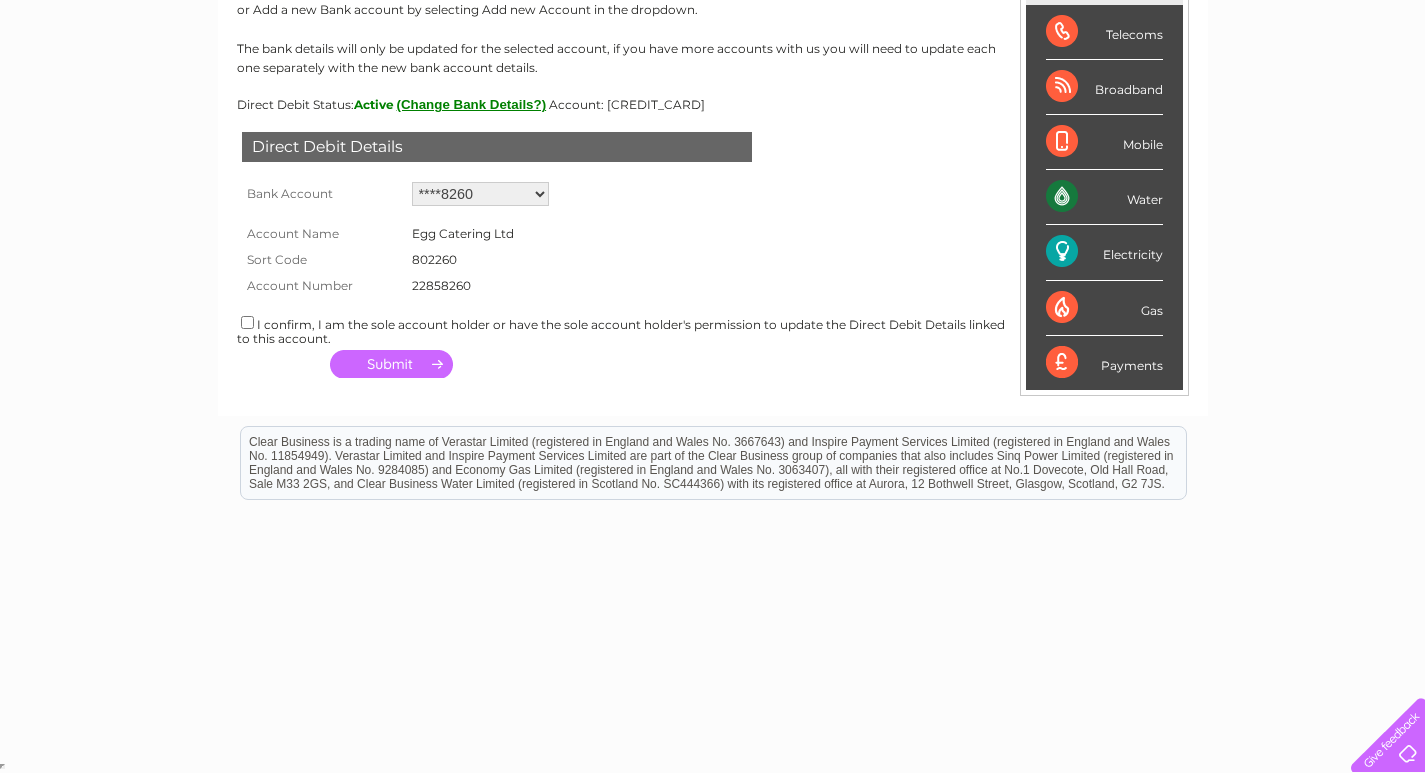 click on "Add new account
****8260
****2604
****4358
****3703" at bounding box center [480, 194] 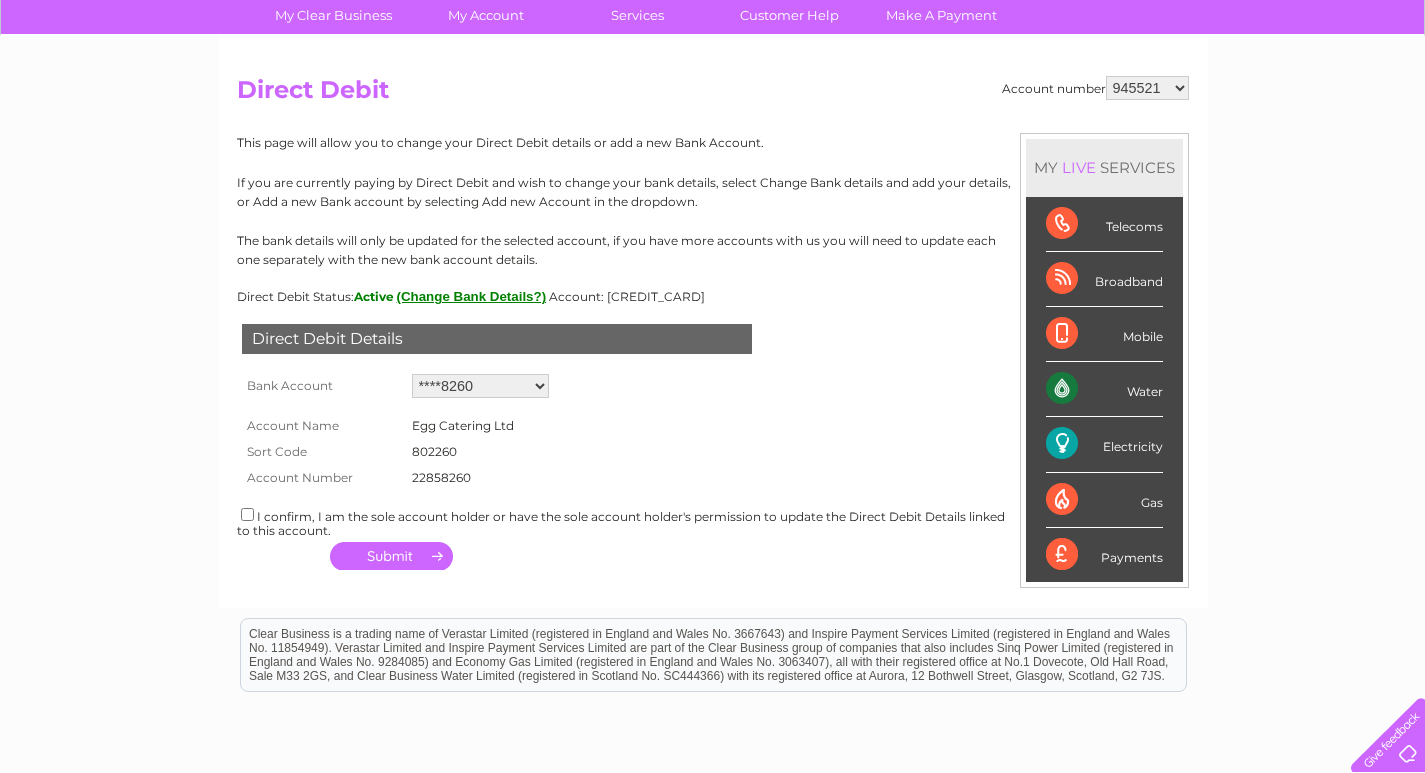 scroll, scrollTop: 0, scrollLeft: 0, axis: both 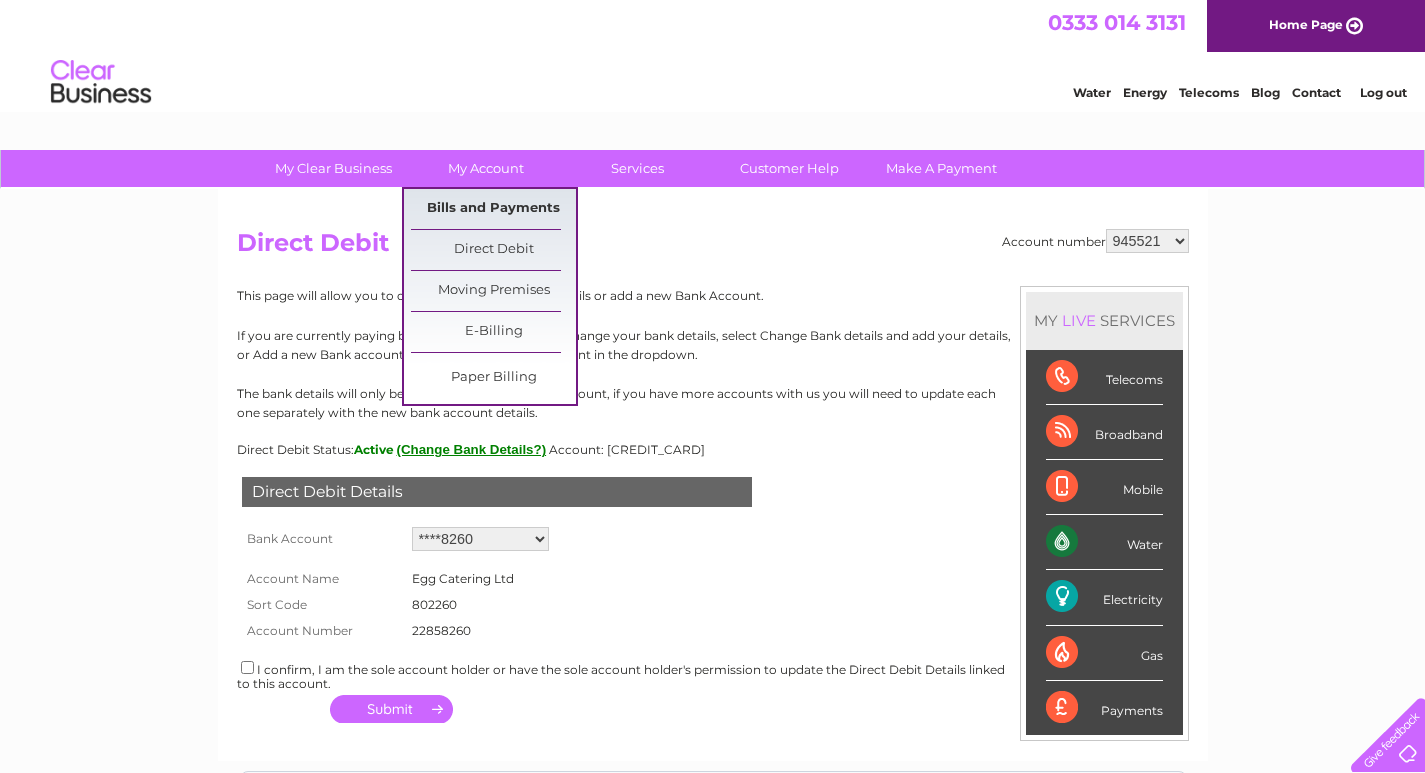 click on "Bills and Payments" at bounding box center [493, 209] 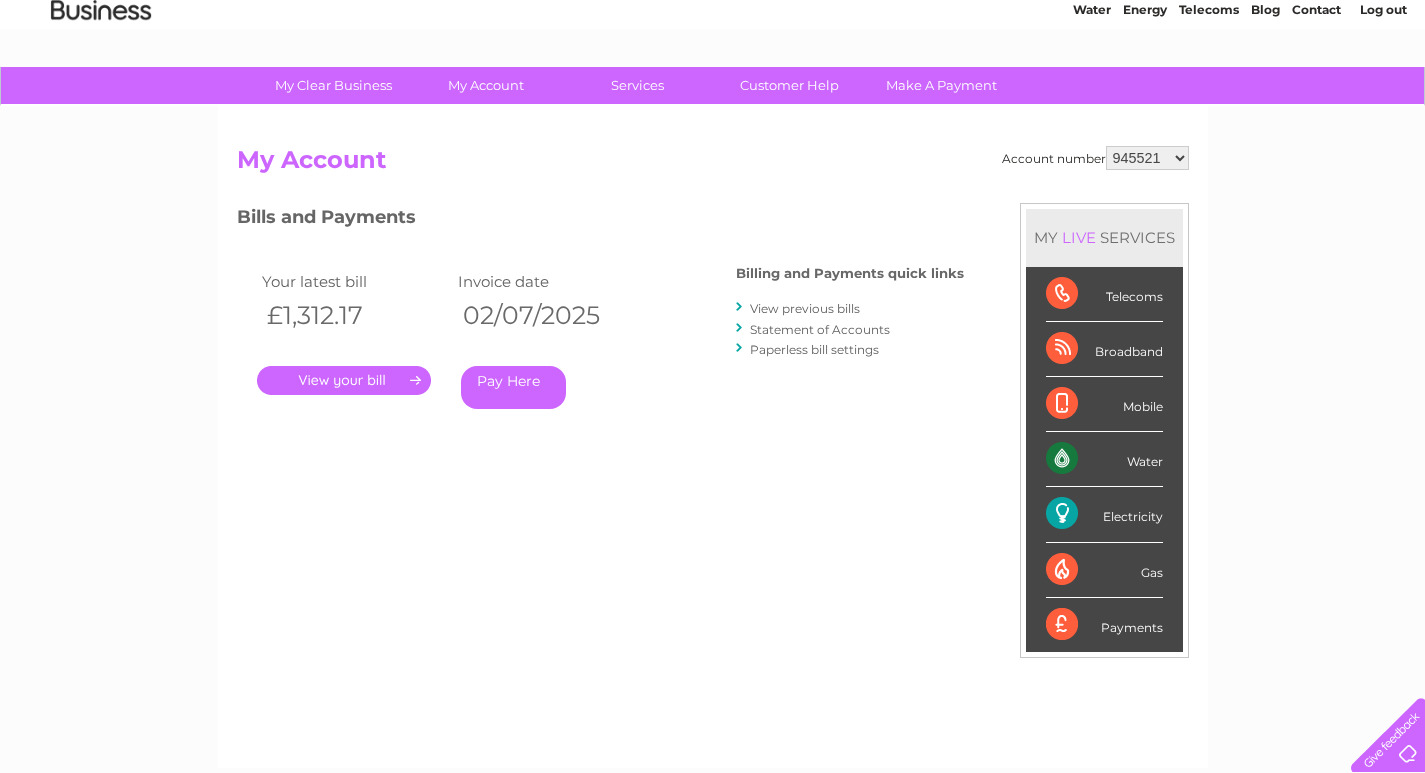 scroll, scrollTop: 35, scrollLeft: 0, axis: vertical 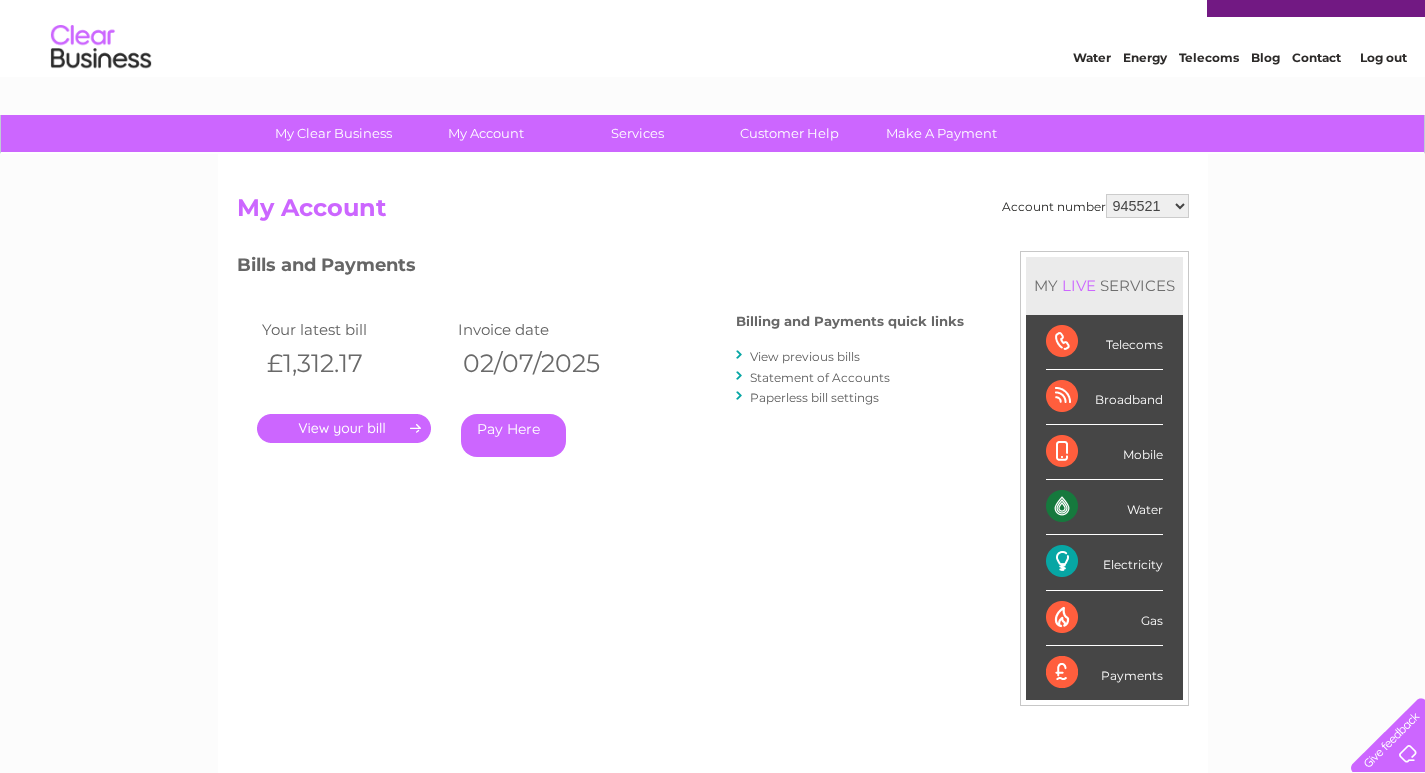click on "945521
3026037" at bounding box center [1147, 206] 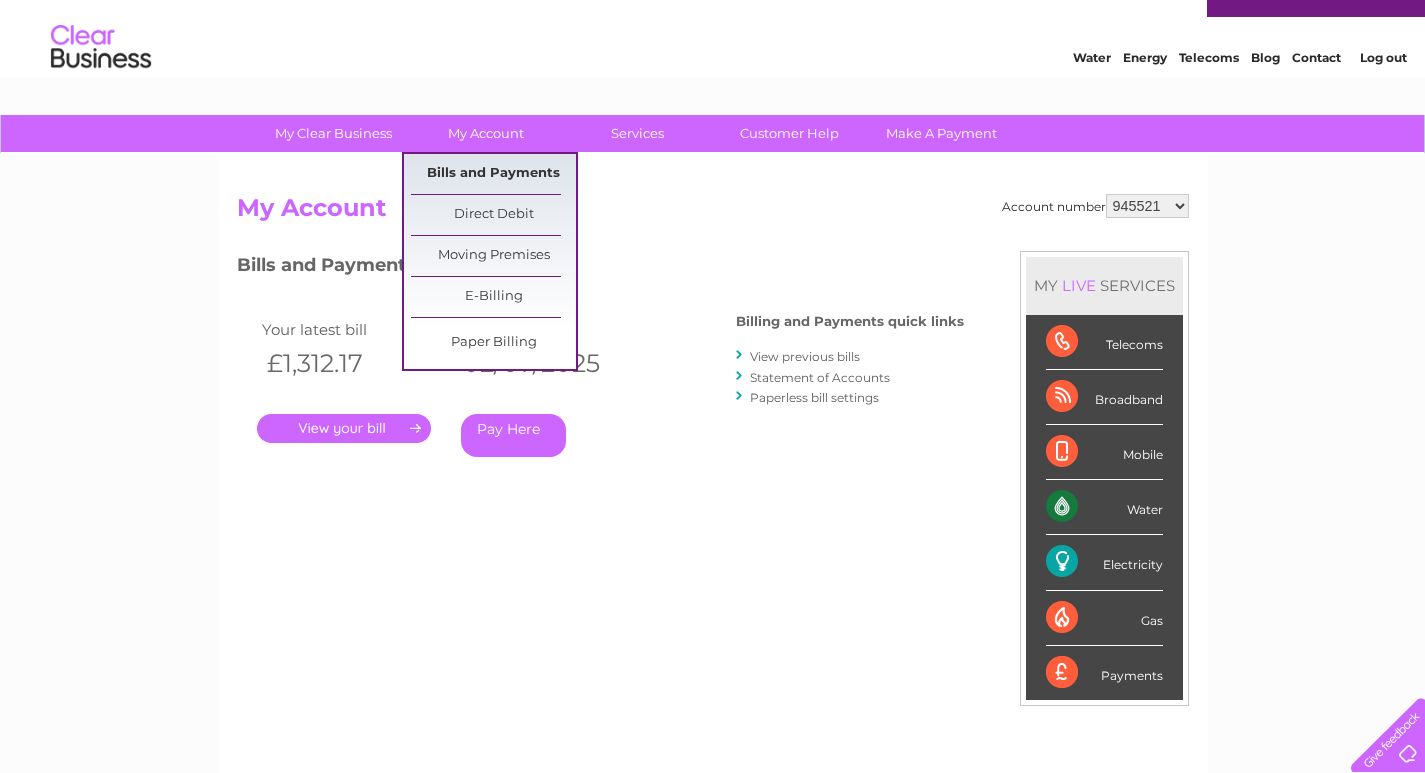 click on "Bills and Payments" at bounding box center (493, 174) 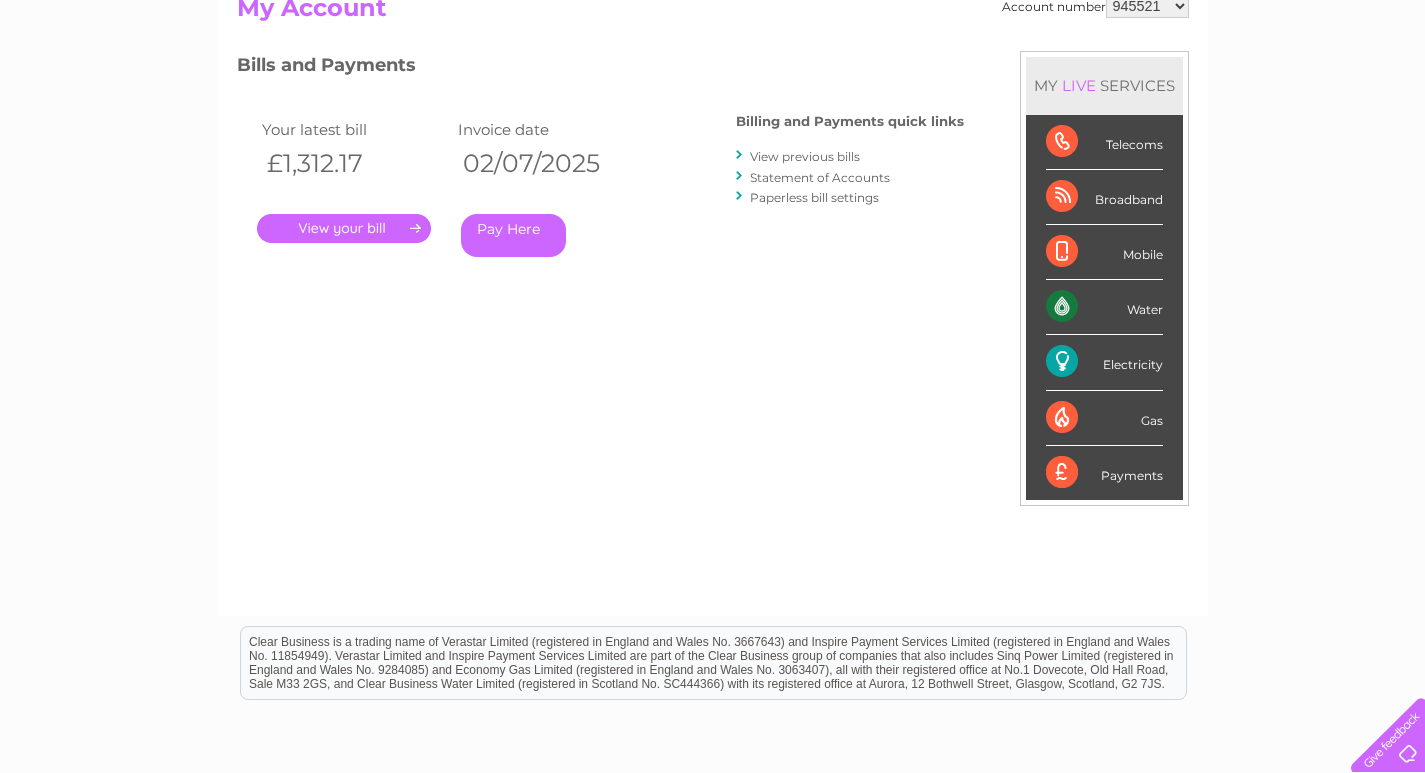scroll, scrollTop: 0, scrollLeft: 0, axis: both 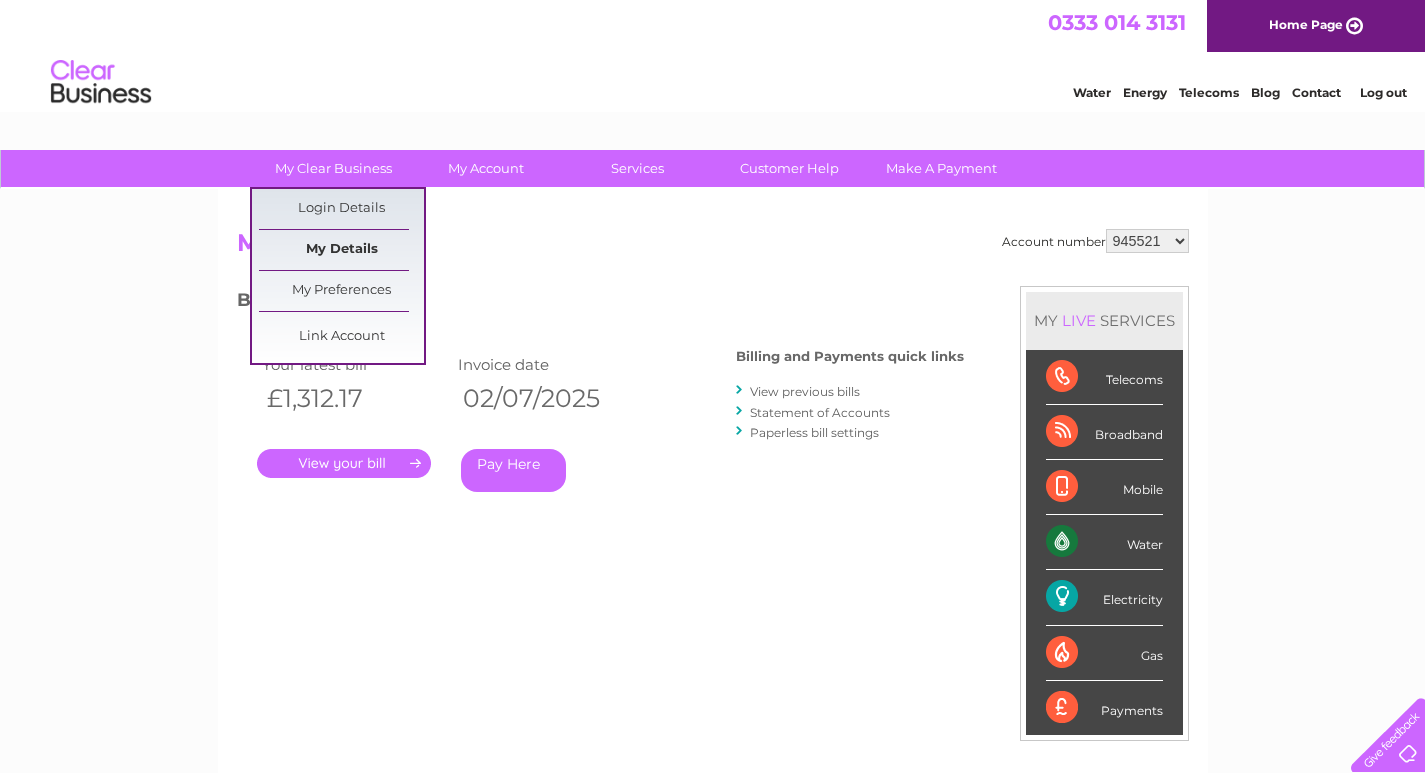 click on "My Details" at bounding box center [341, 250] 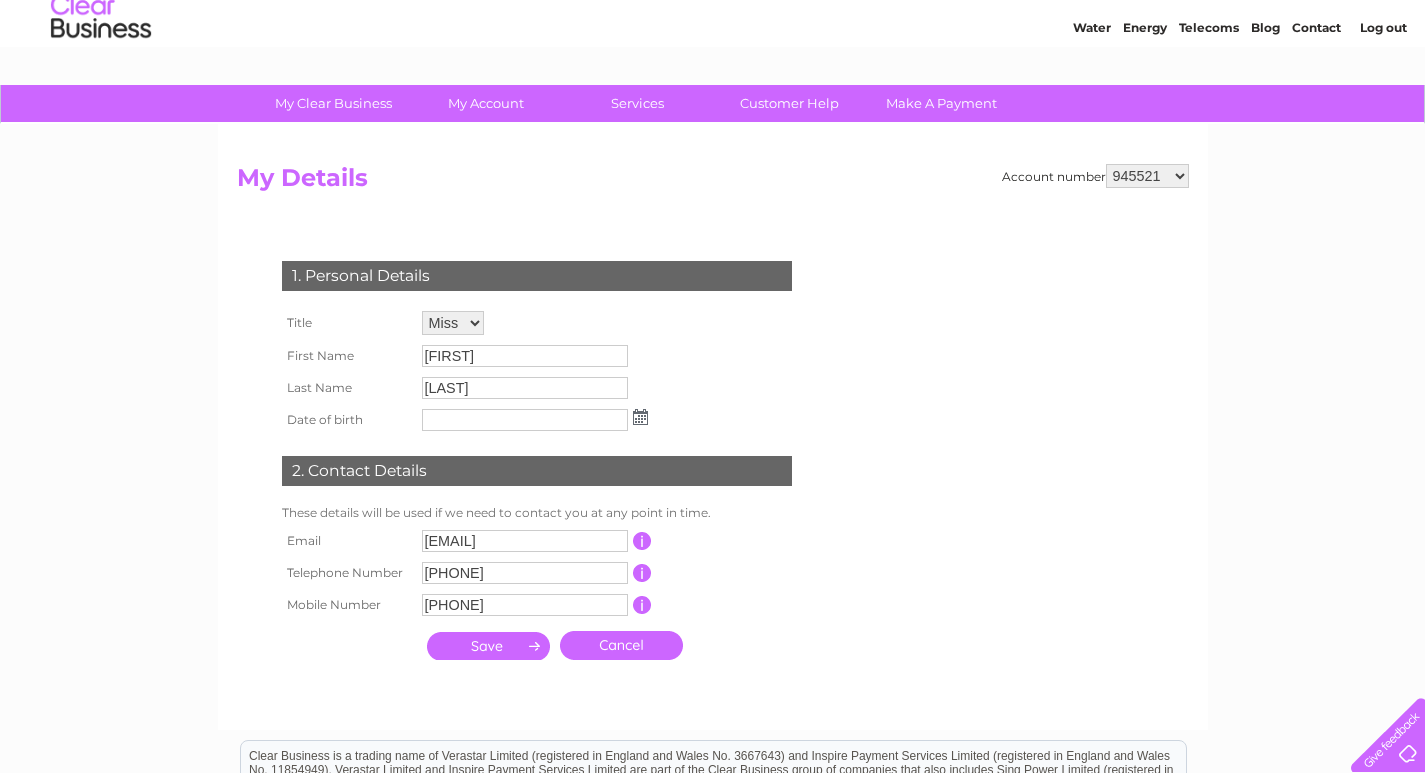 scroll, scrollTop: 100, scrollLeft: 0, axis: vertical 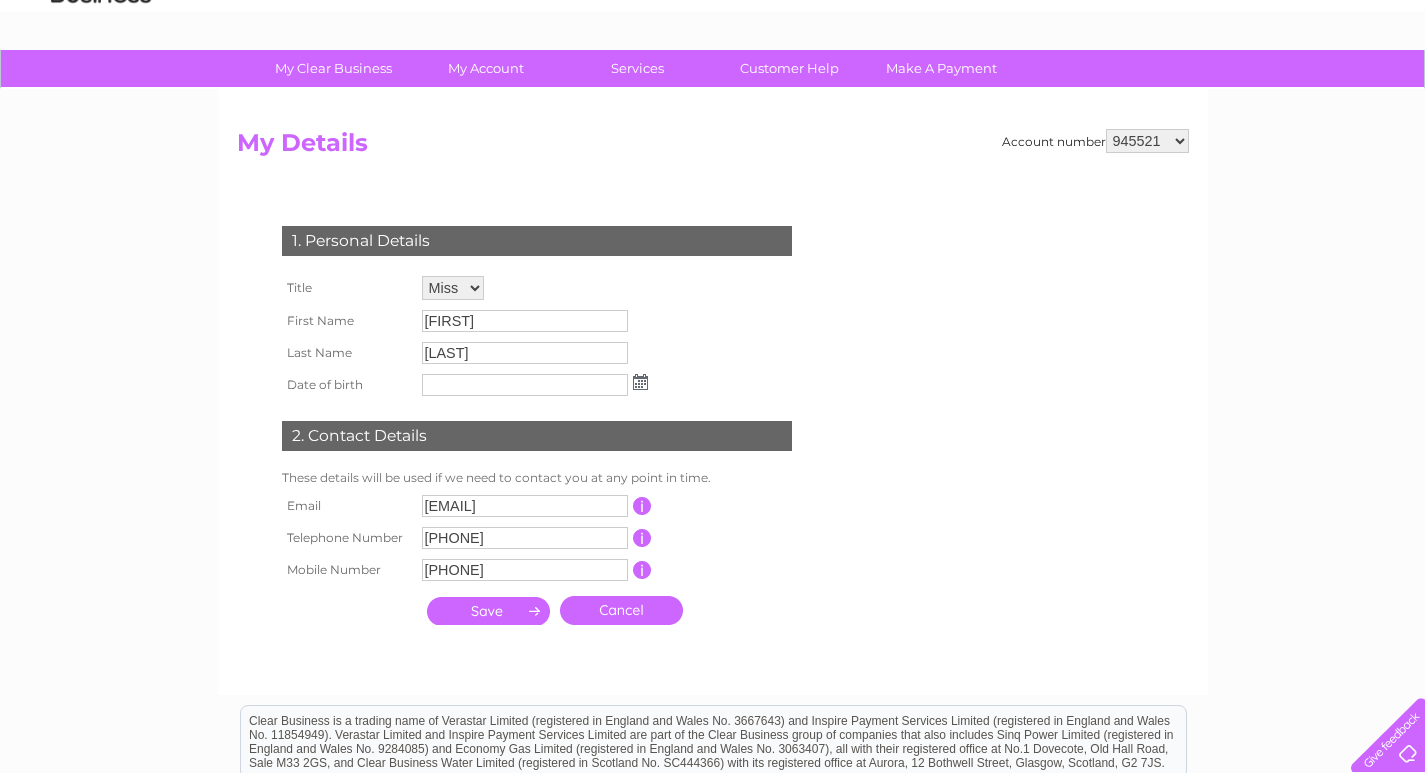 click on "Account number    945521
3026037
My Details
1. Personal Details
Title
Mr
Mrs
Ms
Miss
Dr
Rev
Prof
Other
First Name
[FIRST]
Last Name
[LAST]
Email" at bounding box center (713, 402) 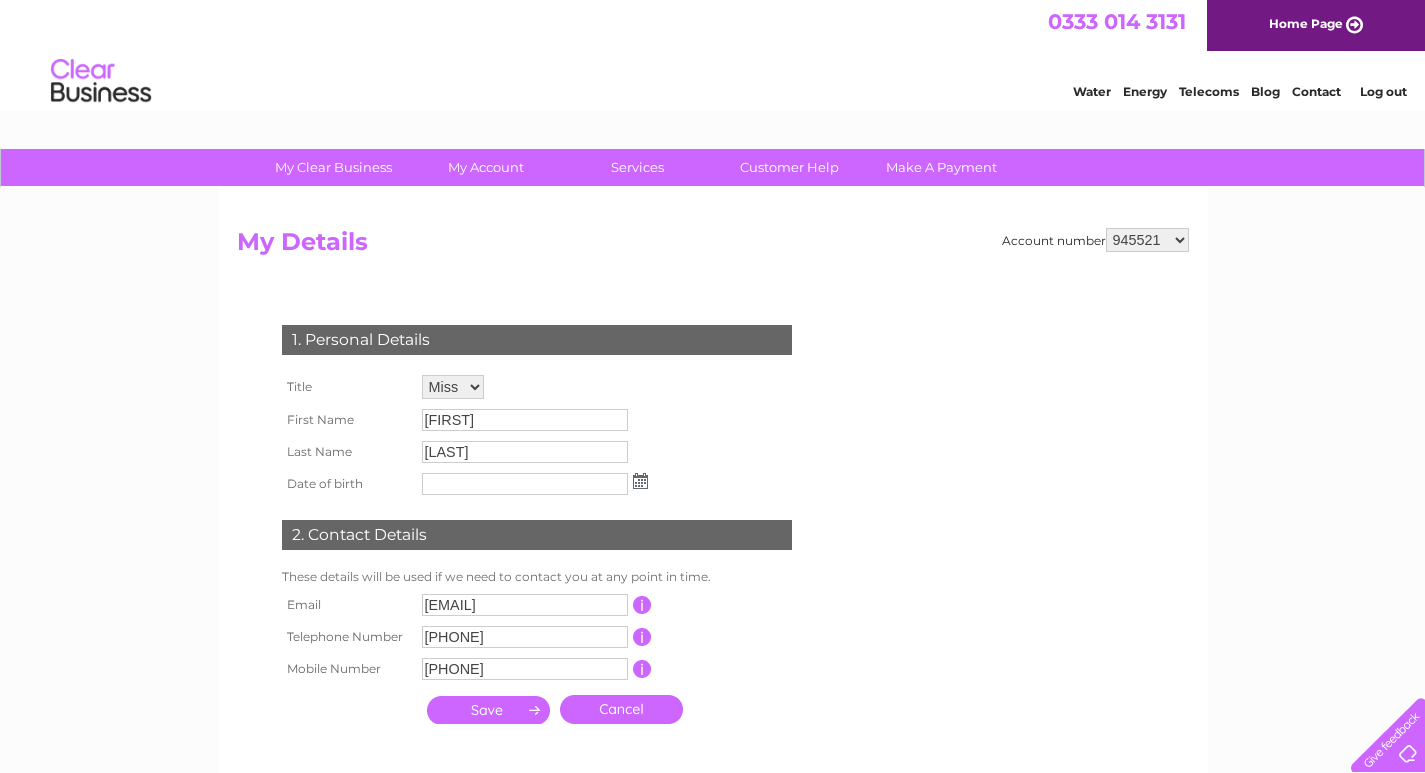 scroll, scrollTop: 0, scrollLeft: 0, axis: both 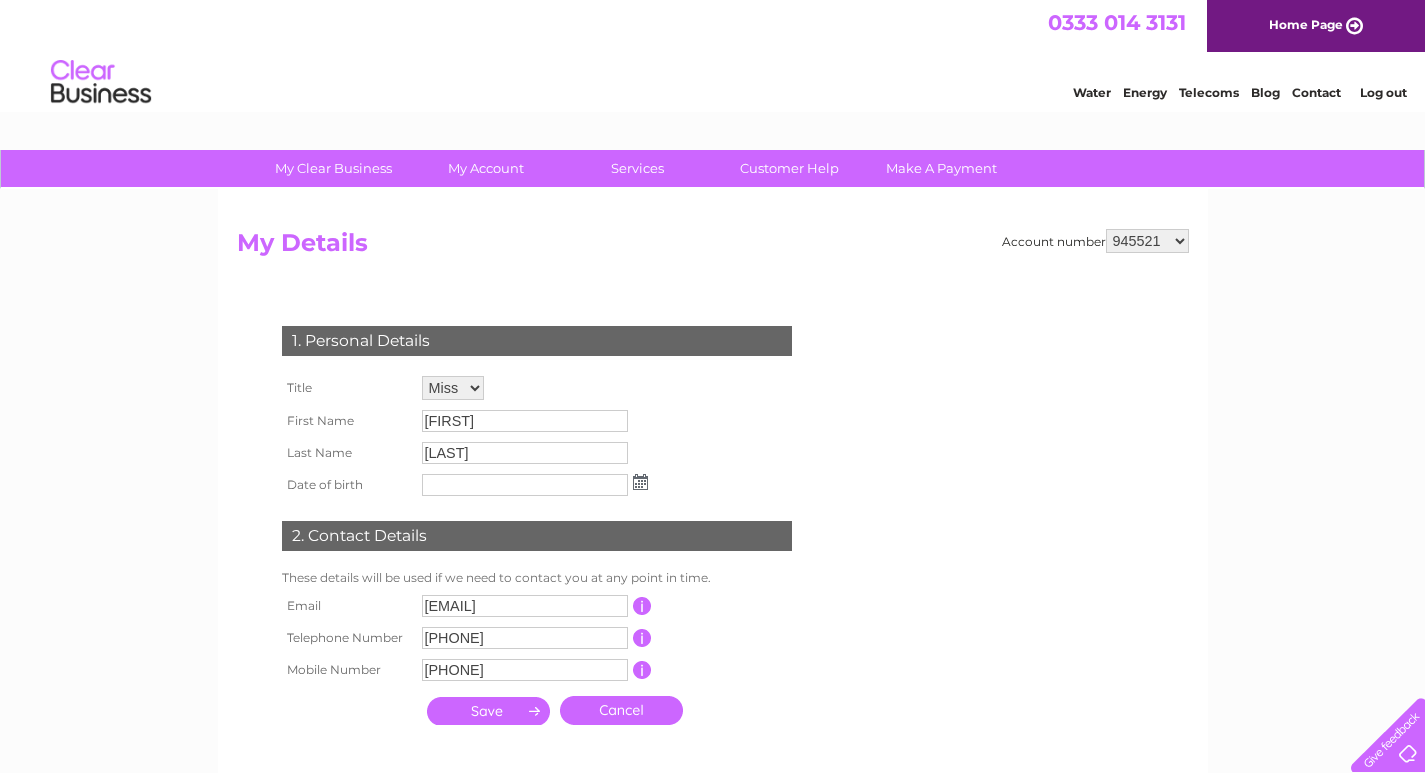 click on "945521
3026037" at bounding box center (1147, 241) 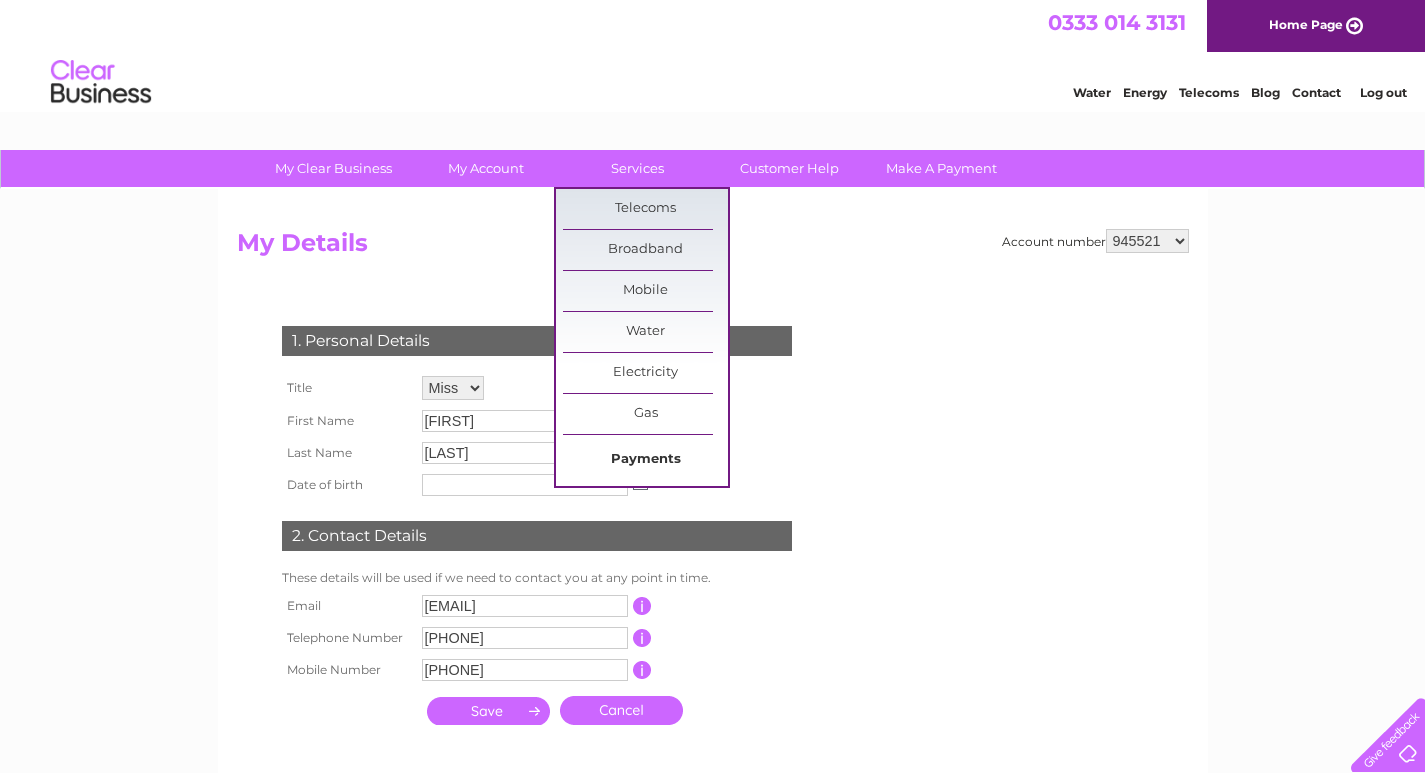 click on "Payments" at bounding box center (645, 460) 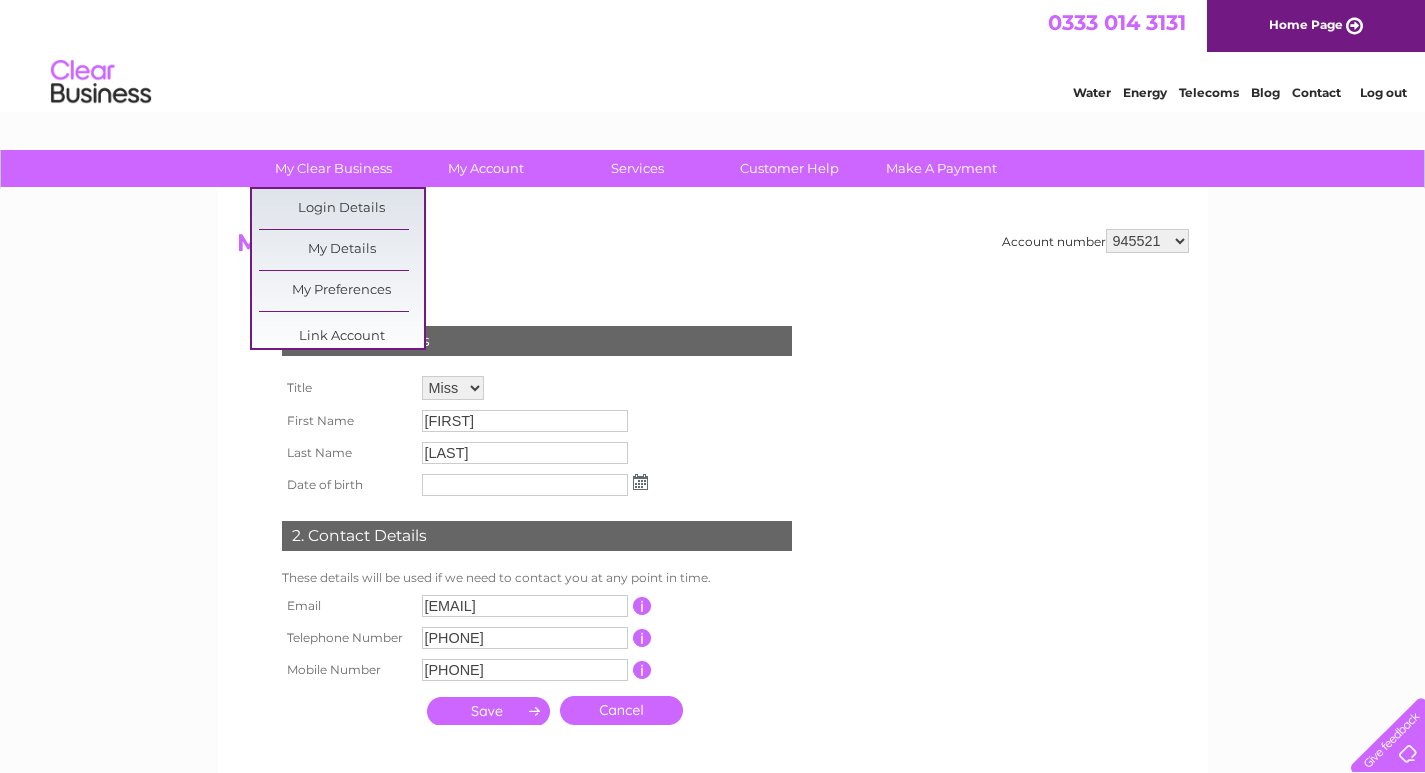 scroll, scrollTop: 0, scrollLeft: 0, axis: both 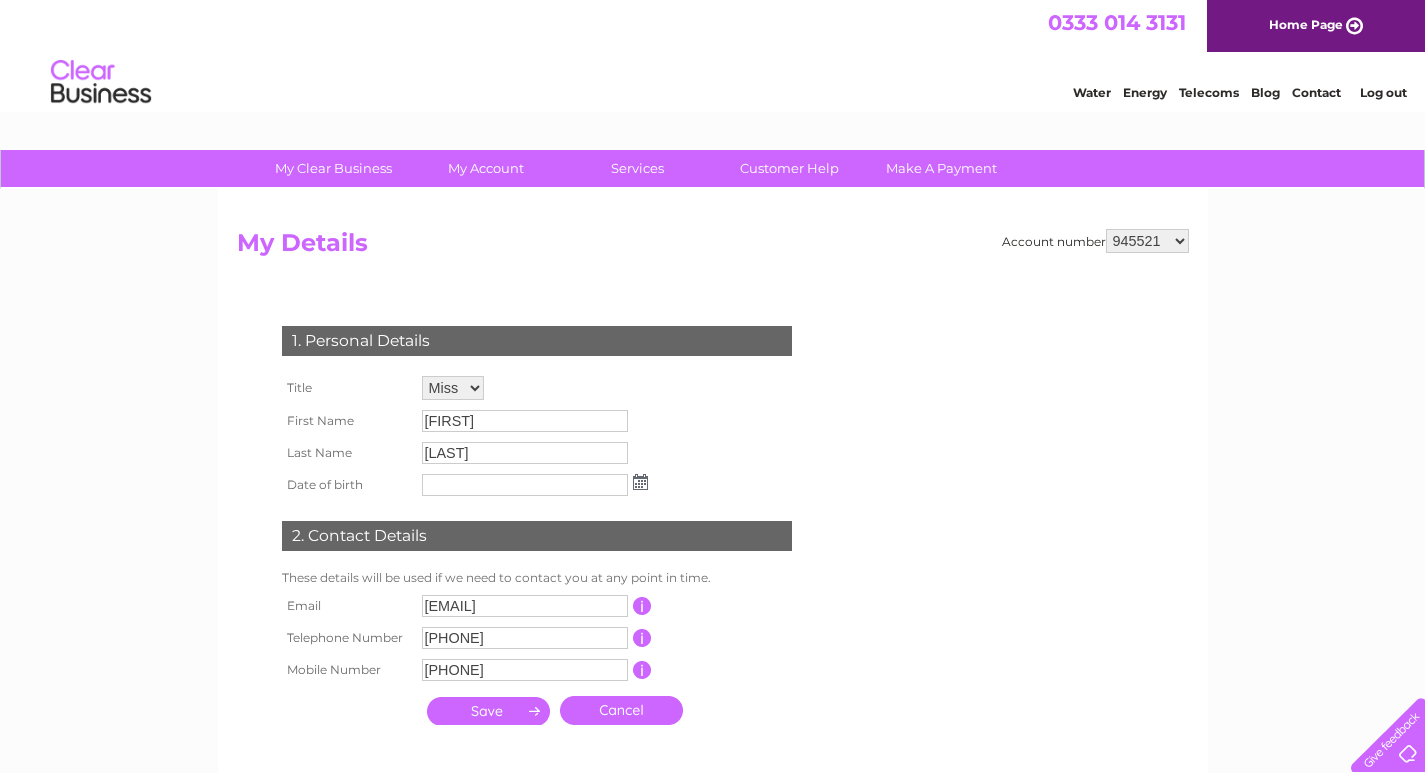 click on "Account number       [NUMBER]
[NUMBER]
My Details
1. Personal Details
Title
Mr
Mrs
Ms
Miss
Dr
Rev
Prof
Other
First Name
[FIRST]
Last Name
[LAST] [EMAIL]" at bounding box center (713, 492) 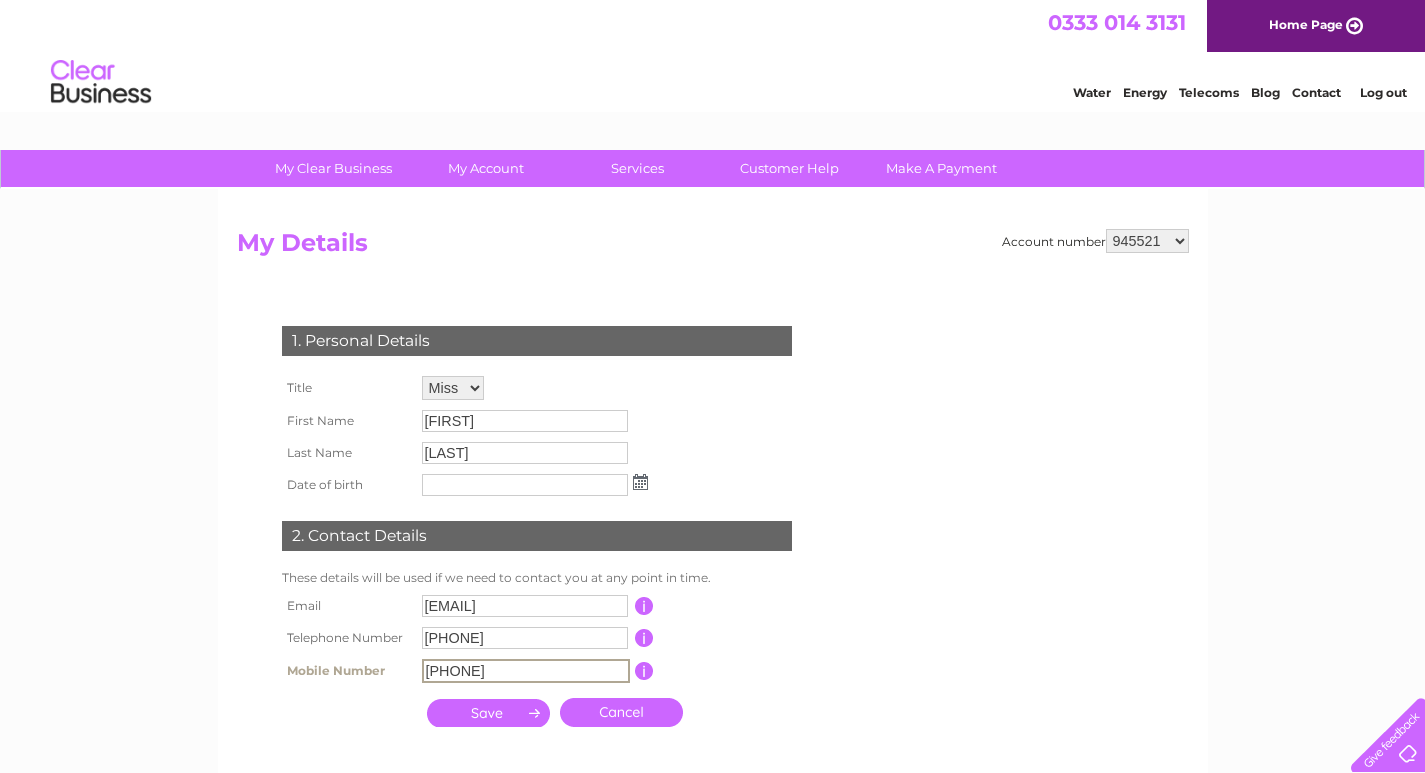 drag, startPoint x: 526, startPoint y: 672, endPoint x: 376, endPoint y: 657, distance: 150.74814 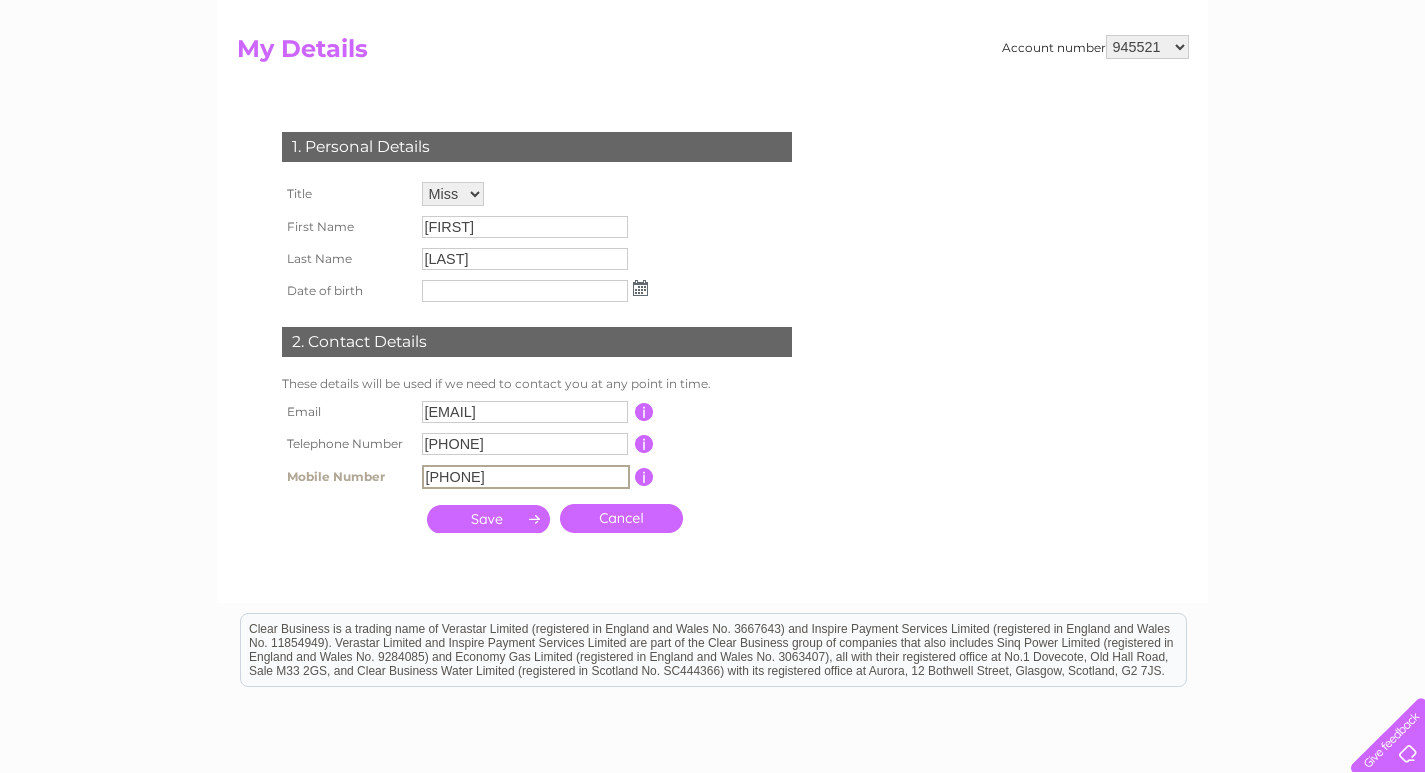 scroll, scrollTop: 0, scrollLeft: 0, axis: both 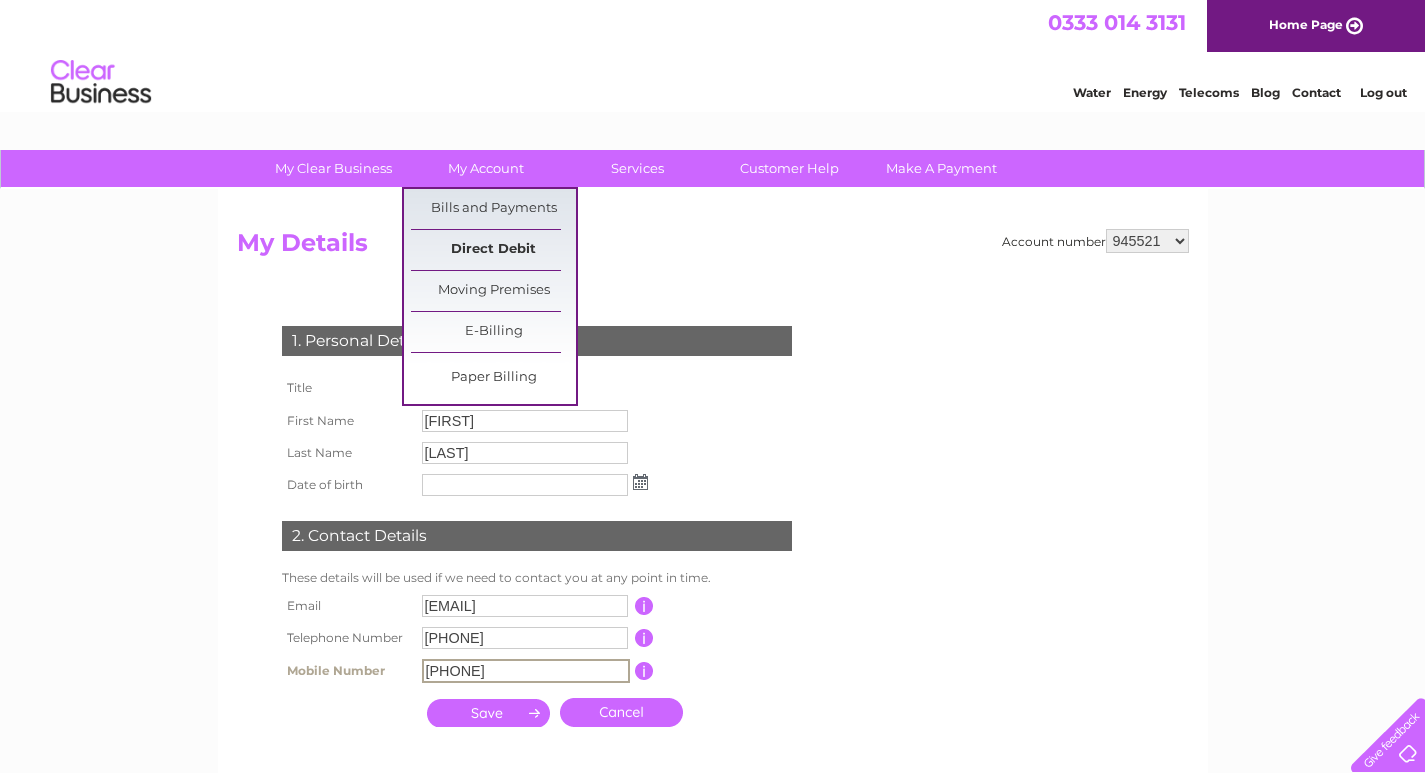 click on "Direct Debit" at bounding box center [493, 250] 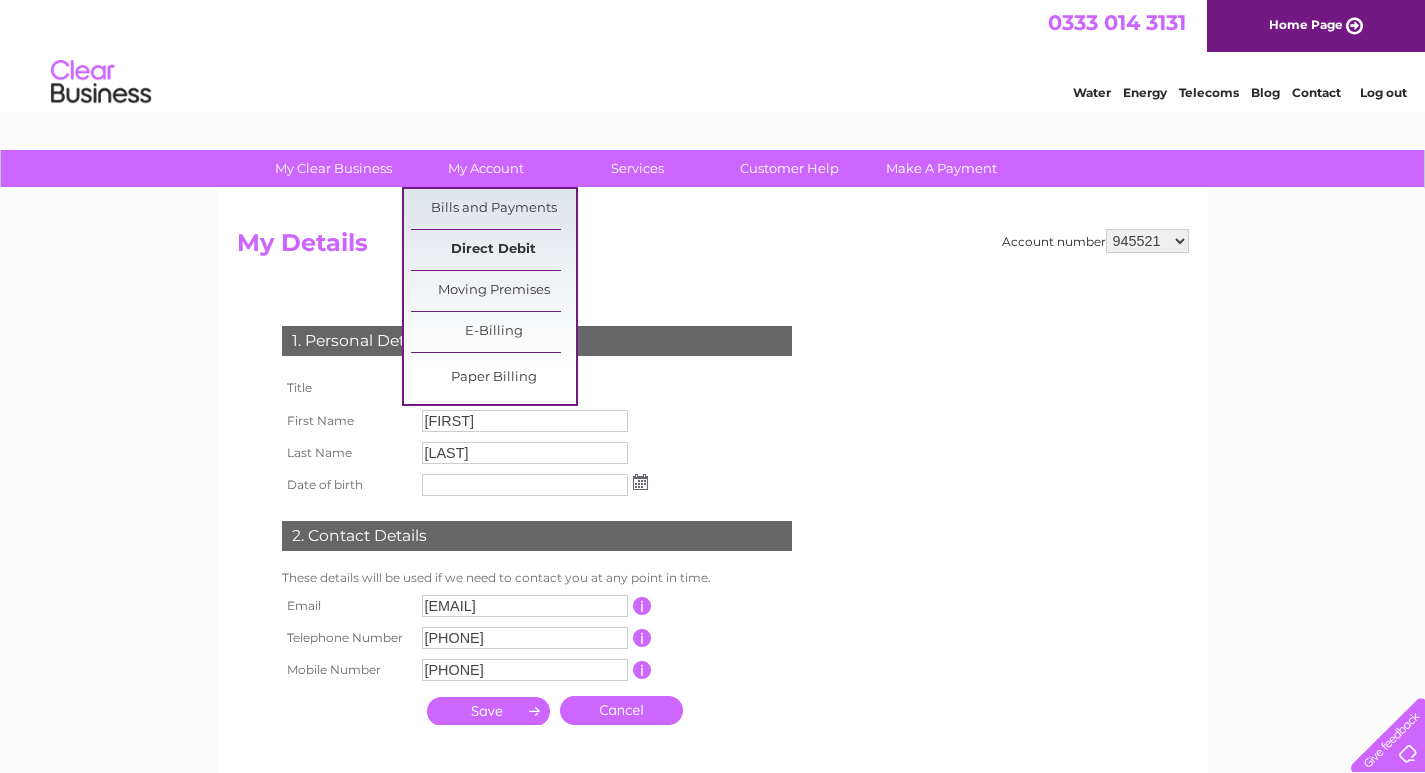 click on "Direct Debit" at bounding box center (493, 250) 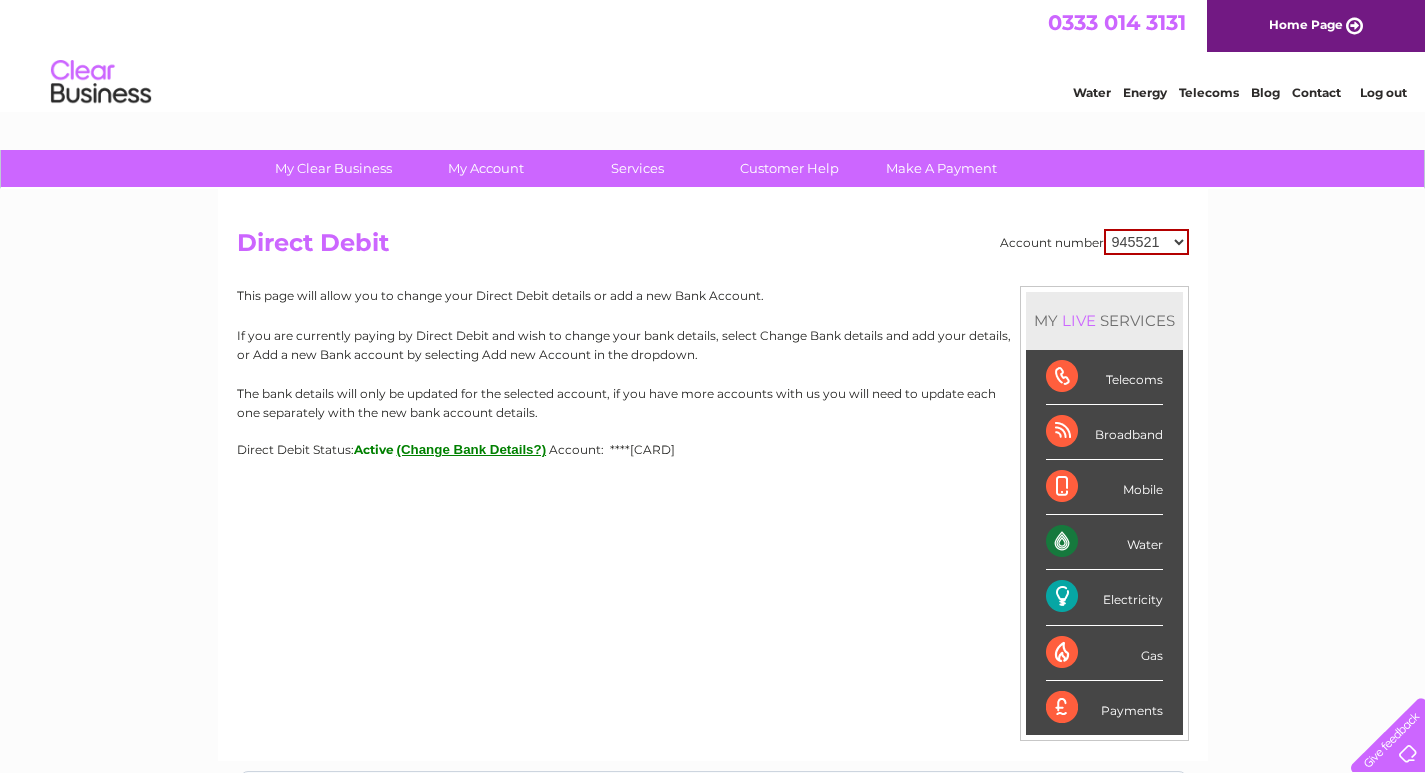 scroll, scrollTop: 0, scrollLeft: 0, axis: both 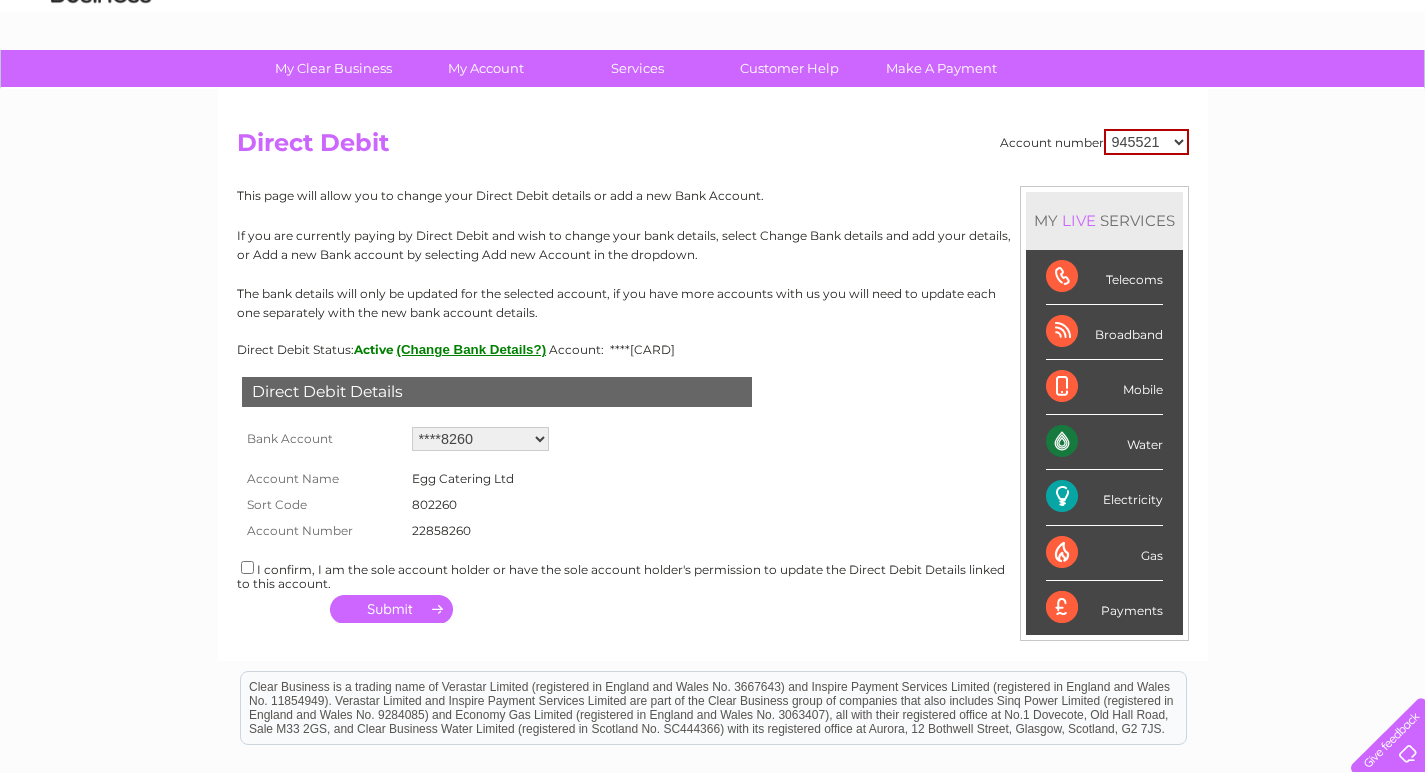 drag, startPoint x: 457, startPoint y: 502, endPoint x: 411, endPoint y: 499, distance: 46.09772 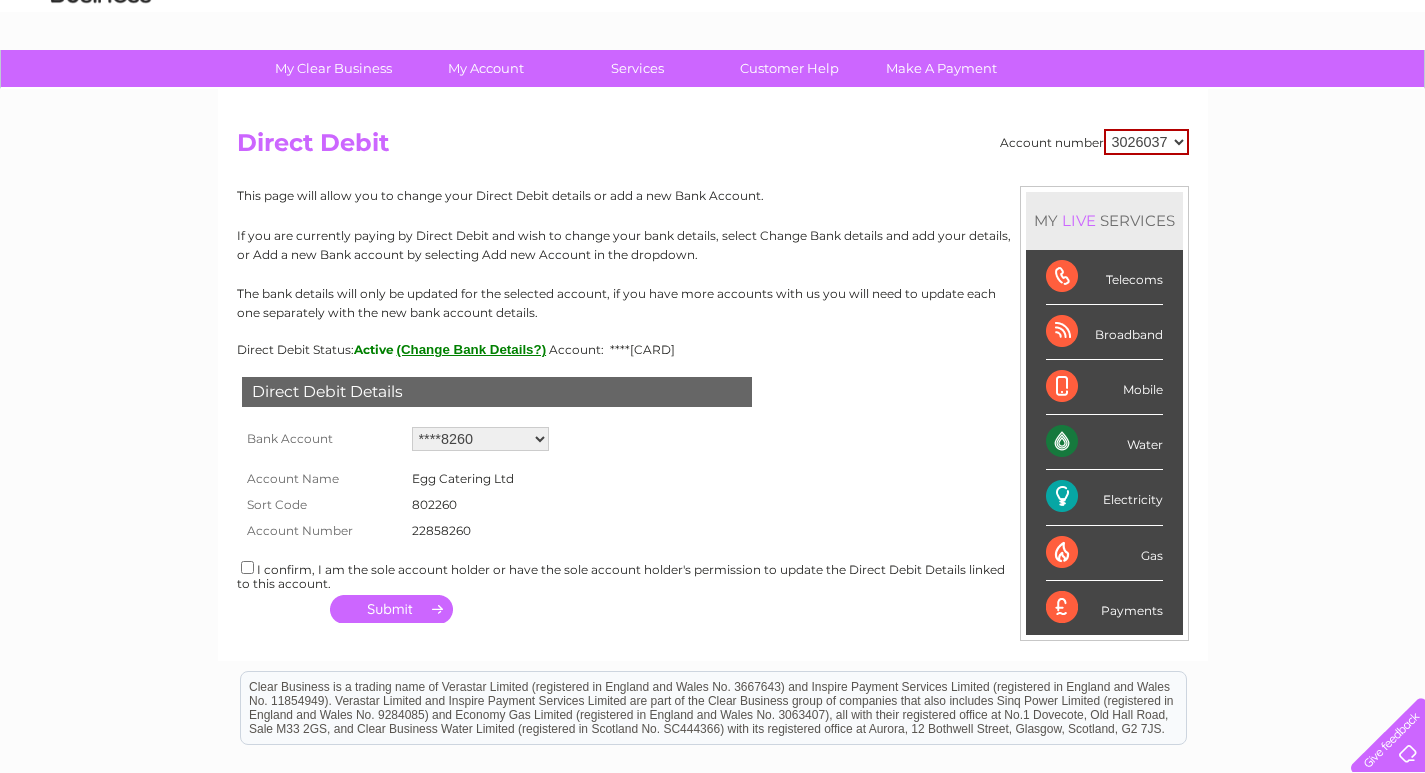 click on "945521
3026037" at bounding box center [1146, 142] 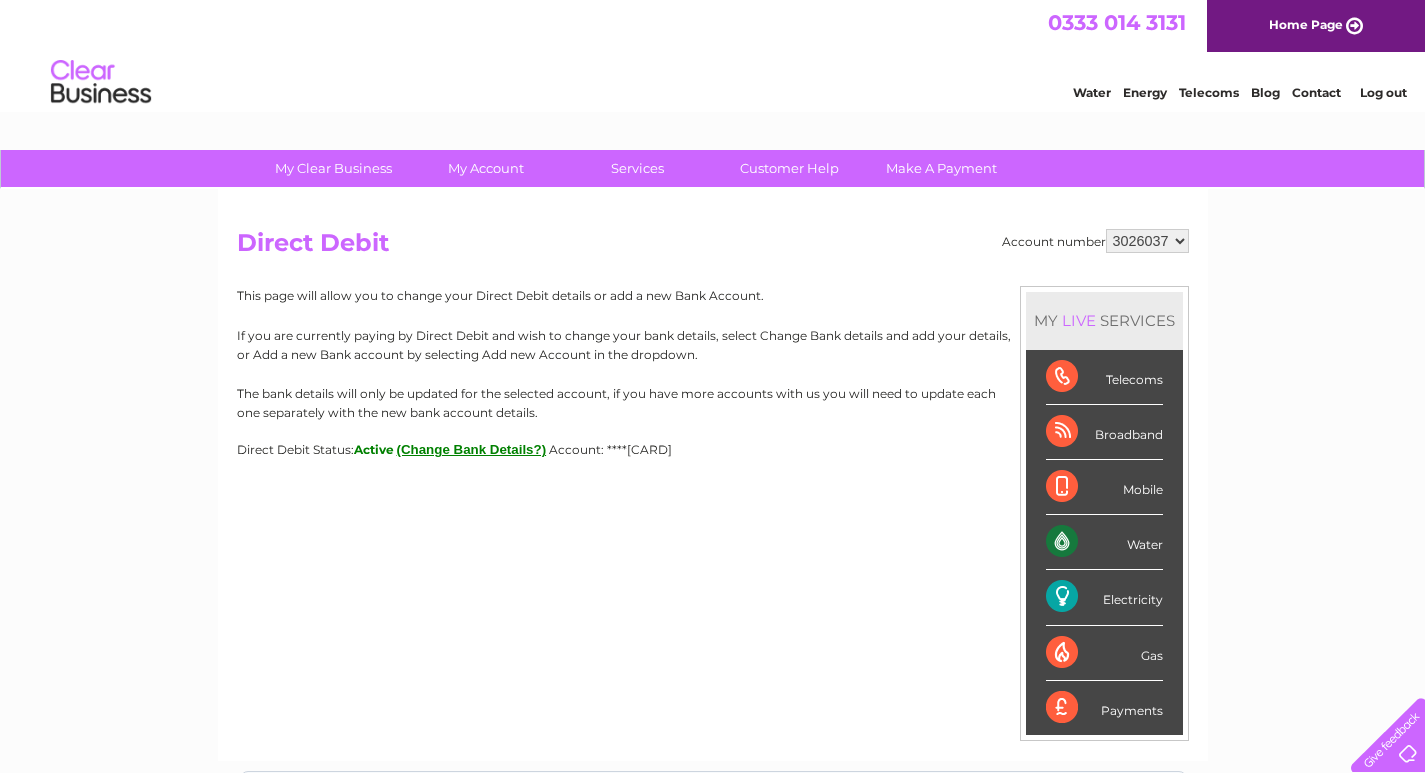 scroll, scrollTop: 0, scrollLeft: 0, axis: both 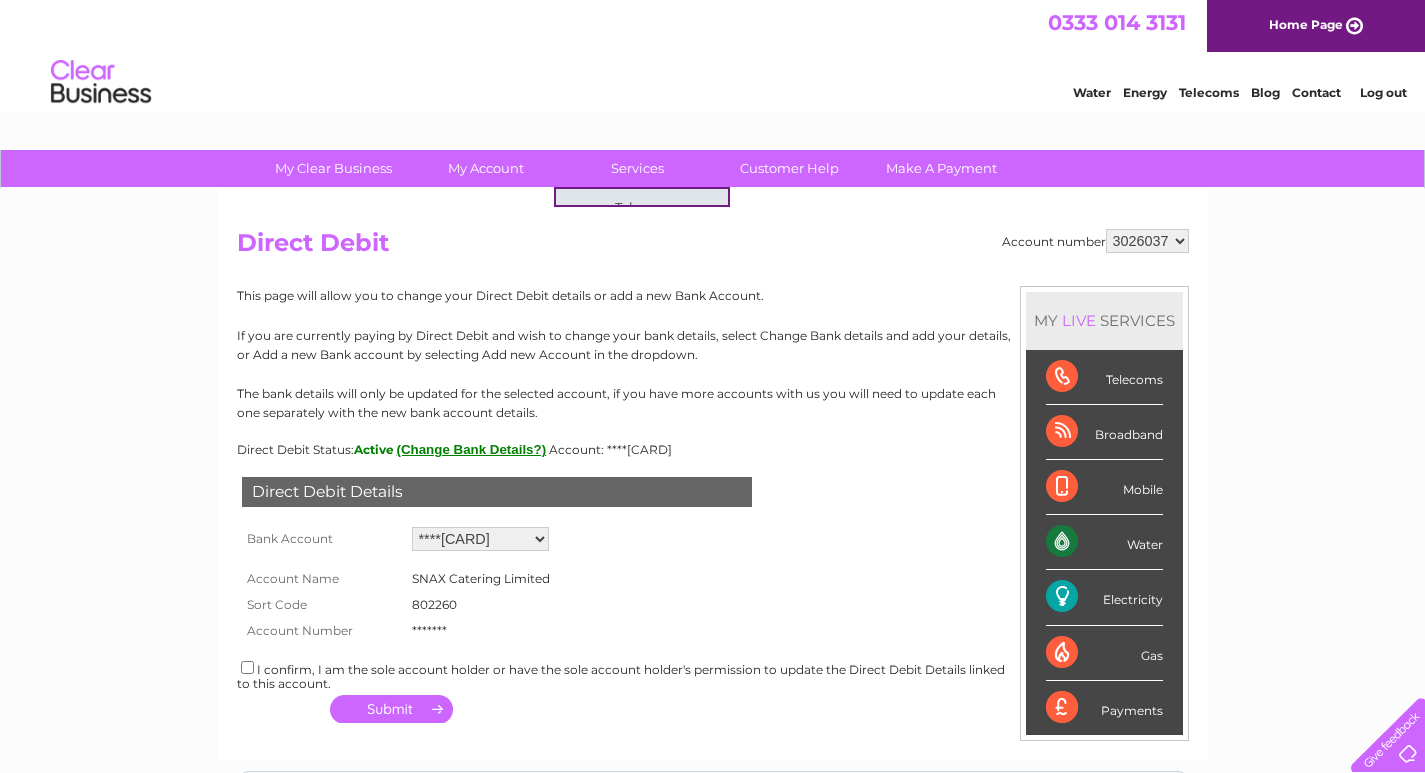 type 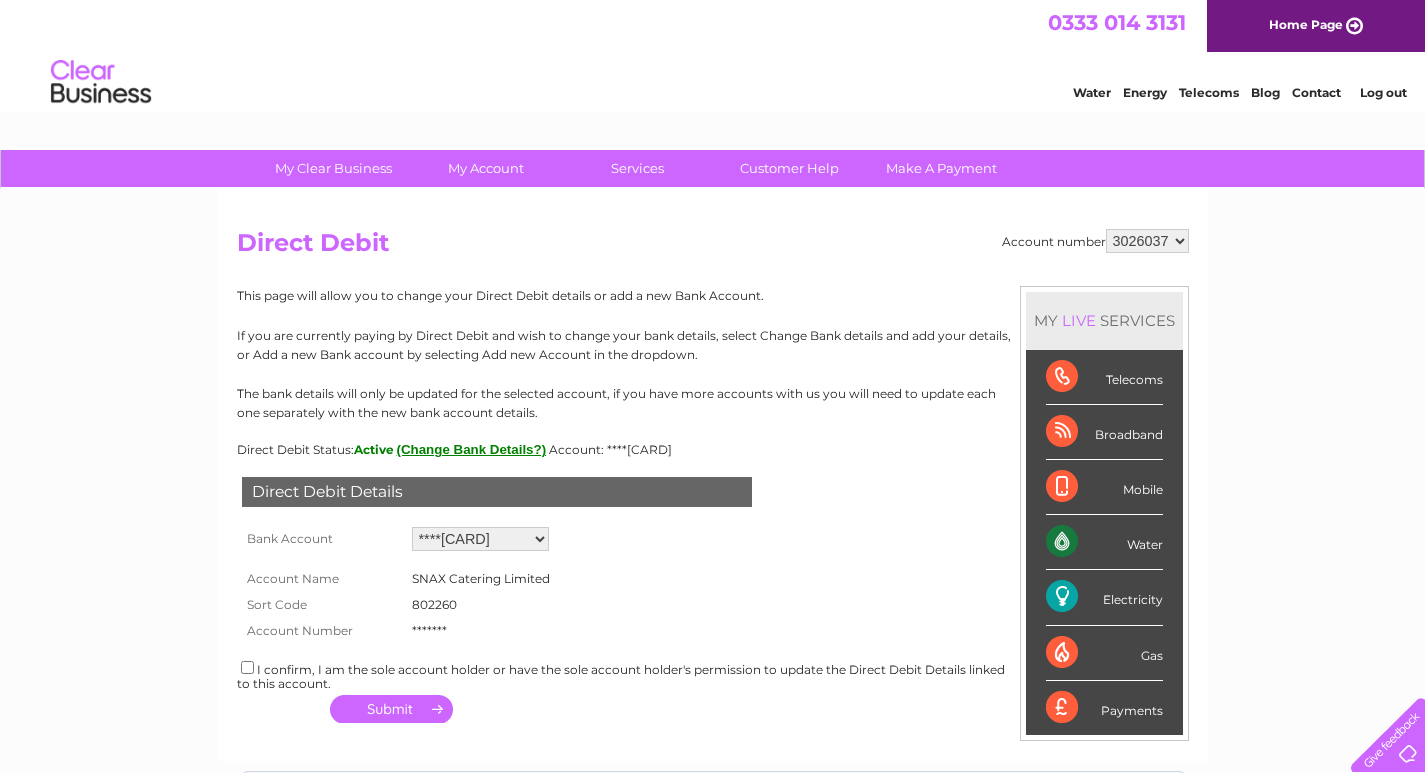 click on "My Clear Business
Login Details
My Details
My Preferences
Link Account
My Account
Bills and Payments   Direct Debit   Moving Premises" at bounding box center [712, 626] 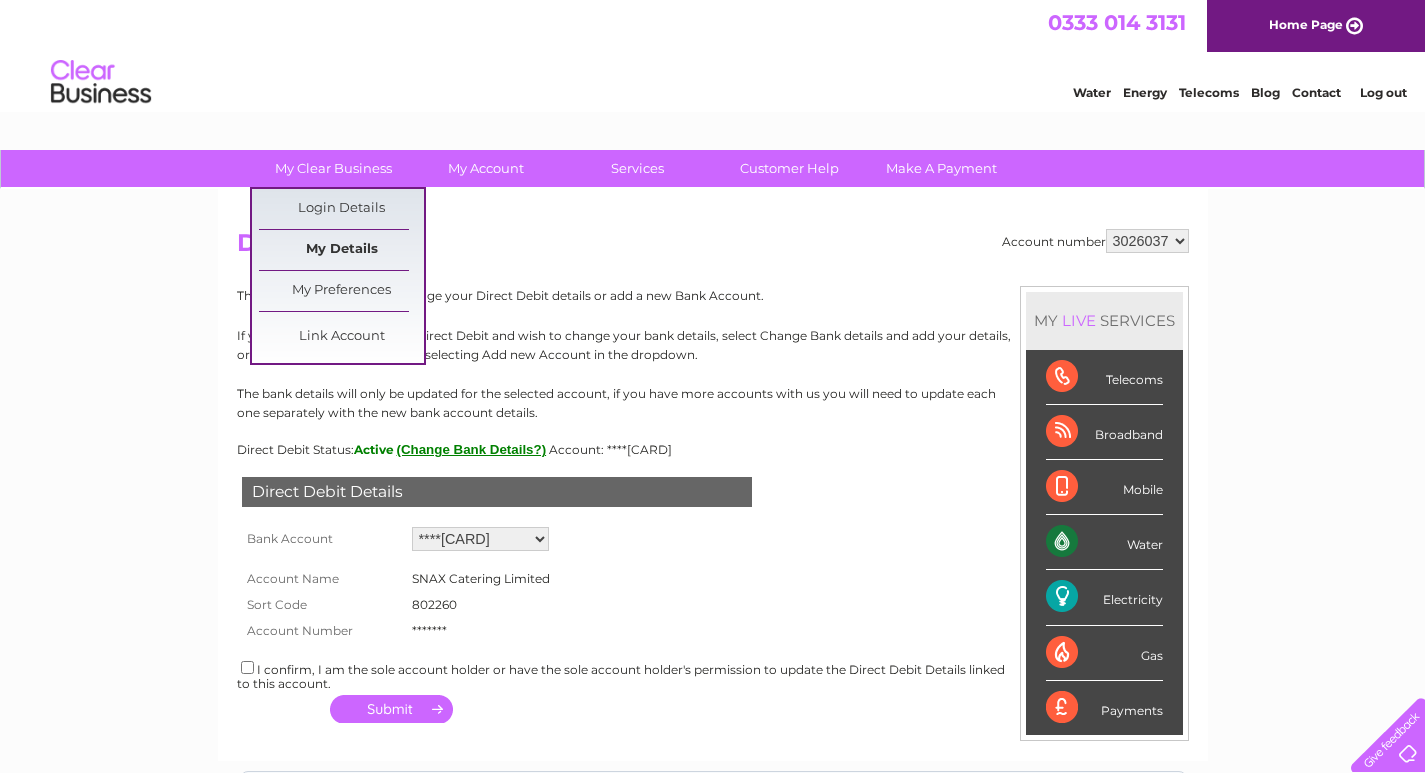 click on "My Details" at bounding box center (341, 250) 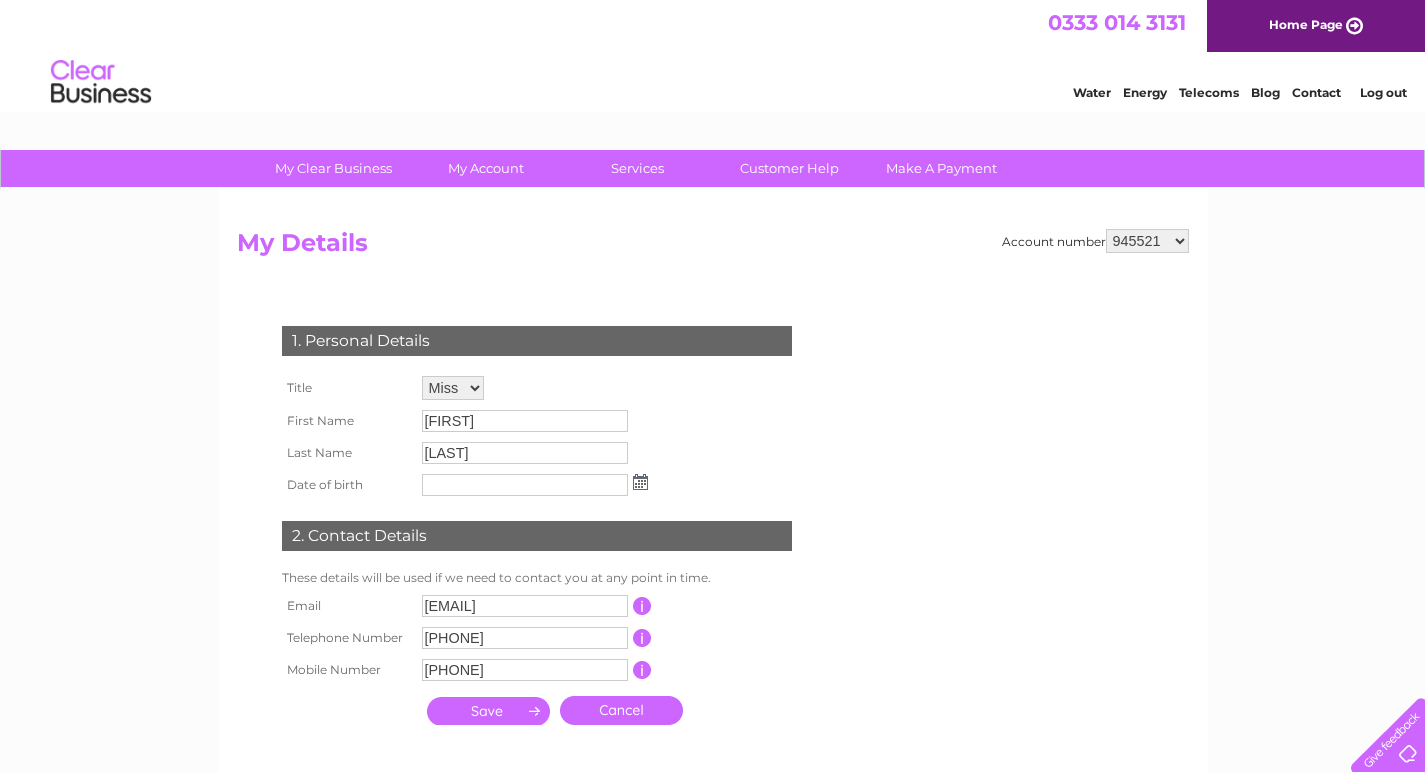 scroll, scrollTop: 0, scrollLeft: 0, axis: both 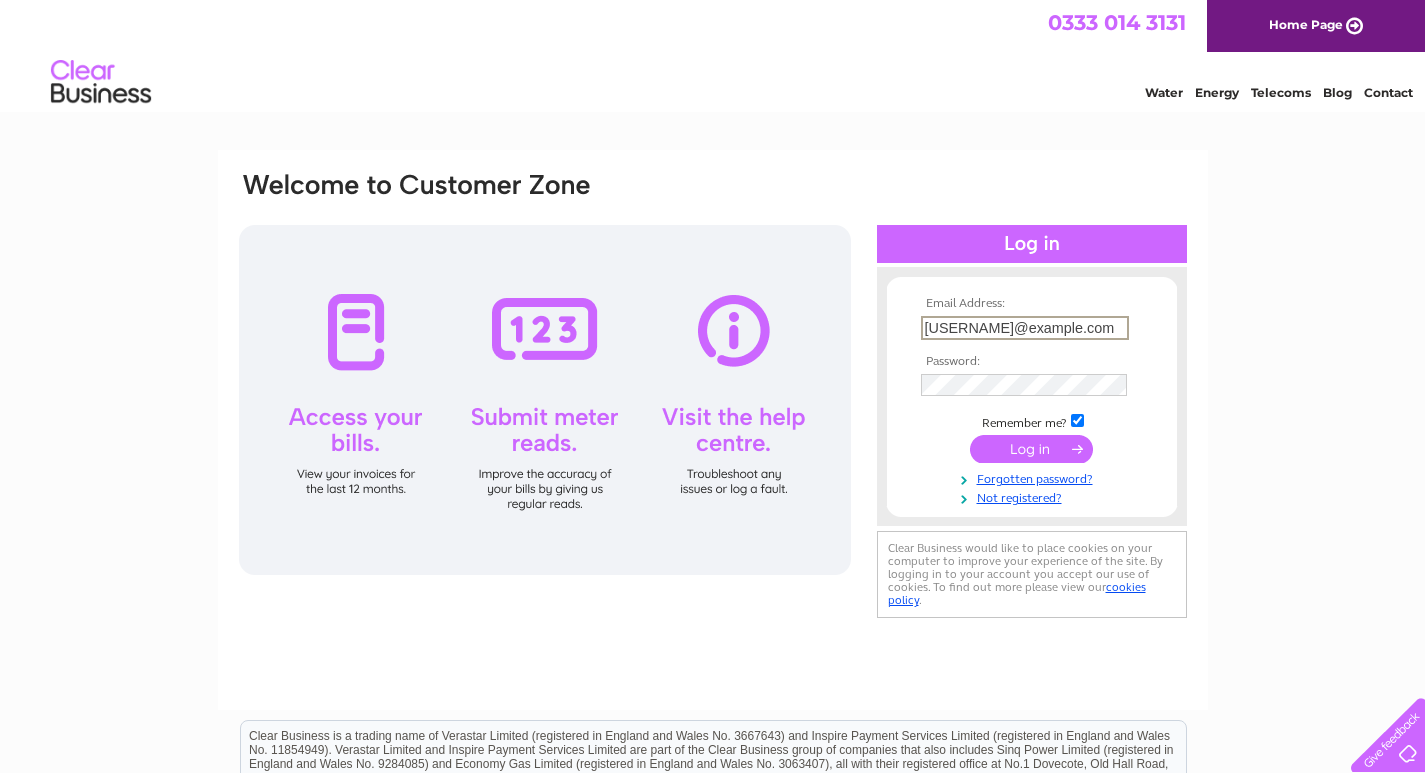 click on "kenny@snaxcafe.com" at bounding box center [1025, 328] 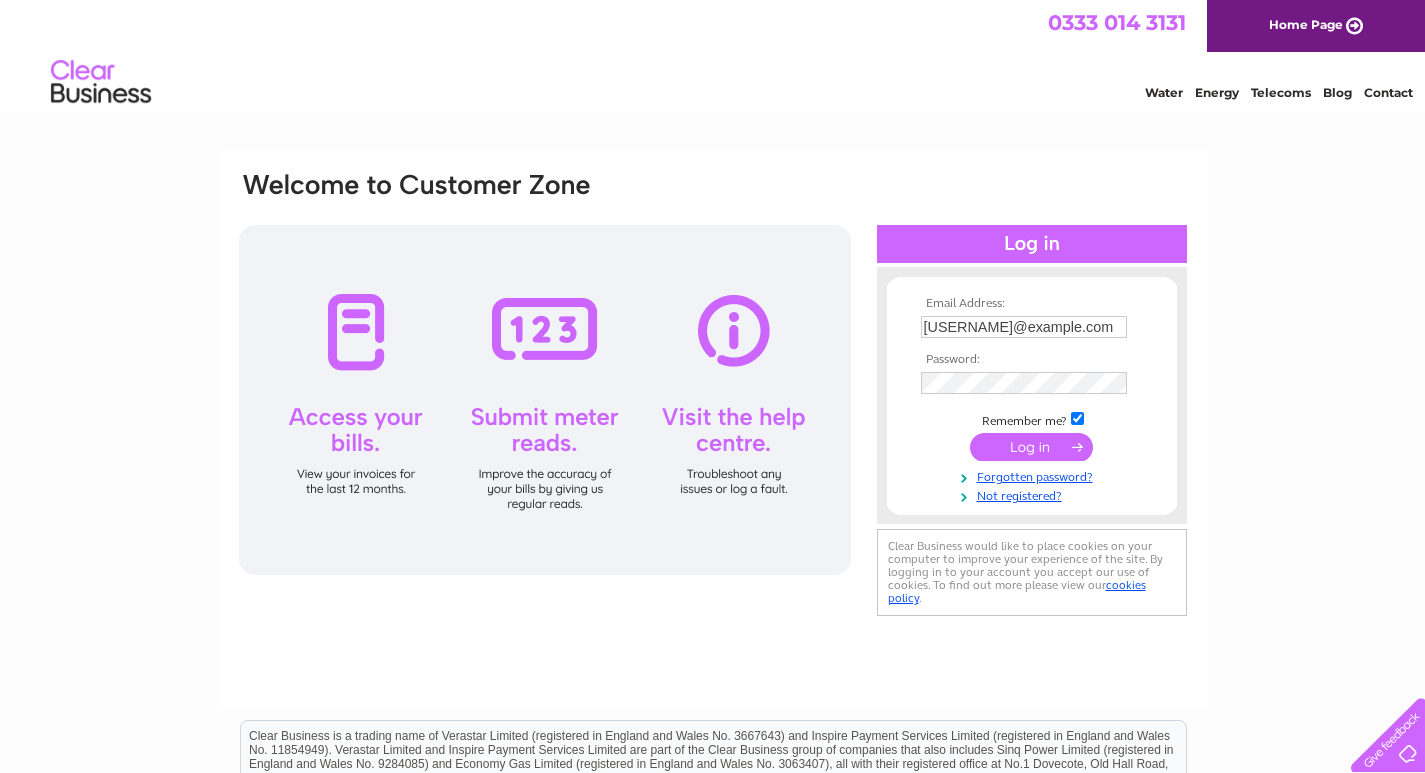 click at bounding box center [1031, 447] 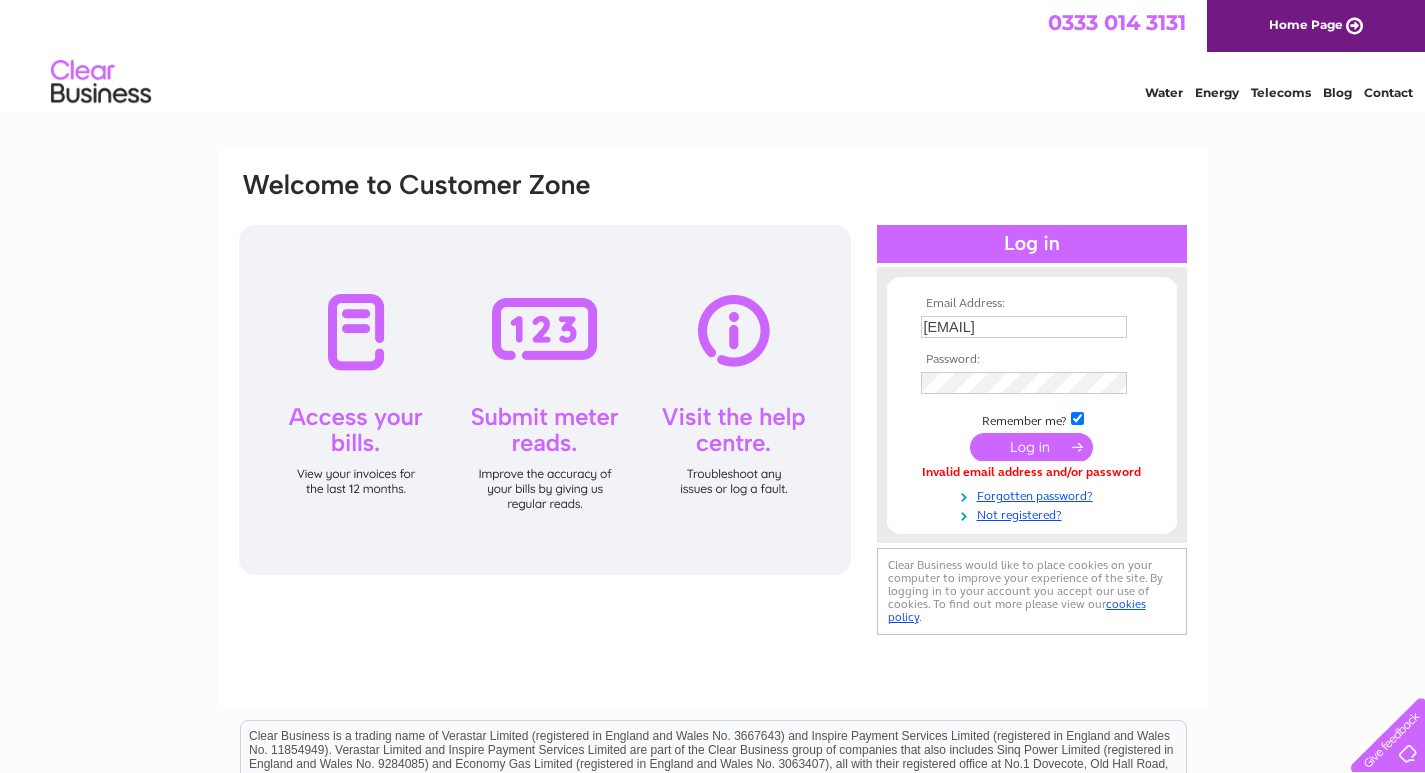 scroll, scrollTop: 0, scrollLeft: 0, axis: both 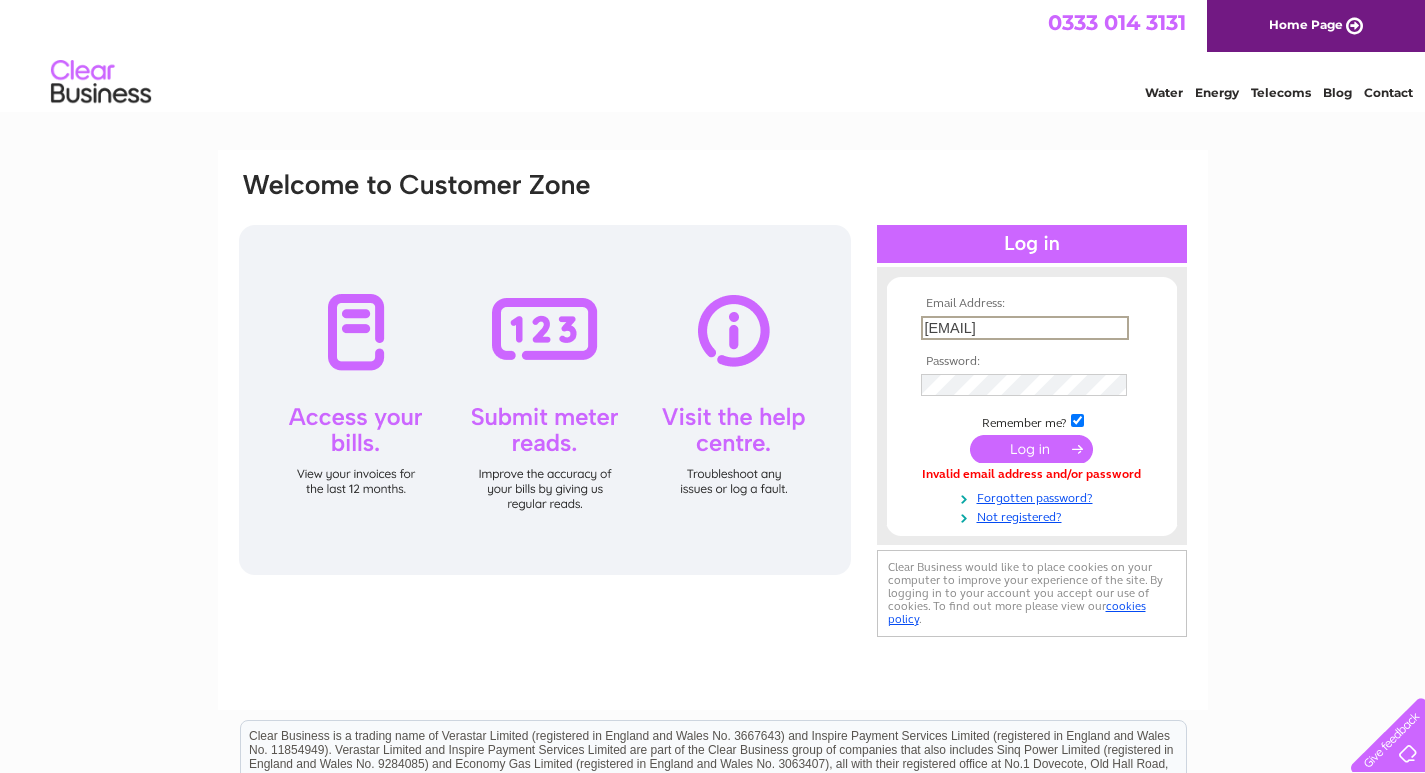 click on "santoninoshaftesbury@gmail.com" at bounding box center (1025, 328) 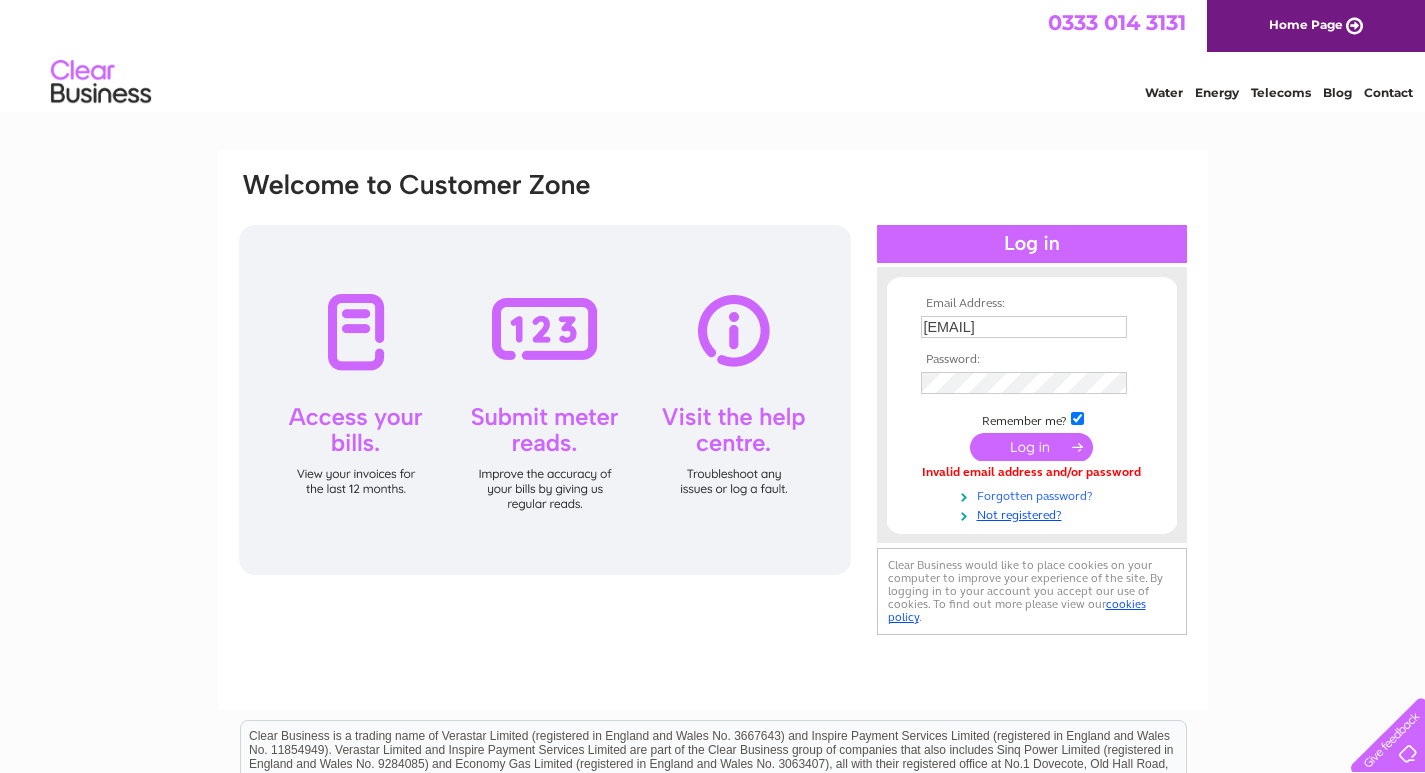 click on "Forgotten password?" at bounding box center [1034, 494] 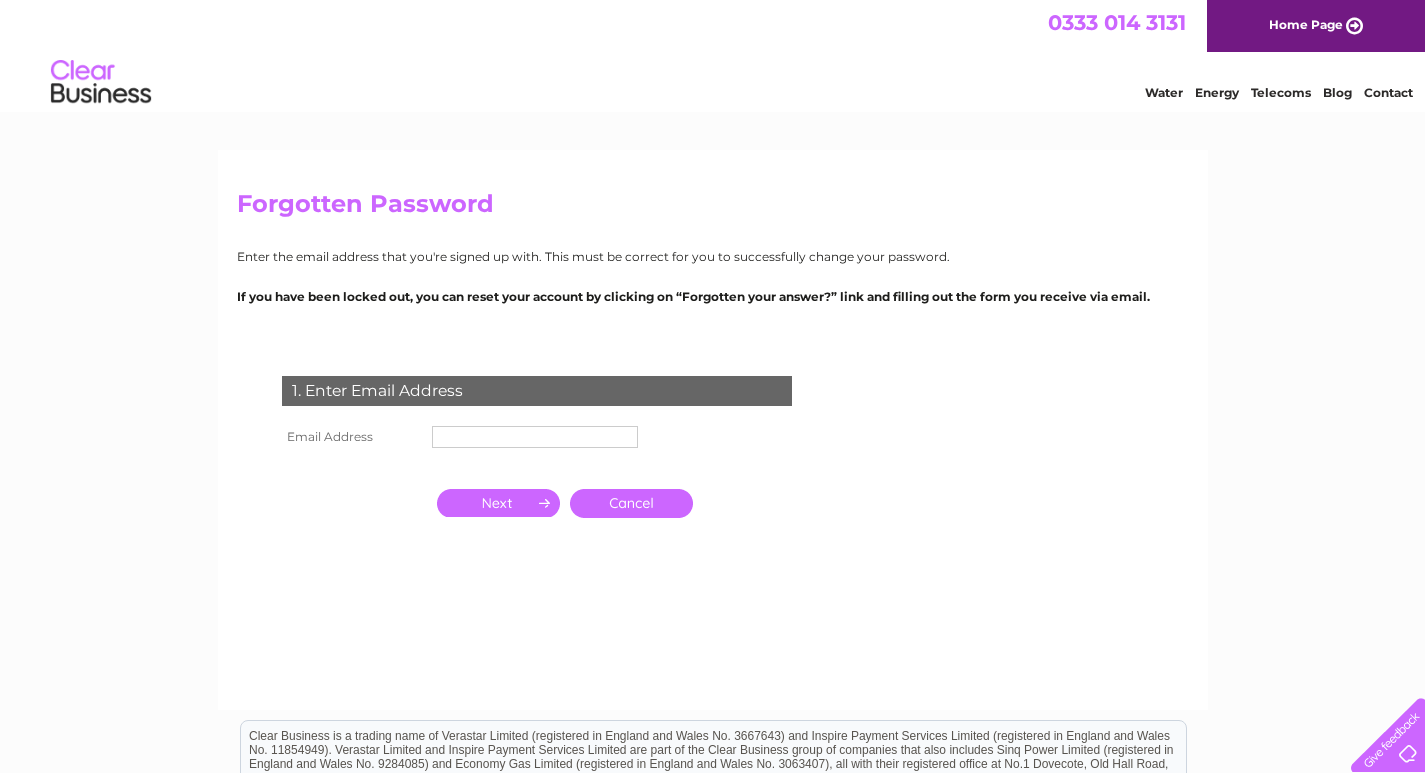 scroll, scrollTop: 0, scrollLeft: 0, axis: both 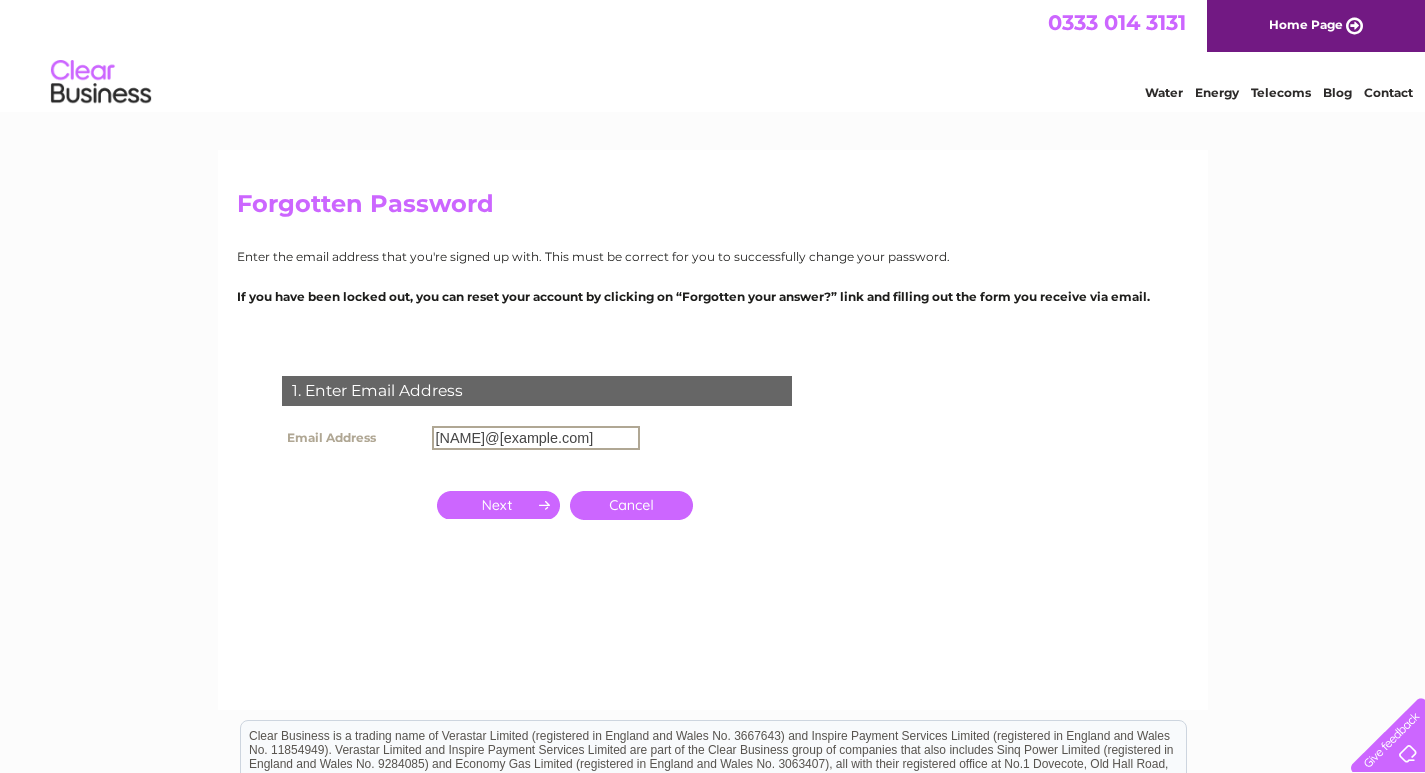 type on "santoninoshaftesbury@gmail.com" 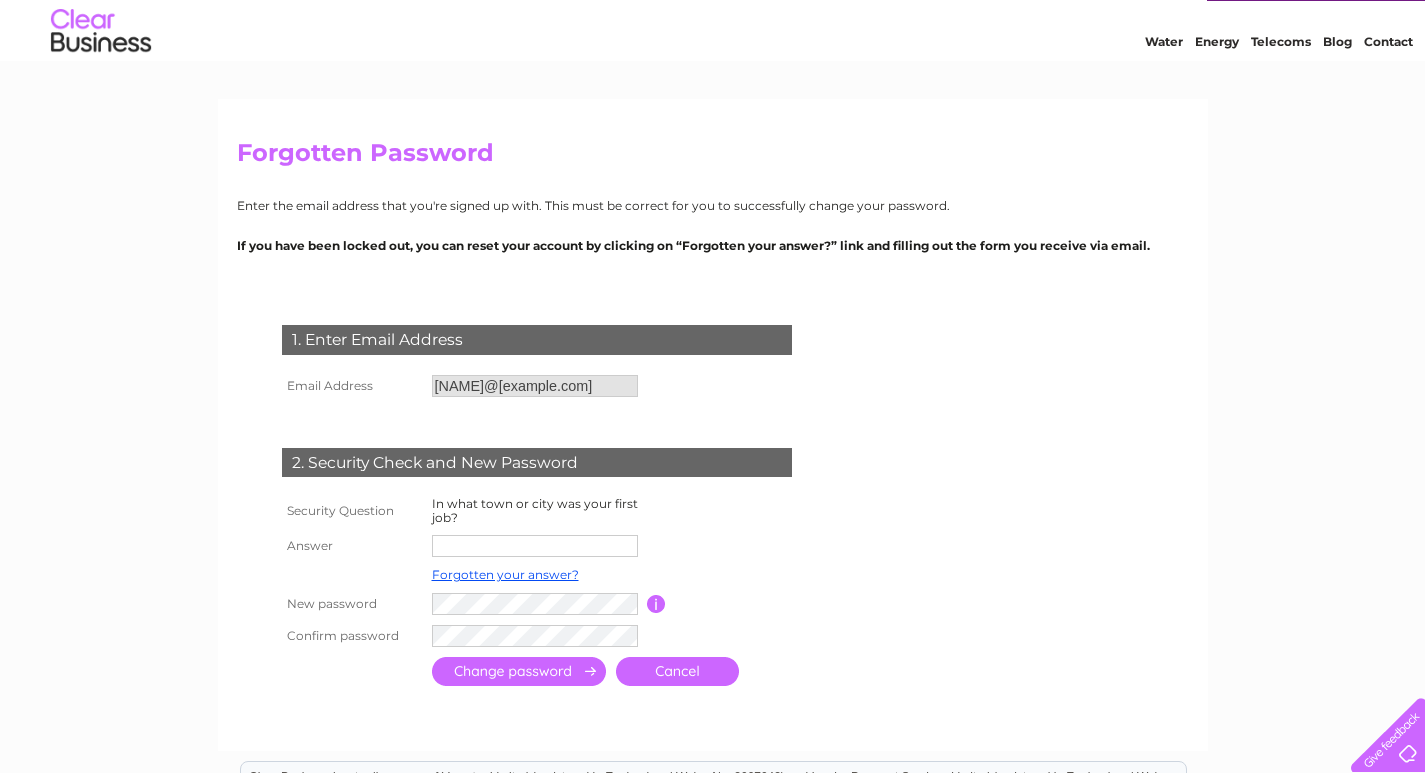 scroll, scrollTop: 100, scrollLeft: 0, axis: vertical 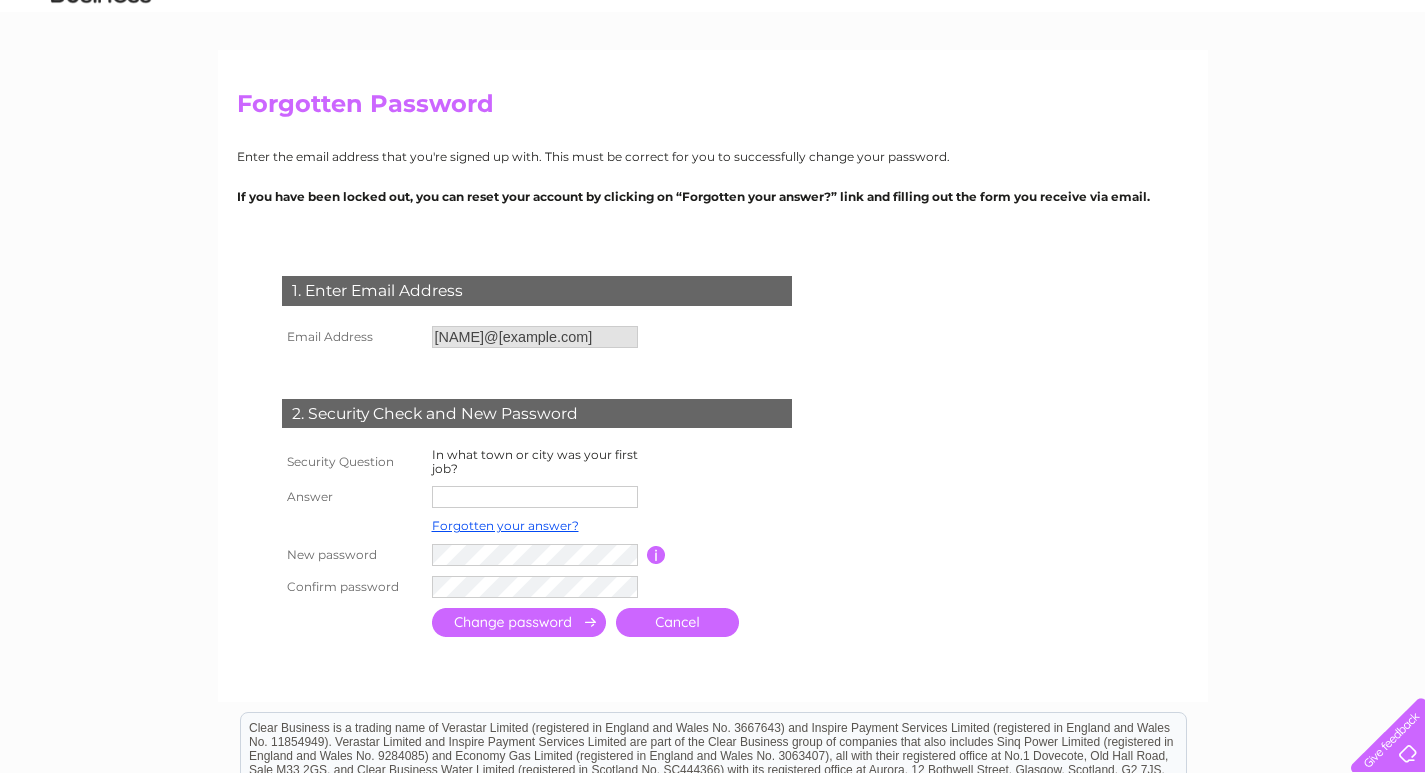 click at bounding box center (535, 497) 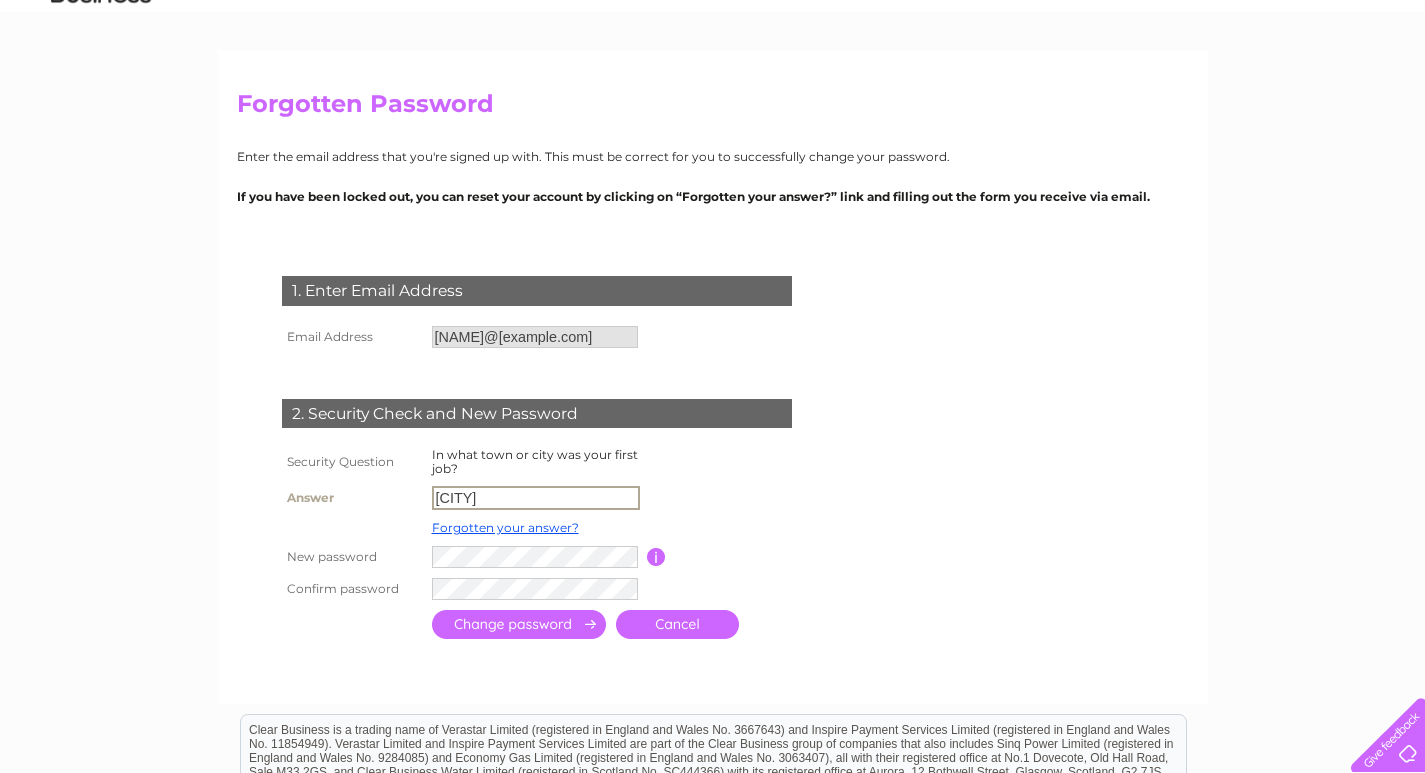 type on "bristol" 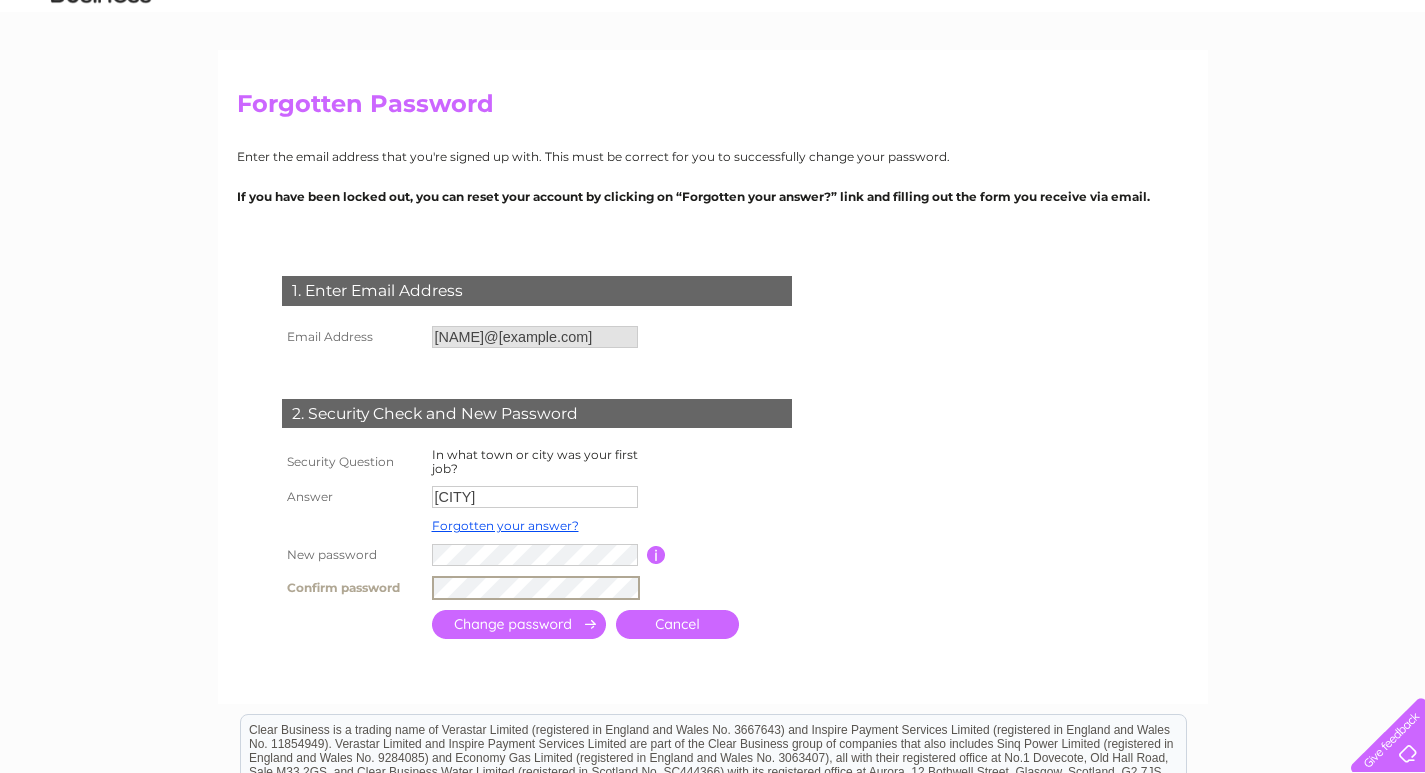 click at bounding box center [519, 624] 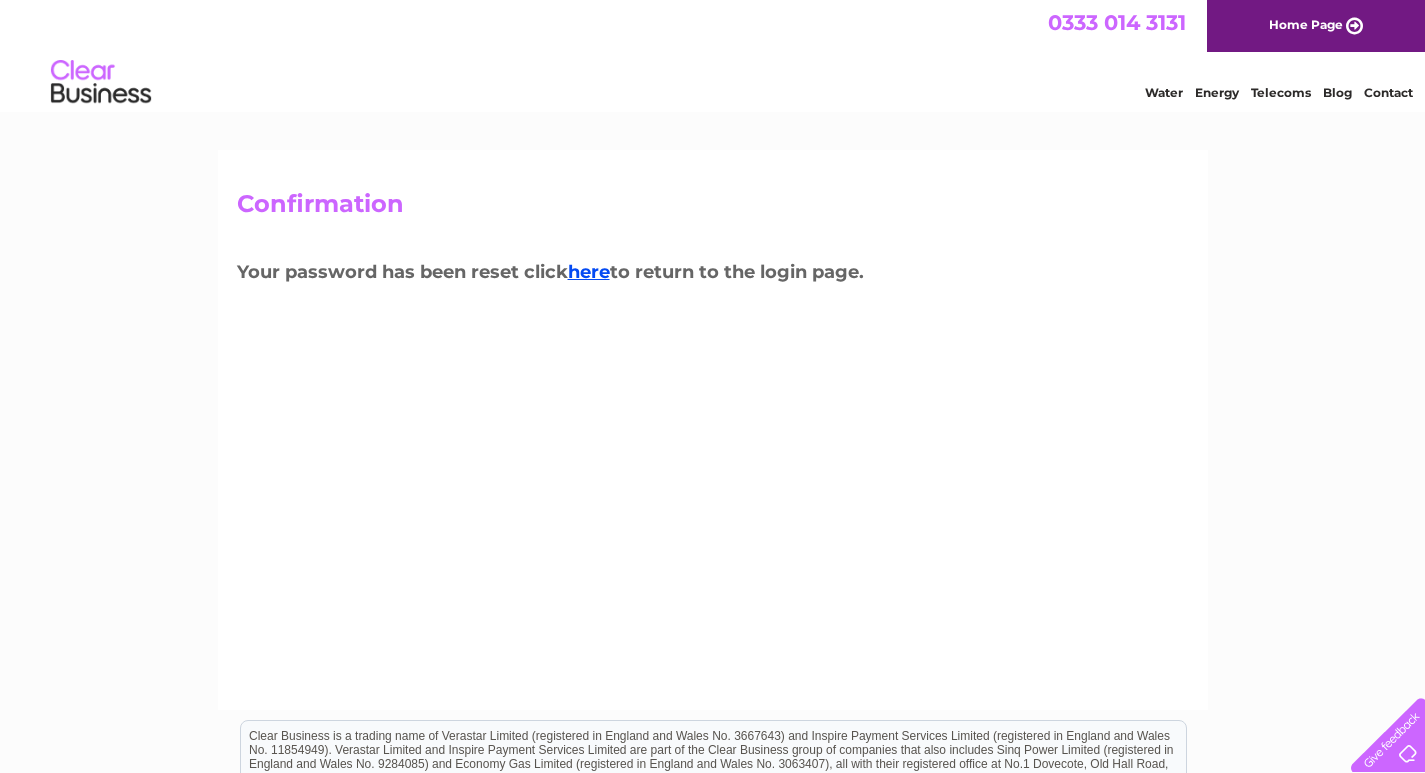 scroll, scrollTop: 0, scrollLeft: 0, axis: both 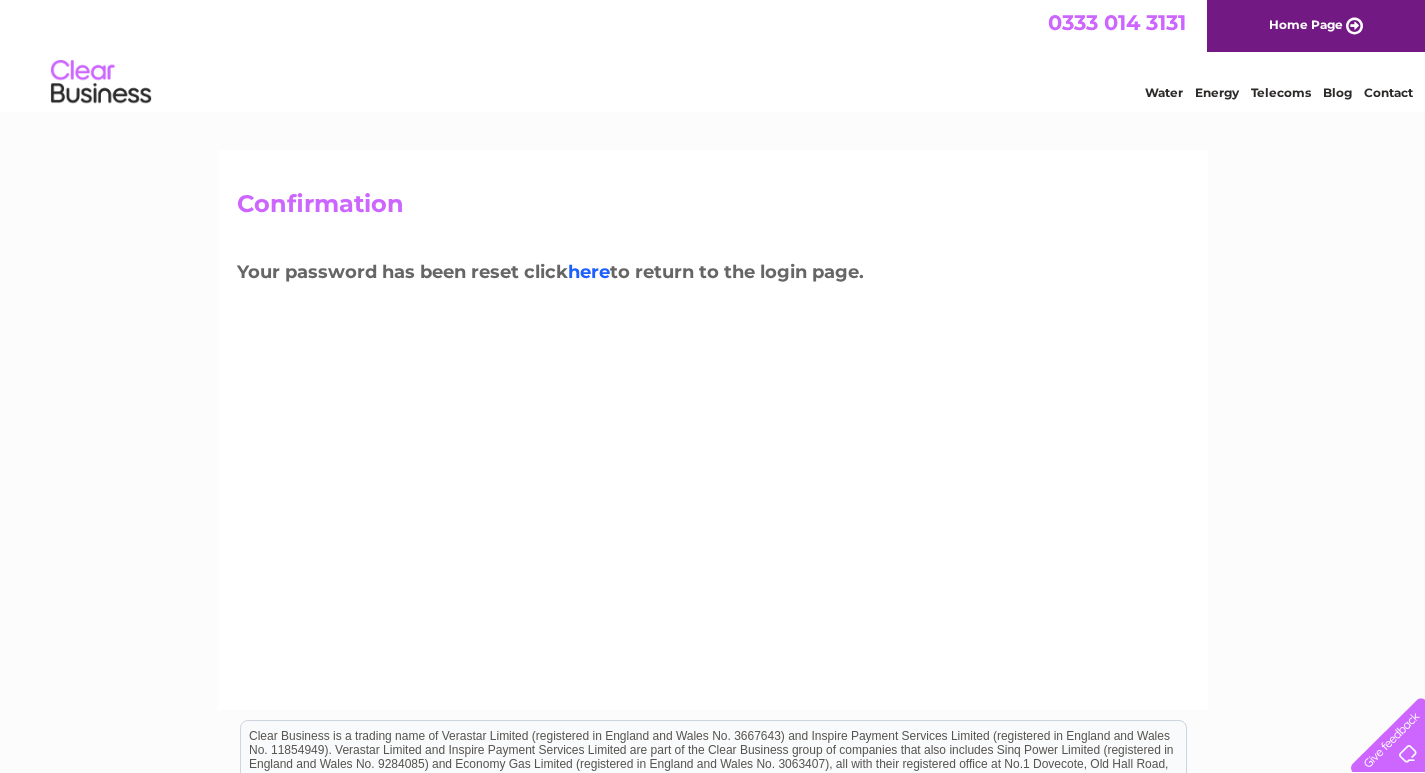 click on "here" at bounding box center (589, 272) 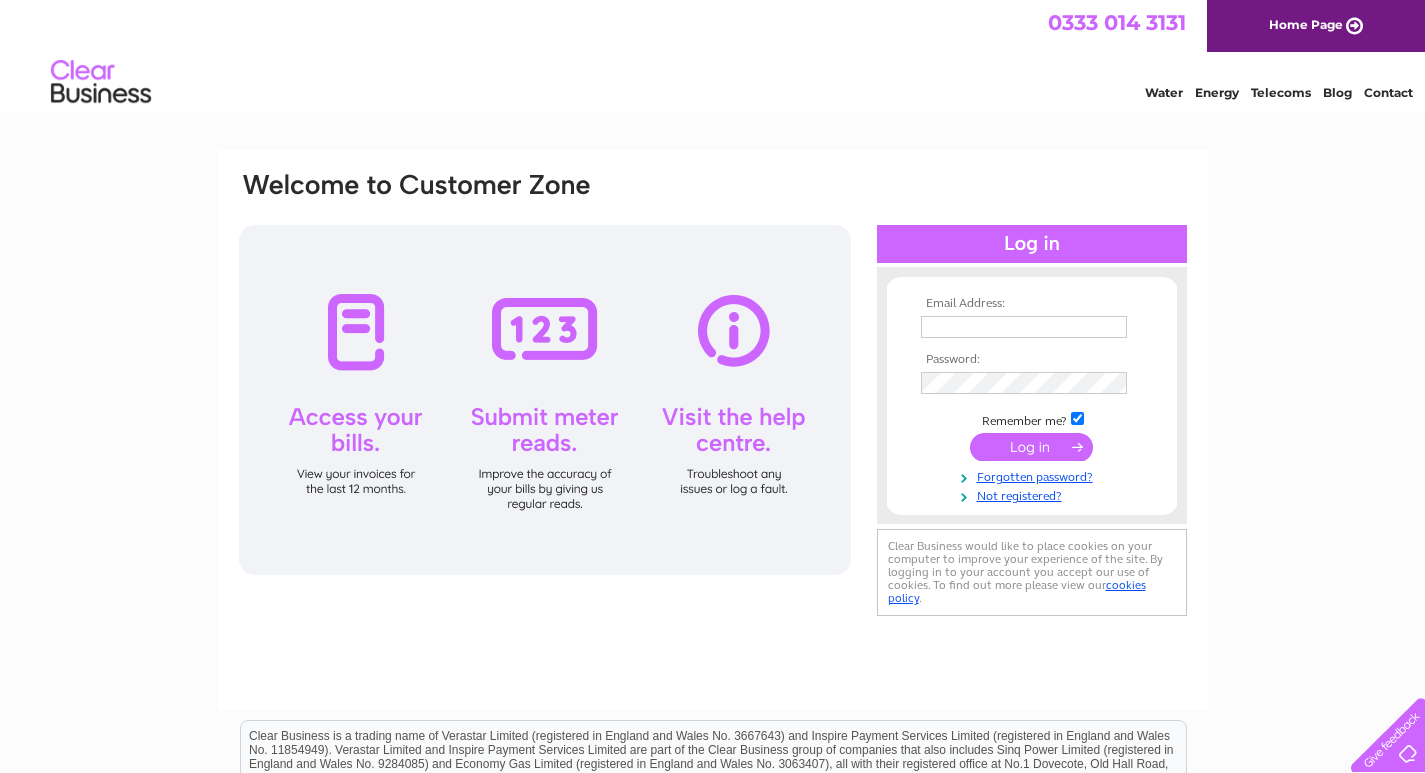 scroll, scrollTop: 0, scrollLeft: 0, axis: both 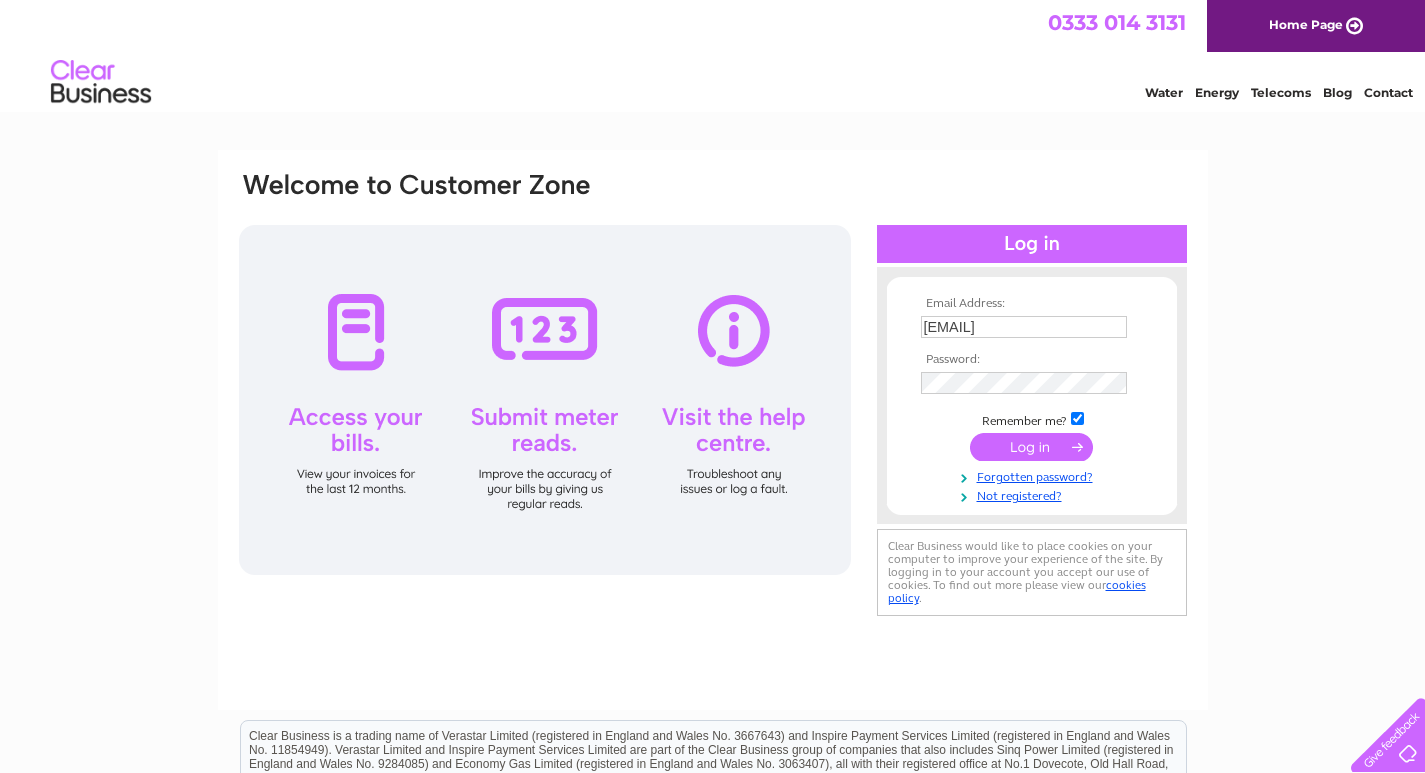 click on "[EMAIL]" at bounding box center (1024, 327) 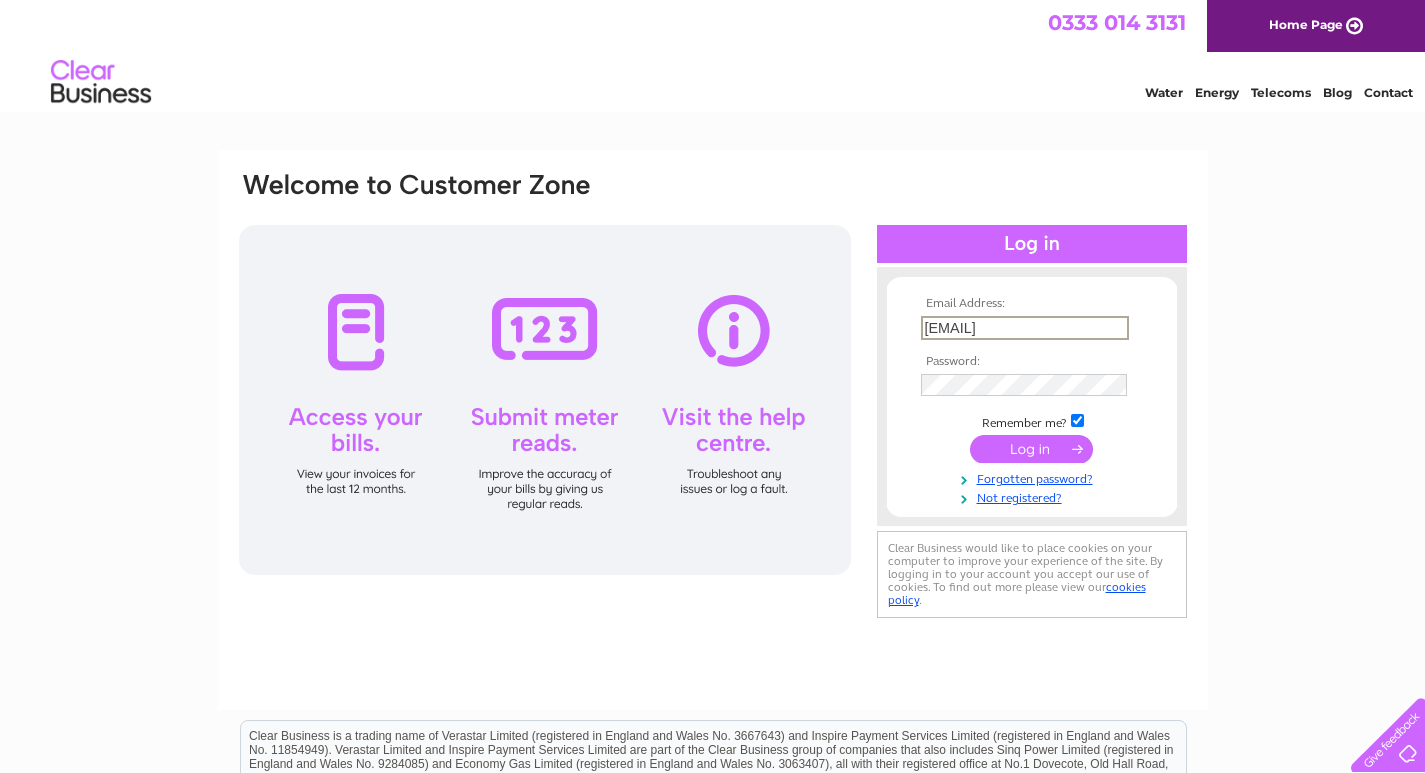 click on "[EMAIL]" at bounding box center [1025, 328] 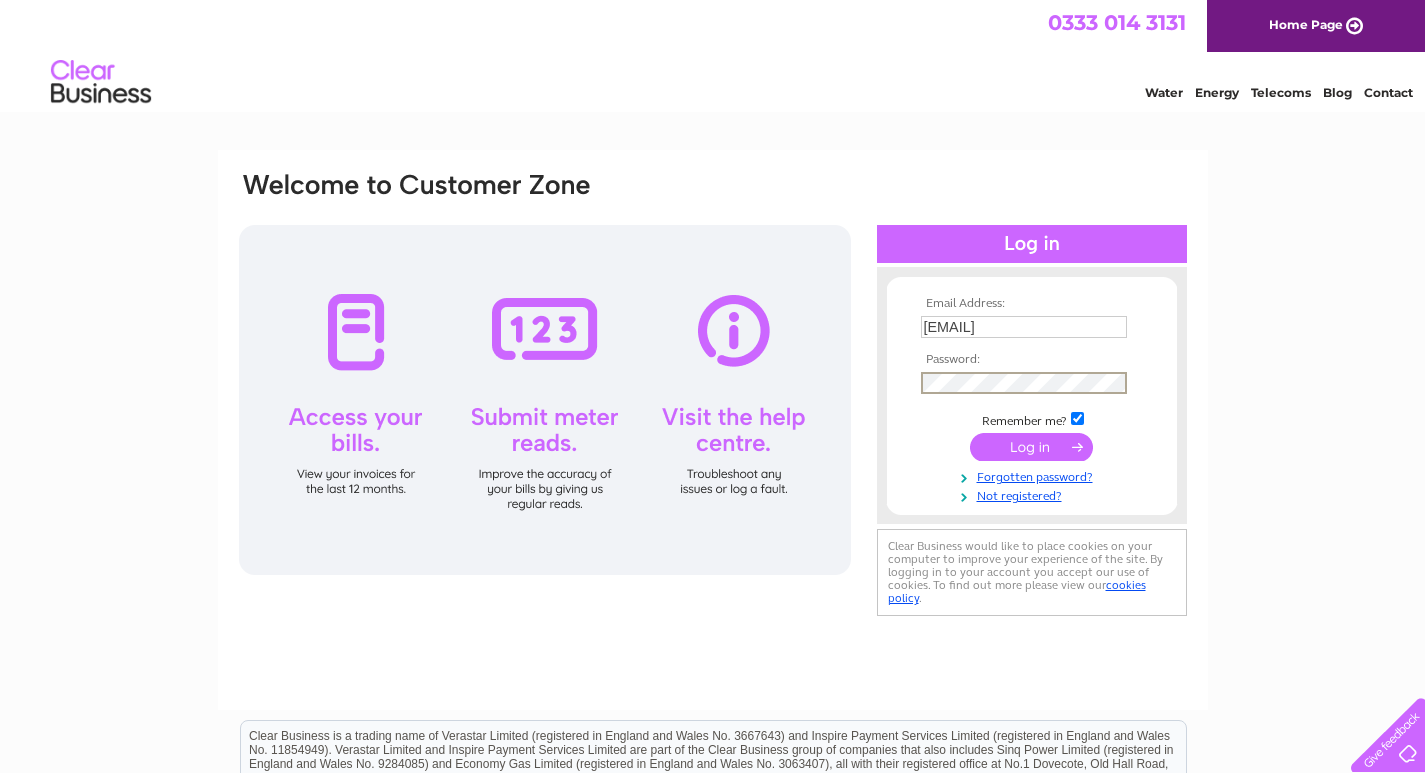 scroll, scrollTop: 0, scrollLeft: 0, axis: both 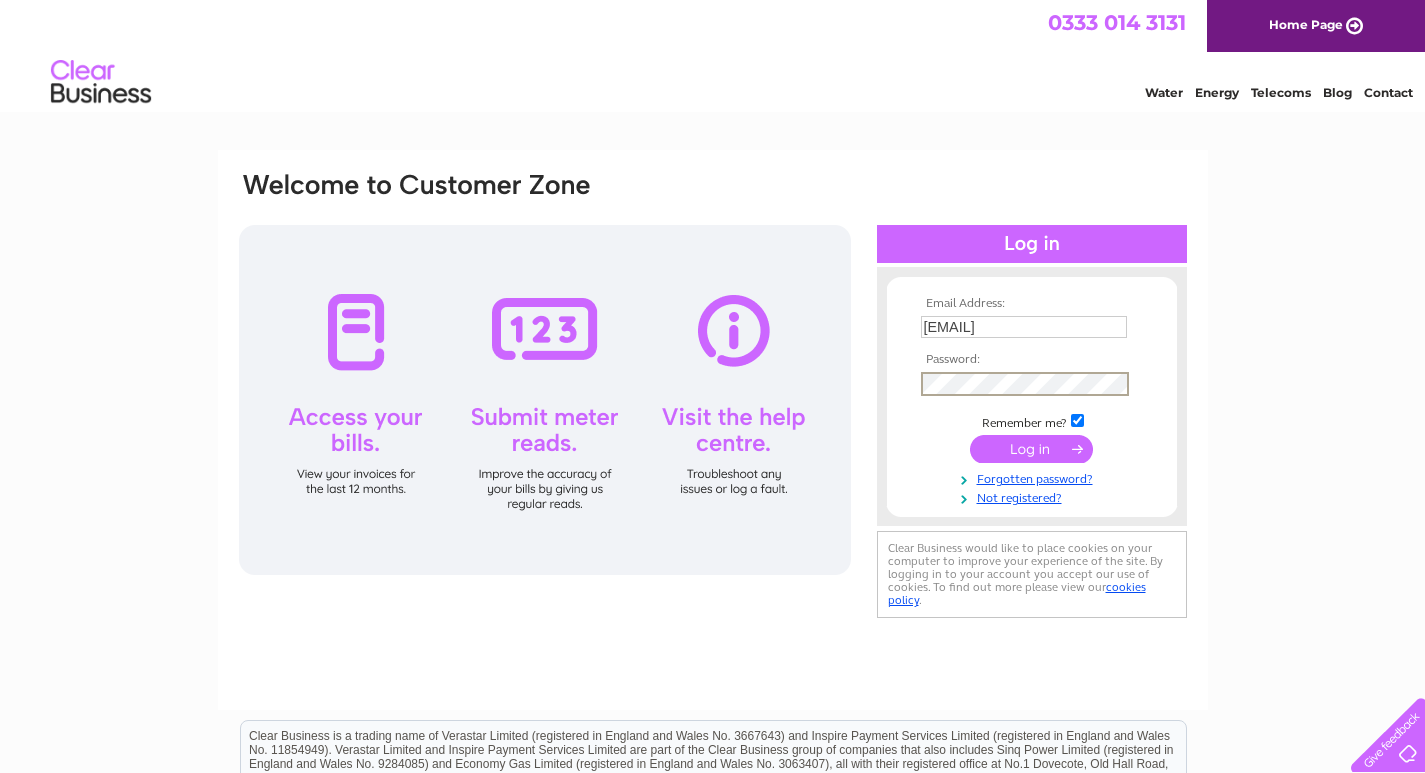 click on "Email Address:
santoninoshaftesbury@gmail.com
Password:
Forgotten password?" at bounding box center (1032, 401) 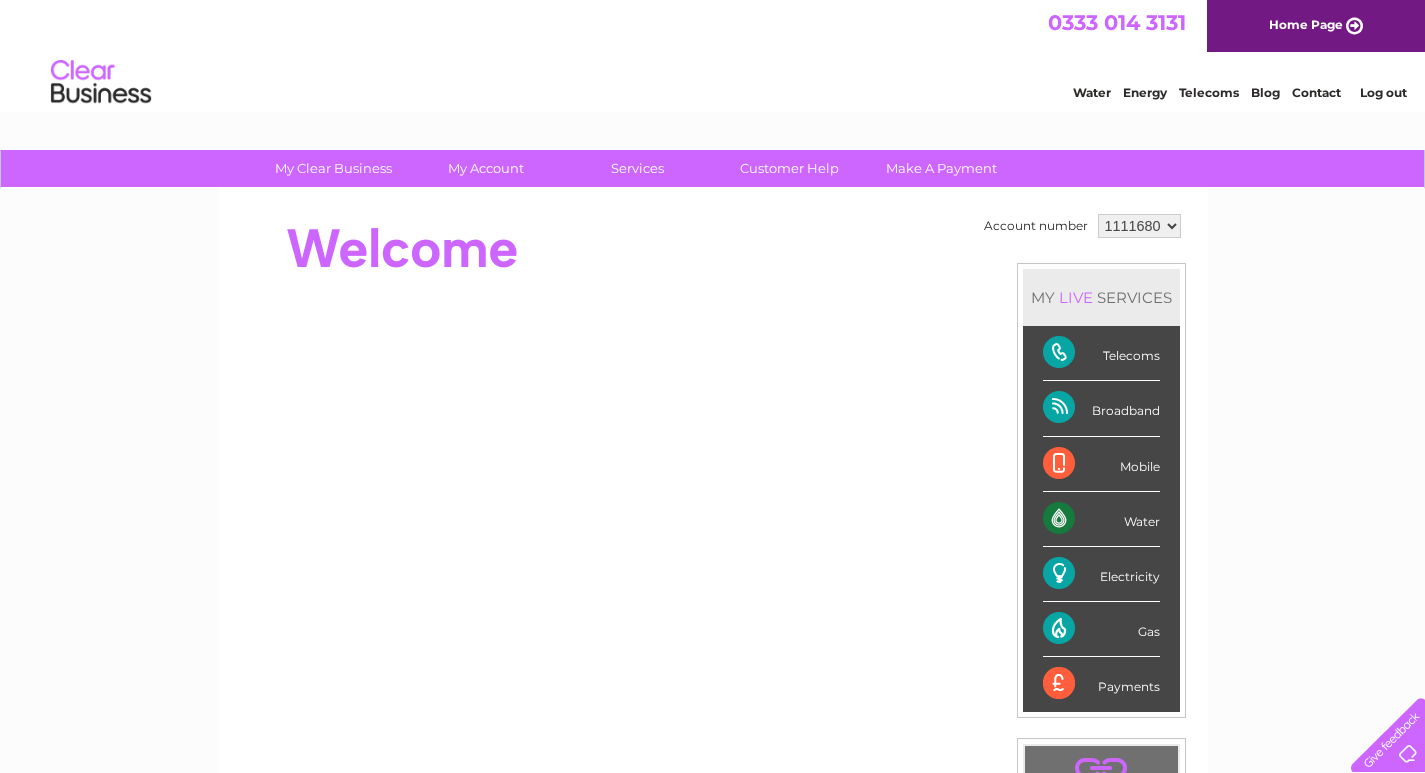 scroll, scrollTop: 0, scrollLeft: 0, axis: both 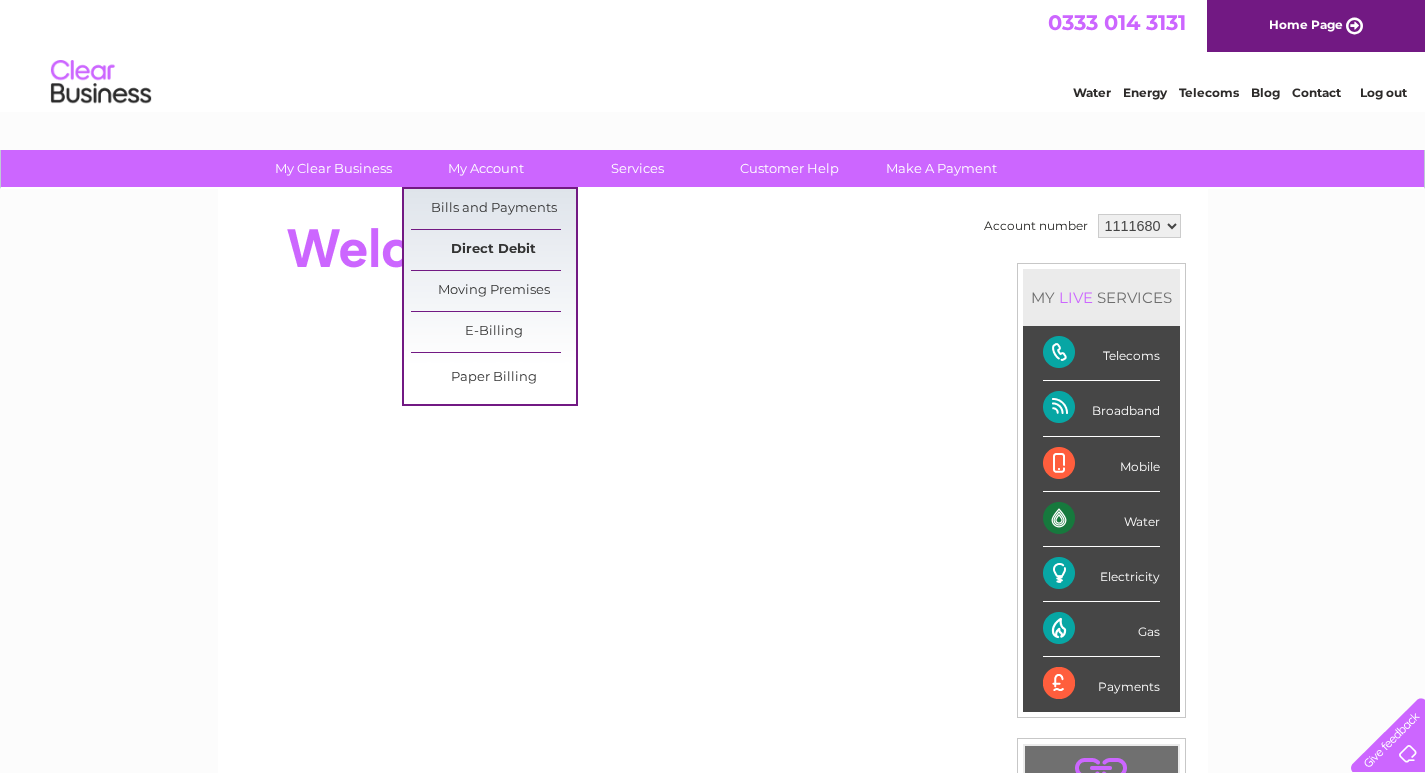 click on "Direct Debit" at bounding box center [493, 250] 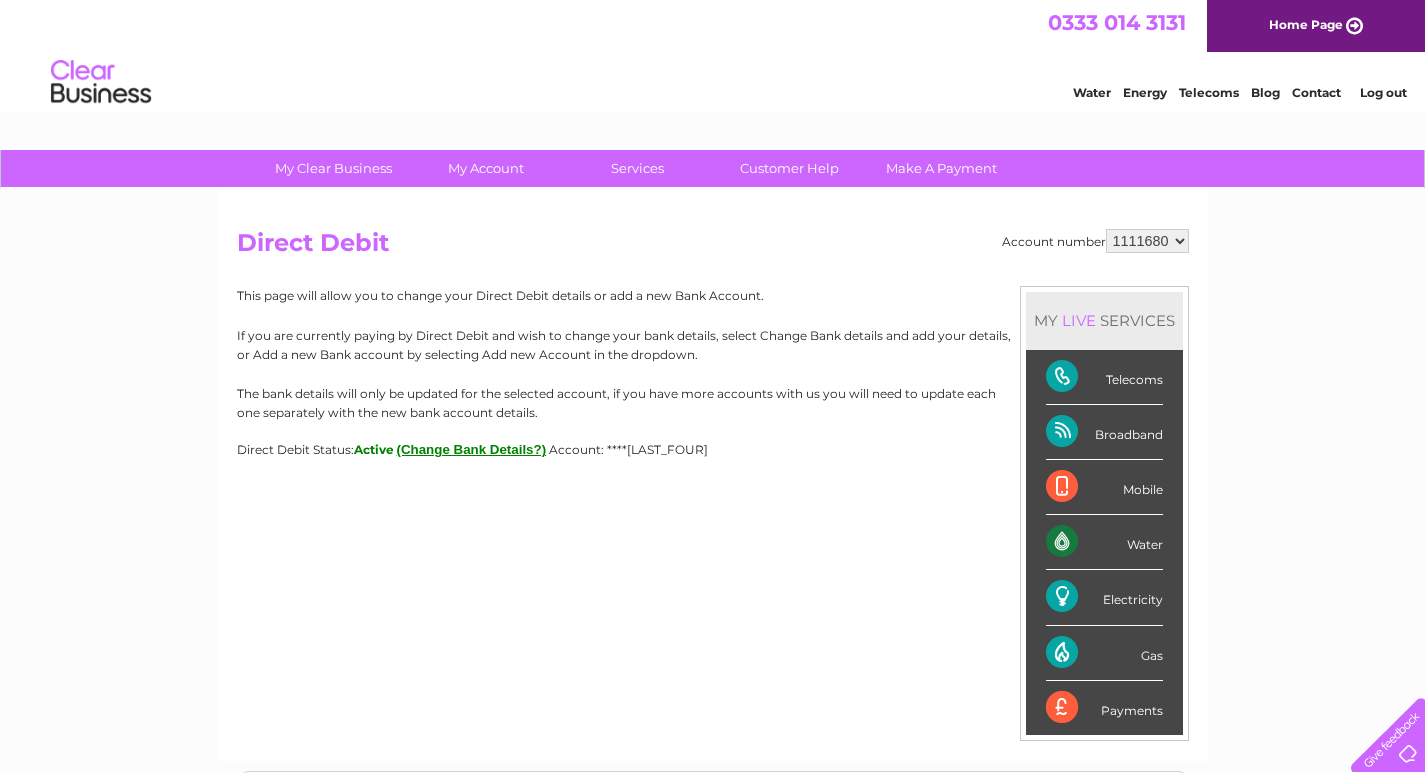 scroll, scrollTop: 0, scrollLeft: 0, axis: both 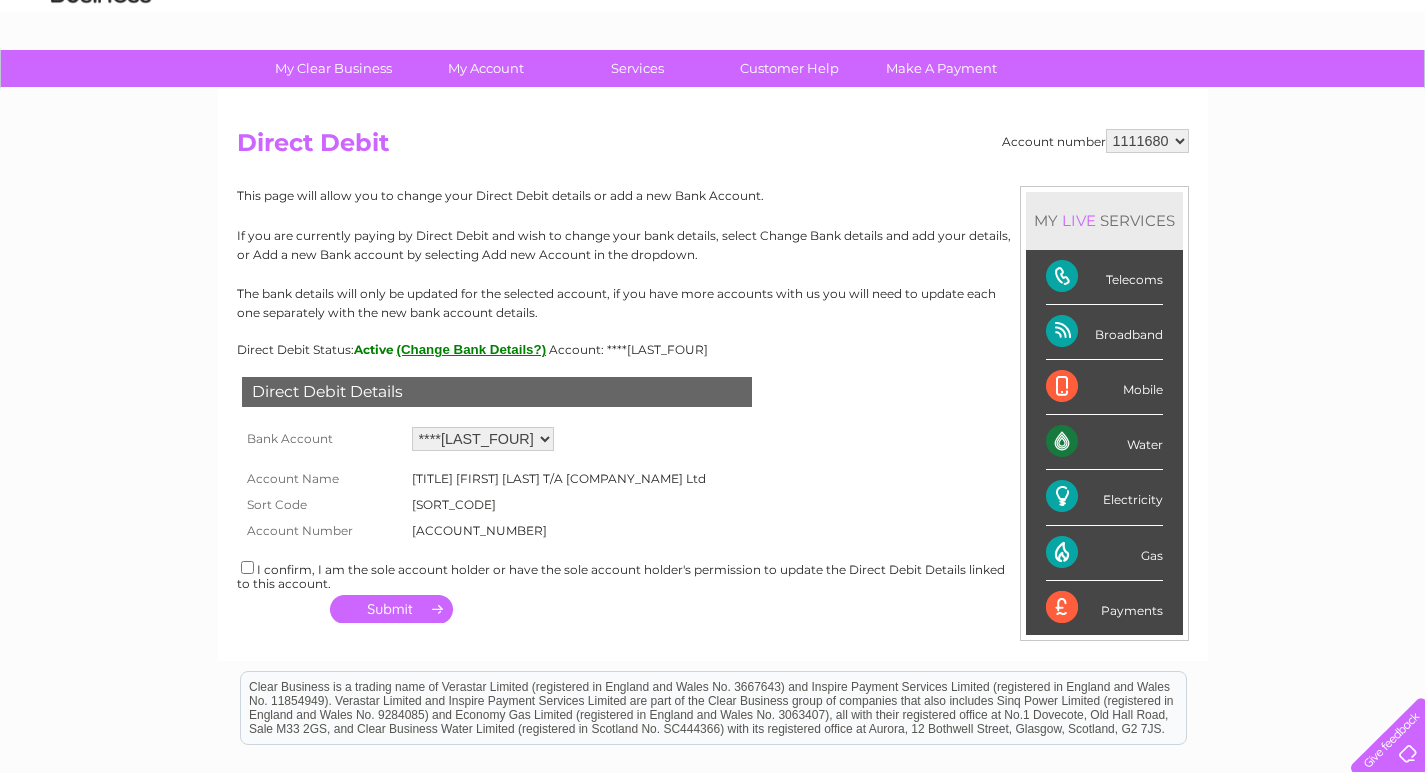drag, startPoint x: 479, startPoint y: 529, endPoint x: 240, endPoint y: 475, distance: 245.02449 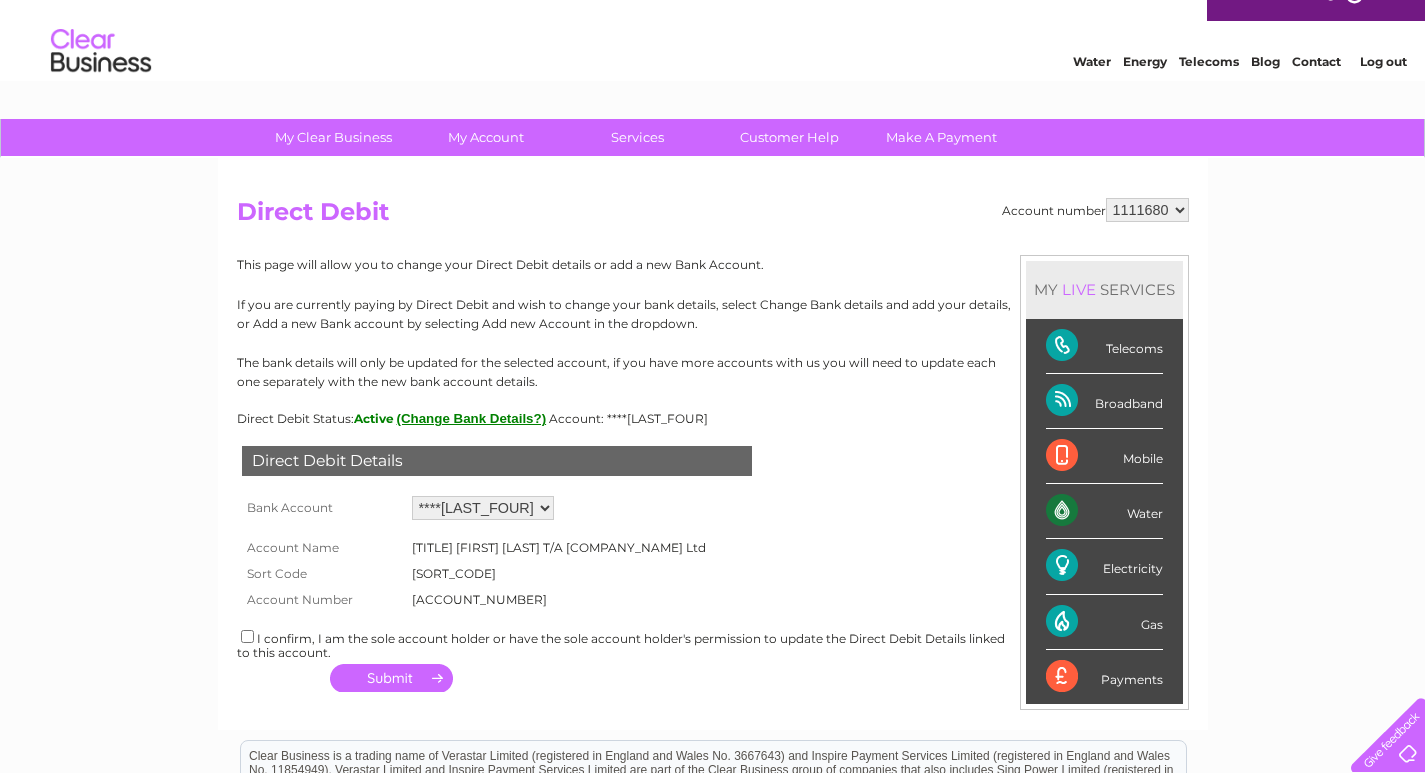 scroll, scrollTop: 0, scrollLeft: 0, axis: both 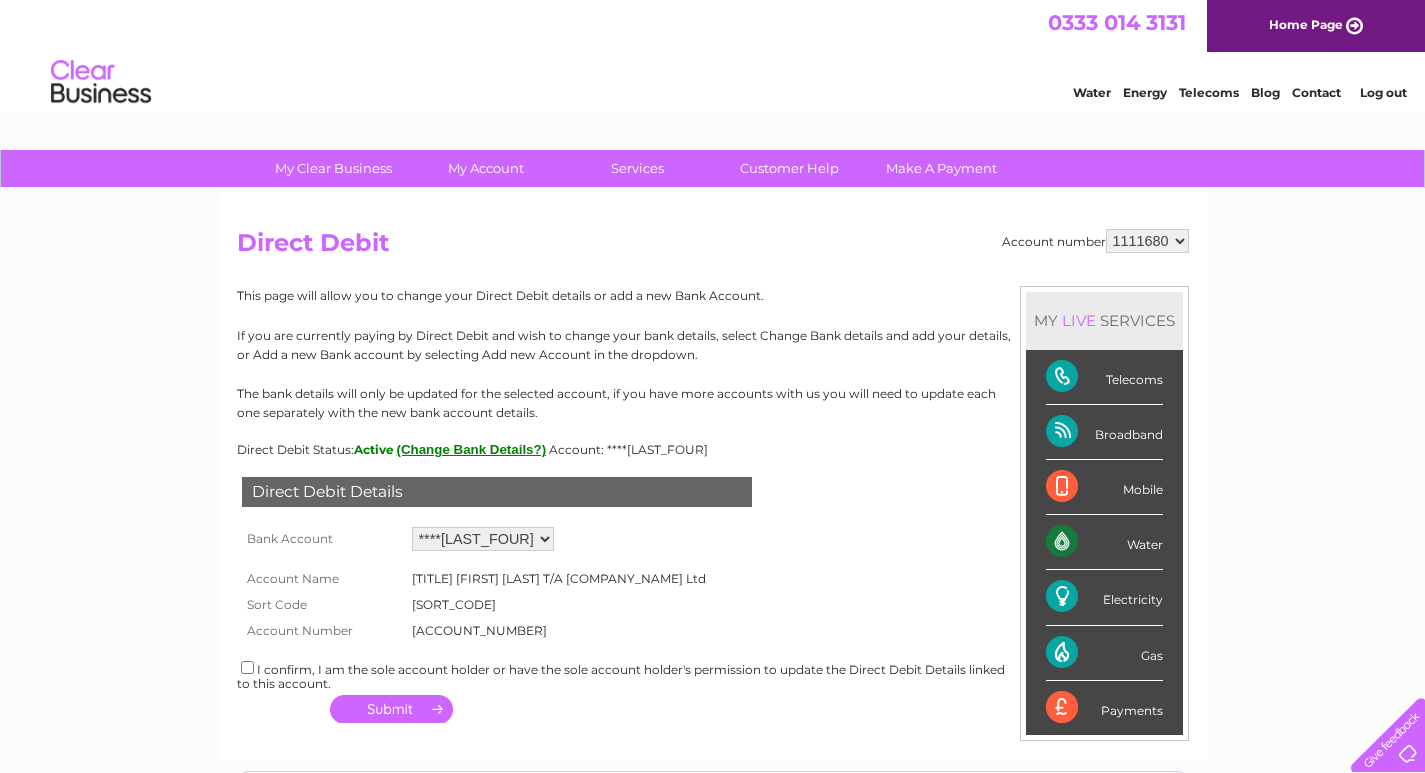 click on "Log out" at bounding box center [1383, 92] 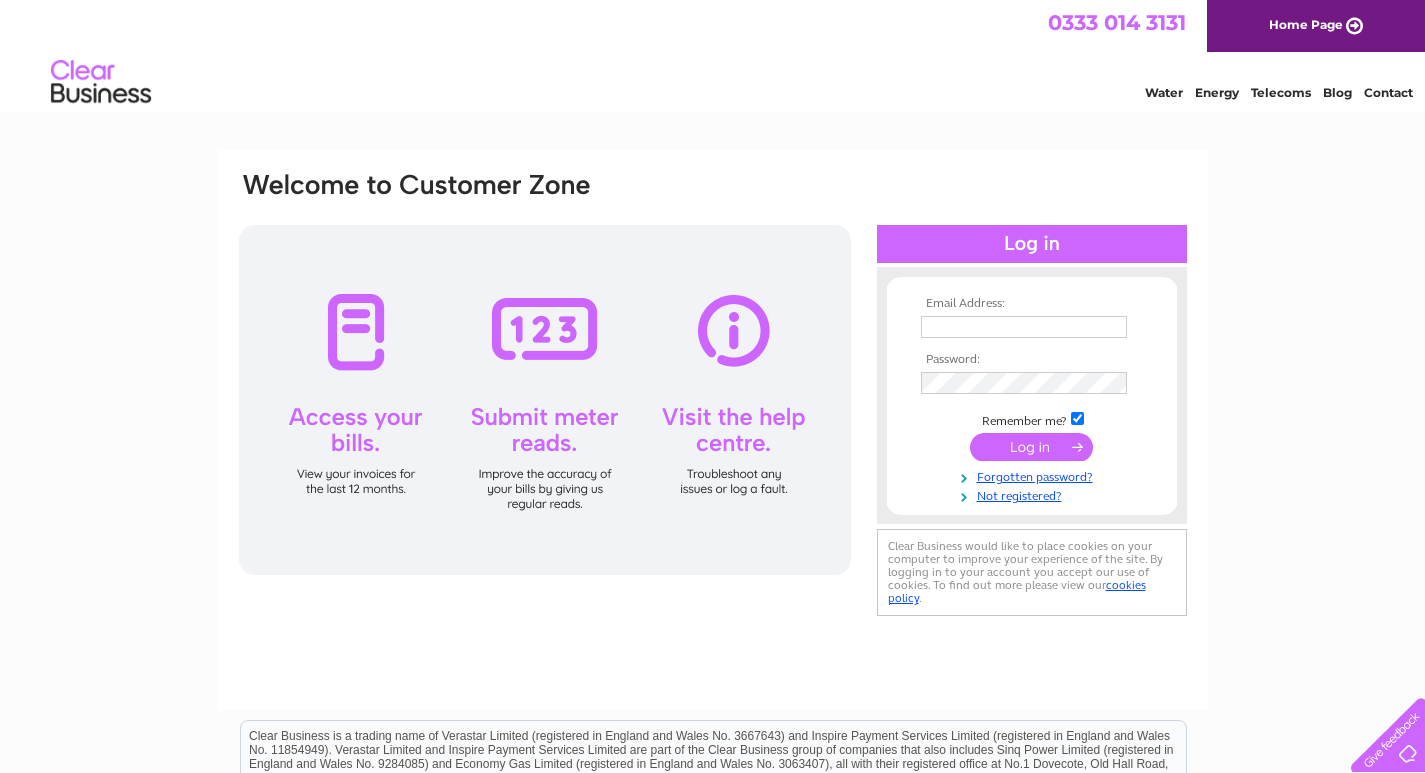 scroll, scrollTop: 0, scrollLeft: 0, axis: both 